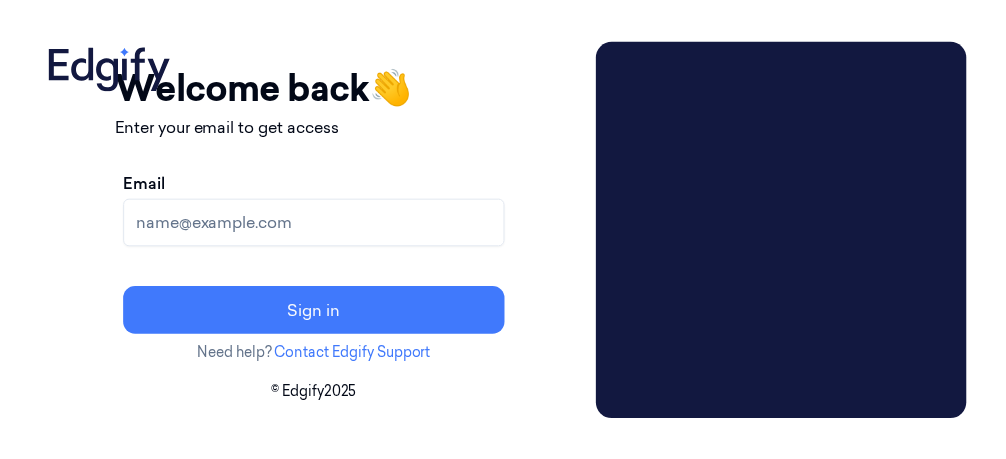 scroll, scrollTop: 0, scrollLeft: 0, axis: both 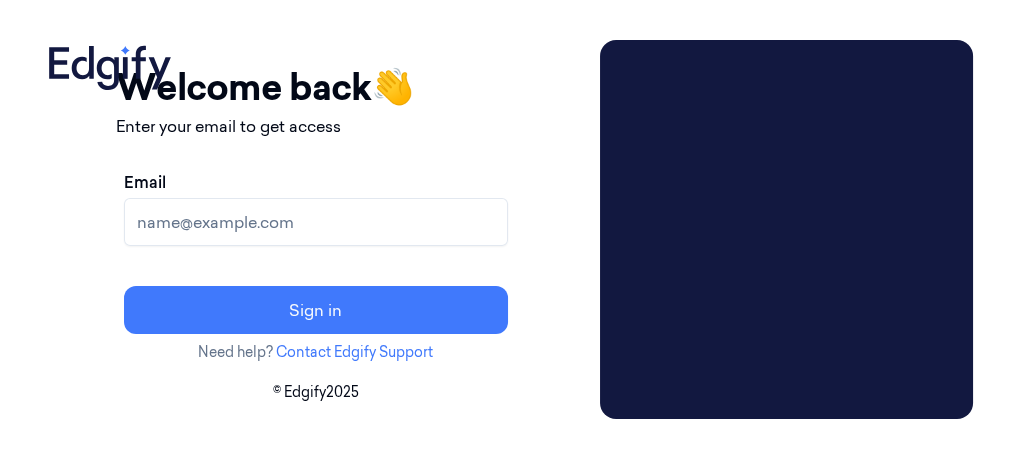 click on "Email" at bounding box center (316, 222) 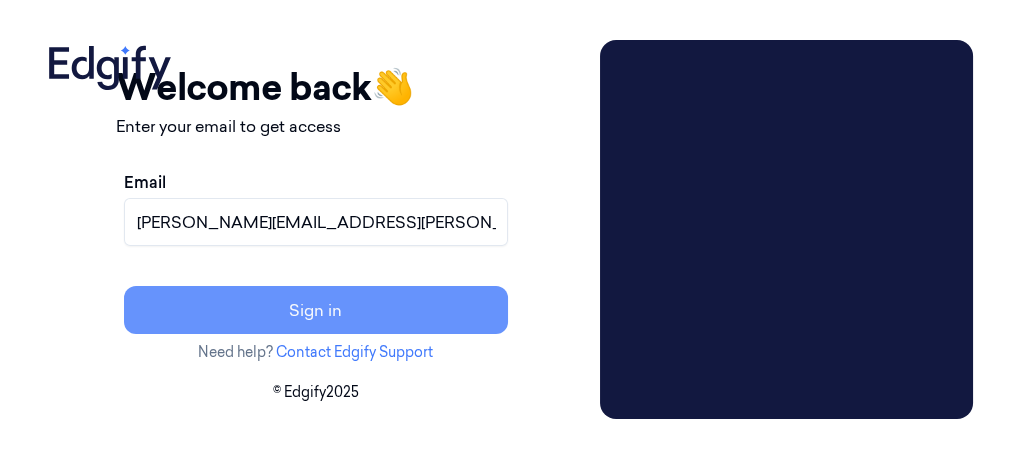 click on "Sign in" at bounding box center [316, 310] 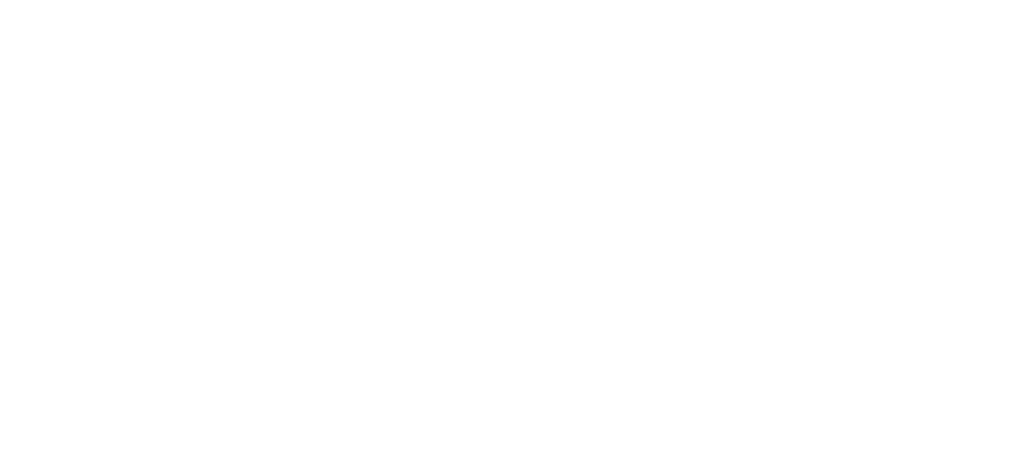scroll, scrollTop: 0, scrollLeft: 0, axis: both 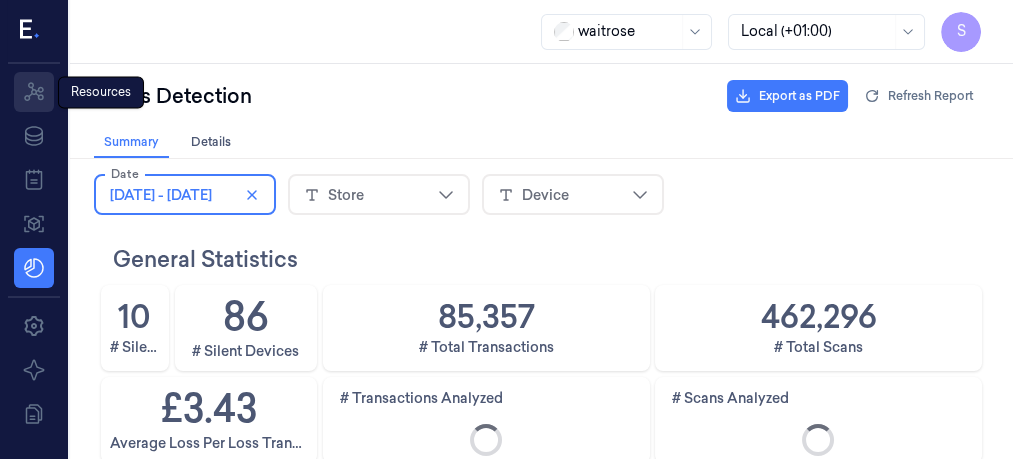 click 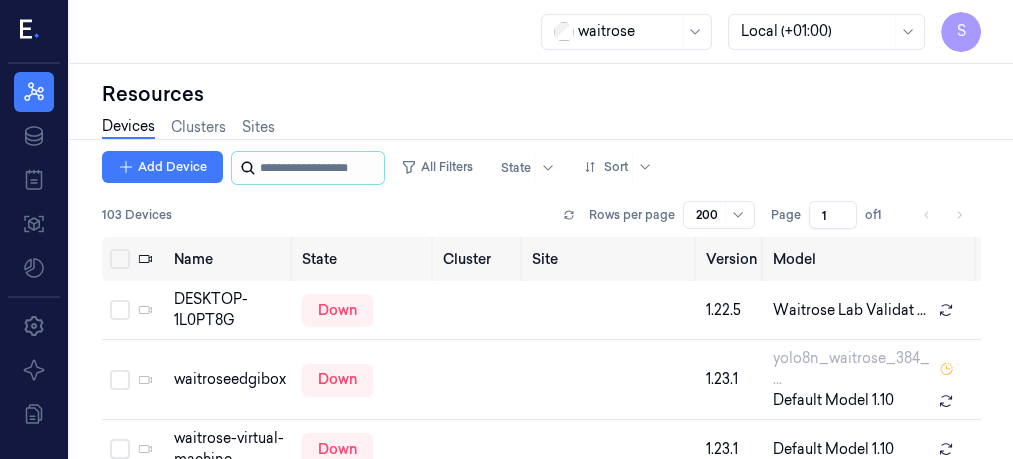 click at bounding box center [320, 168] 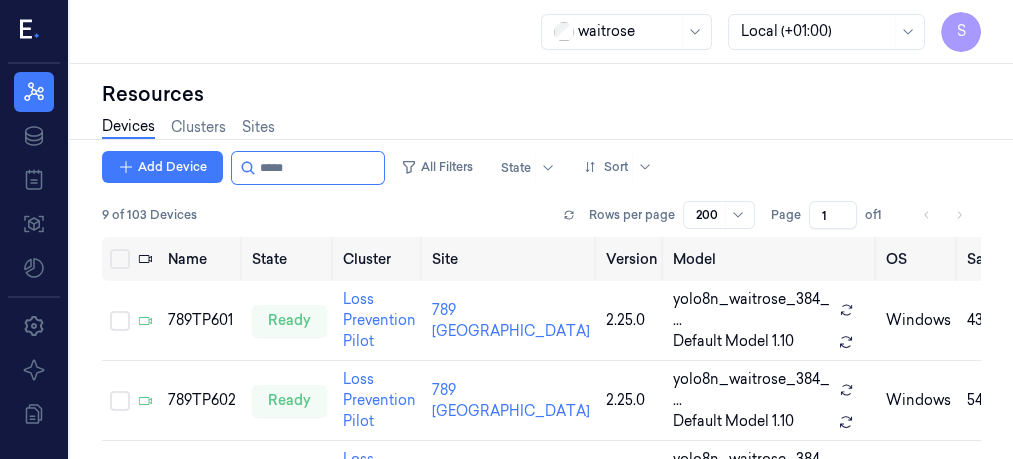 type on "*****" 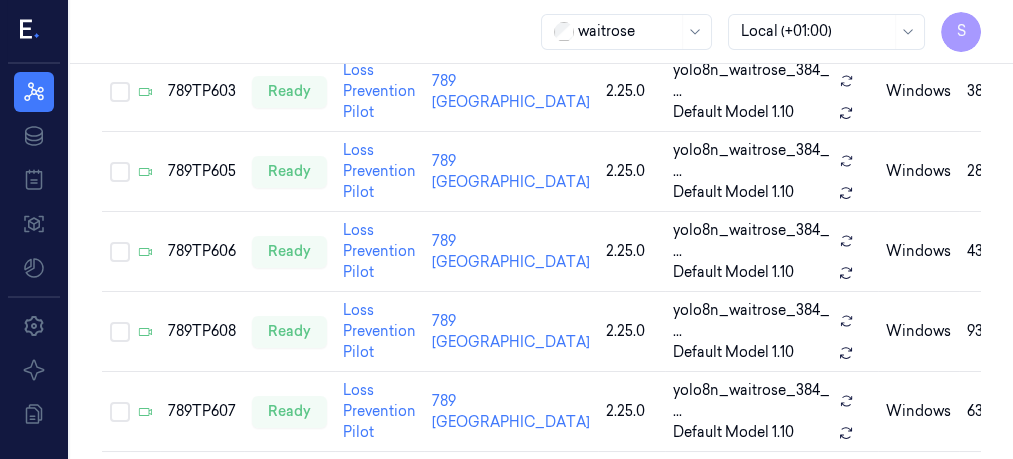 scroll, scrollTop: 387, scrollLeft: 0, axis: vertical 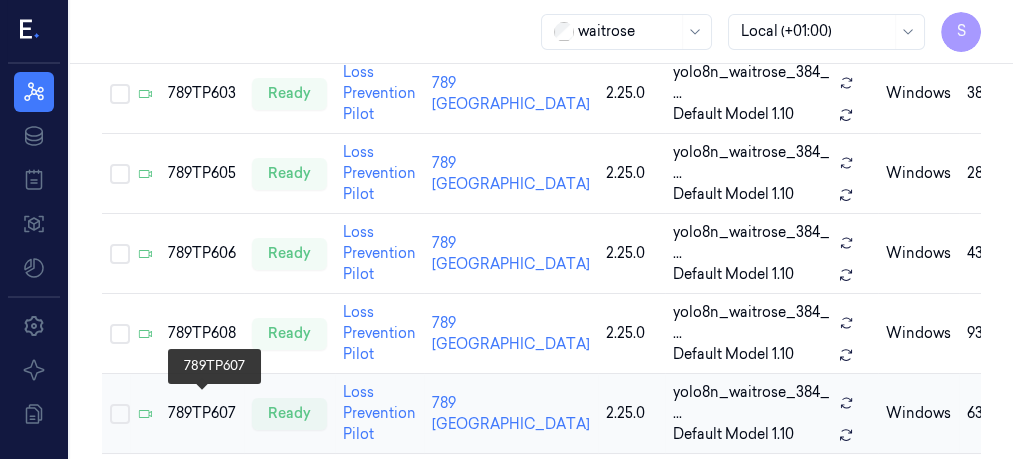 click on "789TP607" at bounding box center [202, 413] 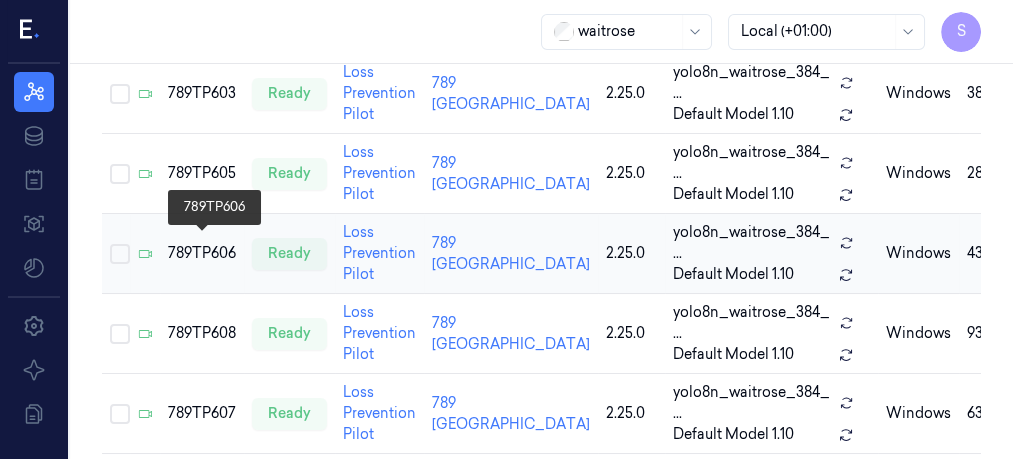 click on "789TP606" at bounding box center (202, 253) 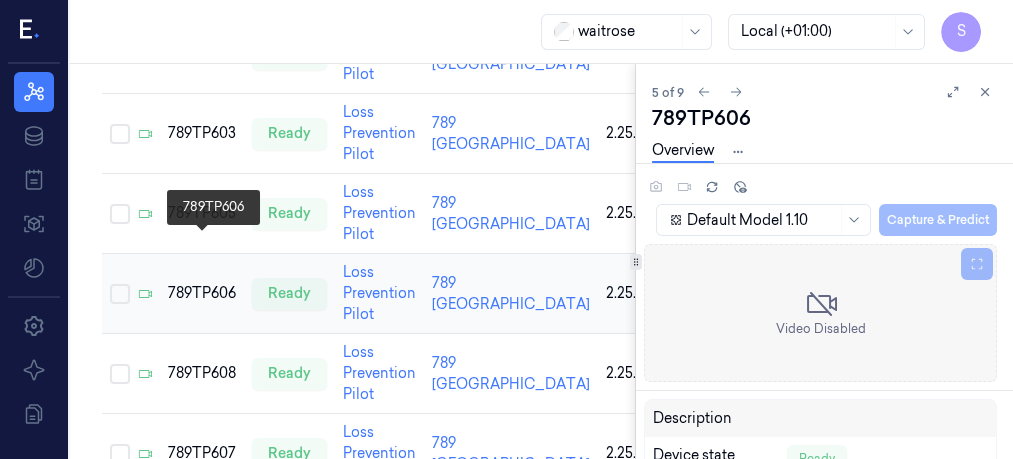 scroll, scrollTop: 0, scrollLeft: 0, axis: both 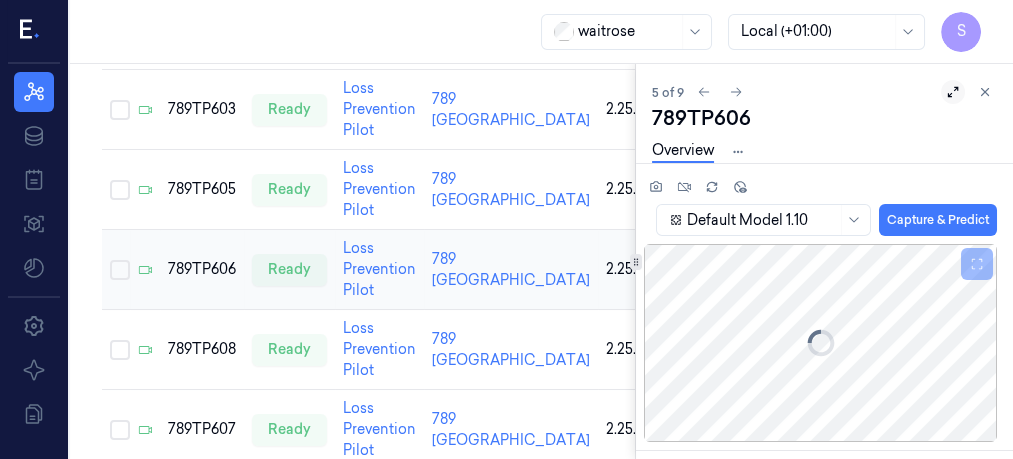 click 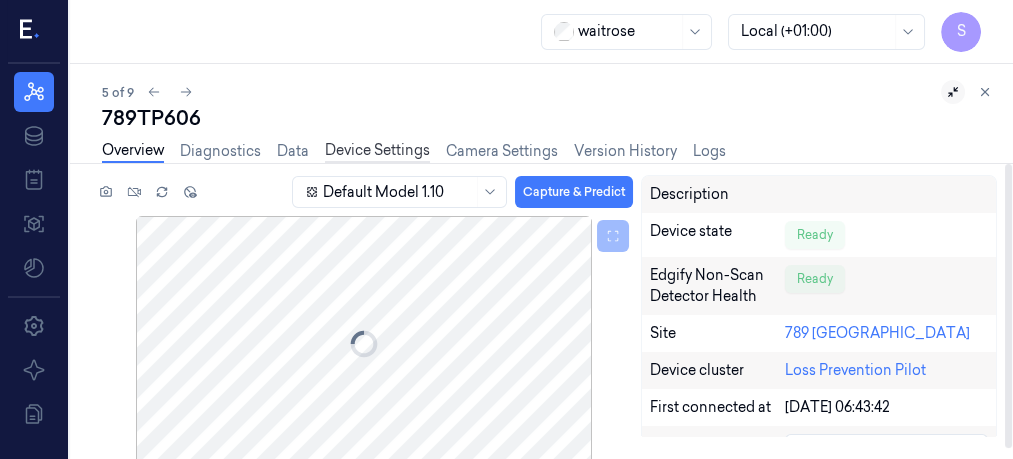 click on "Device Settings" at bounding box center [377, 151] 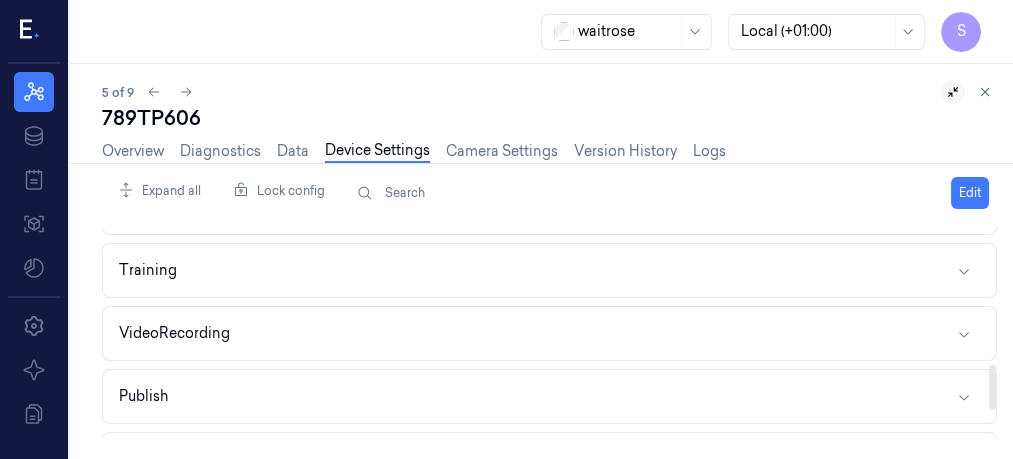 scroll, scrollTop: 781, scrollLeft: 0, axis: vertical 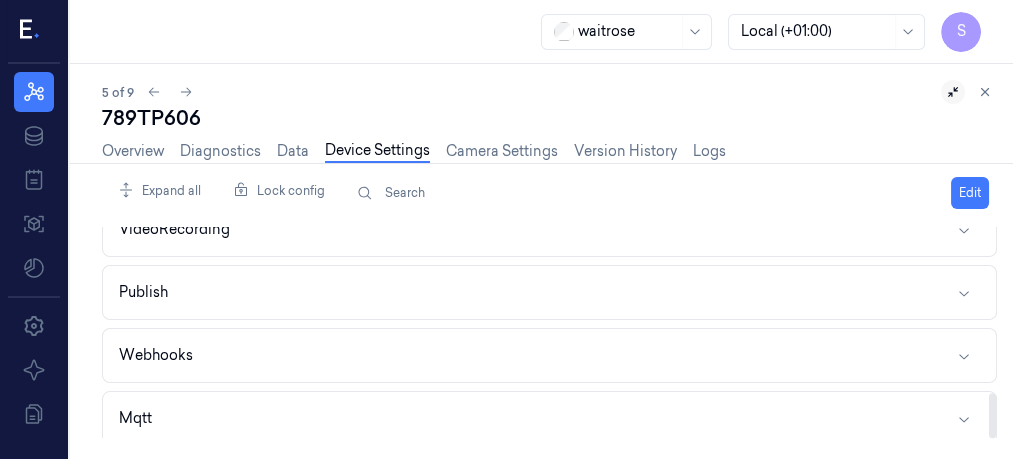 drag, startPoint x: 994, startPoint y: 255, endPoint x: 978, endPoint y: 465, distance: 210.60864 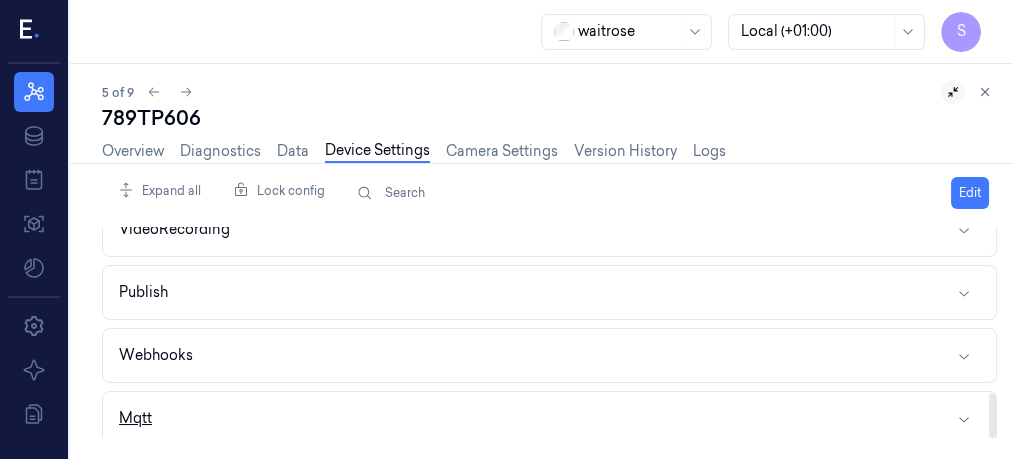 click on "Mqtt" at bounding box center [135, 418] 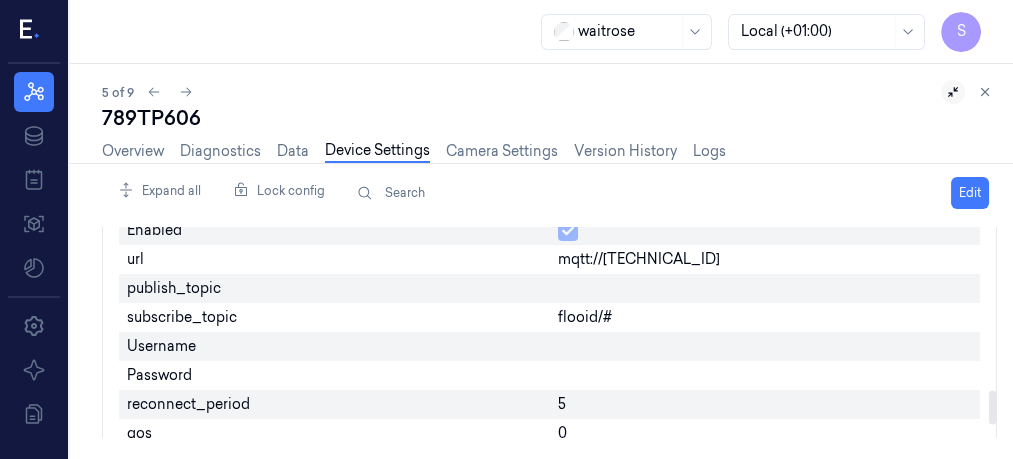 scroll, scrollTop: 1011, scrollLeft: 0, axis: vertical 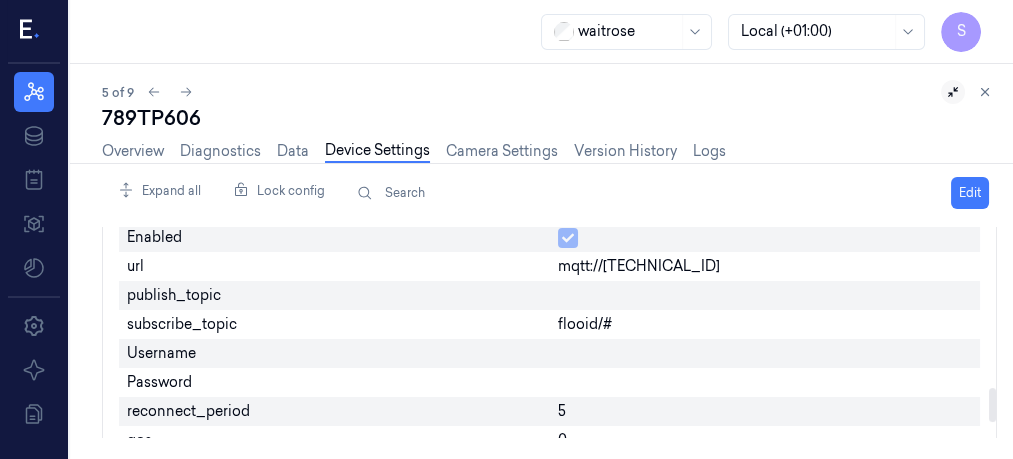 drag, startPoint x: 989, startPoint y: 358, endPoint x: 980, endPoint y: 395, distance: 38.078865 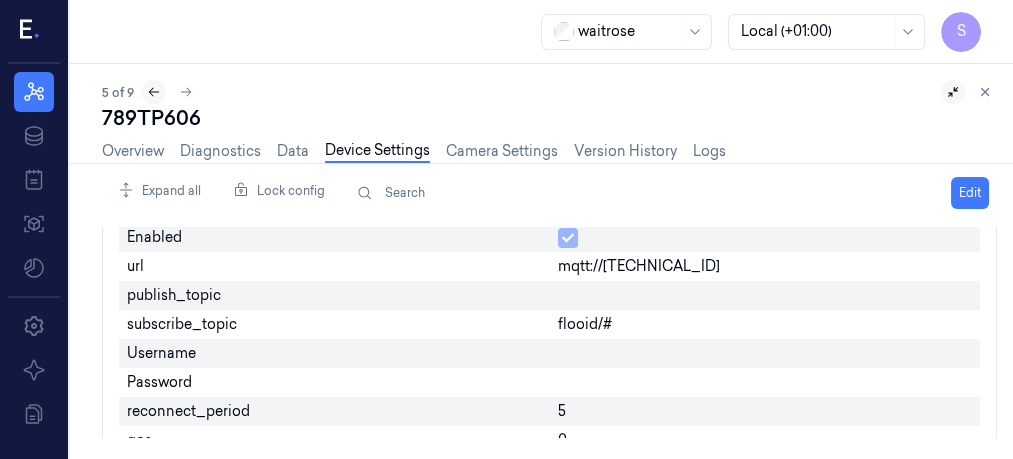 click 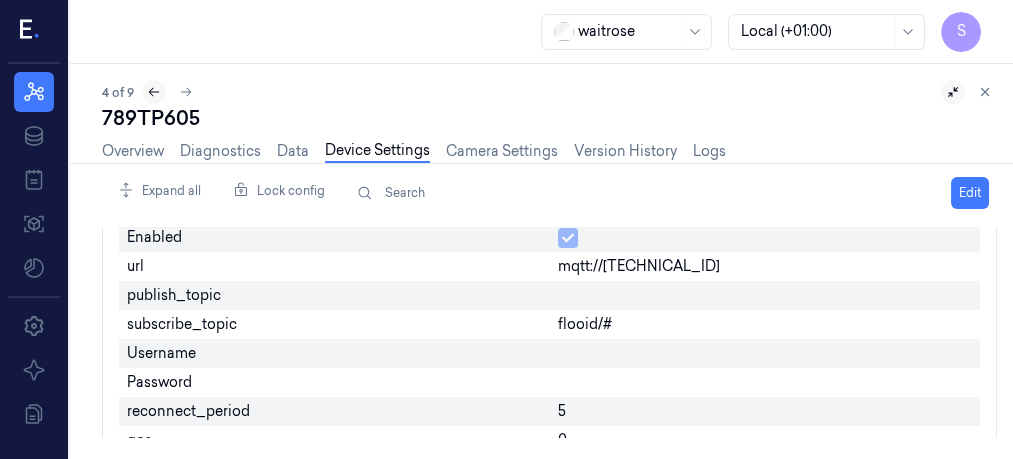 scroll, scrollTop: 0, scrollLeft: 0, axis: both 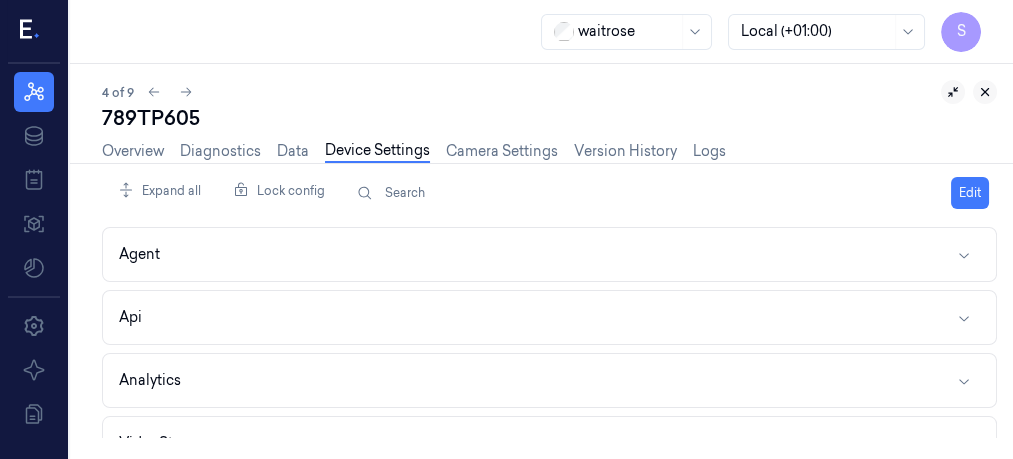 click 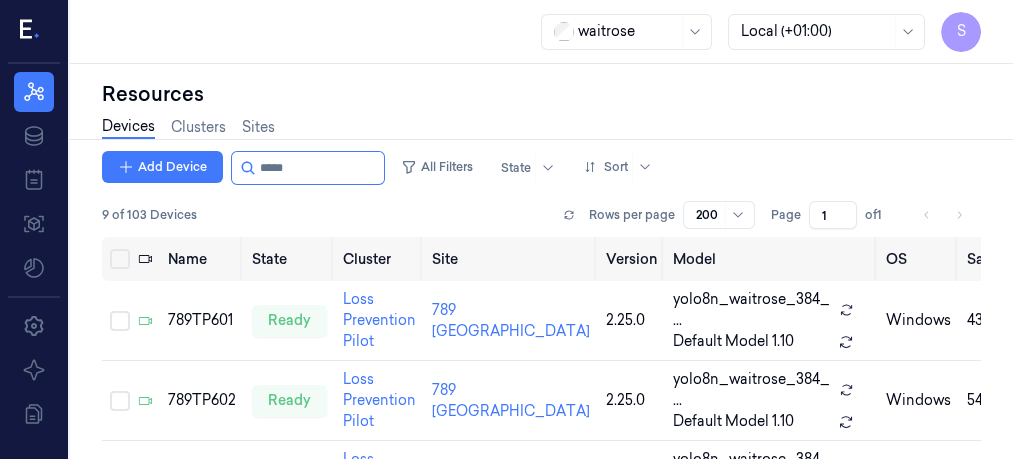 scroll, scrollTop: 0, scrollLeft: 0, axis: both 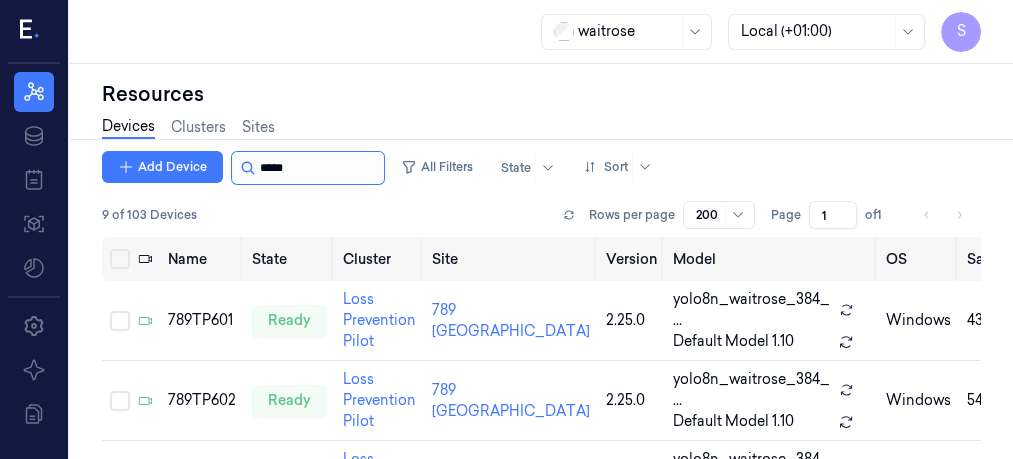 click at bounding box center [320, 168] 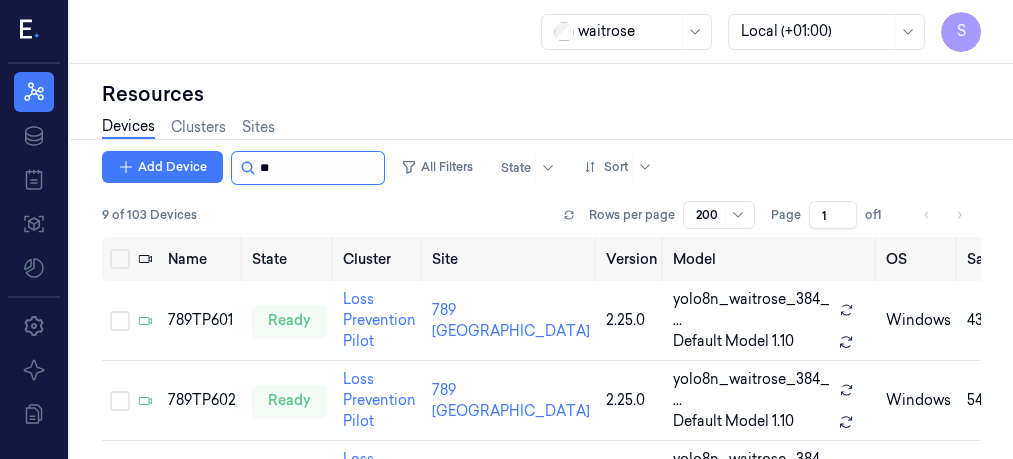 type on "*" 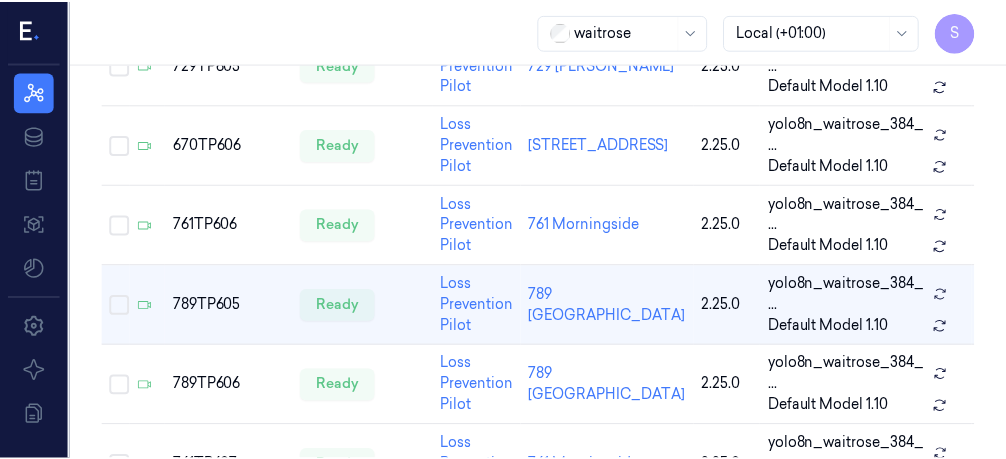 scroll, scrollTop: 5079, scrollLeft: 0, axis: vertical 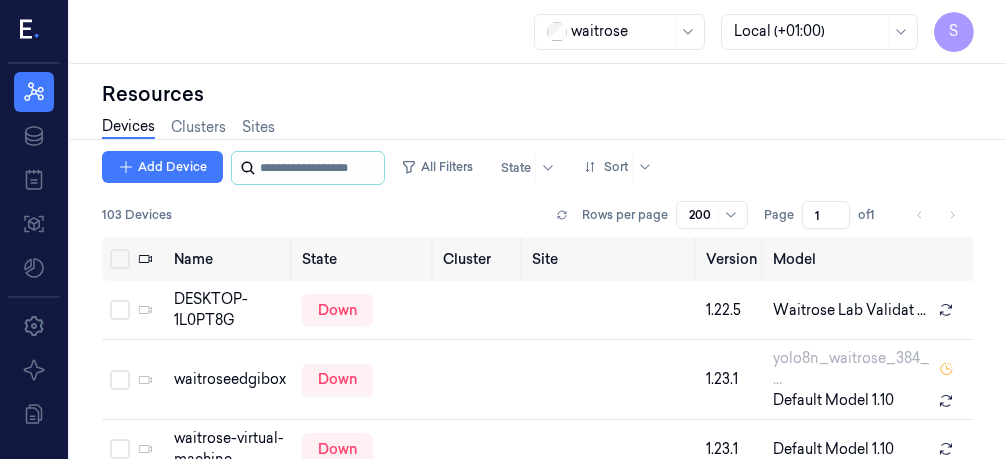 click at bounding box center [320, 168] 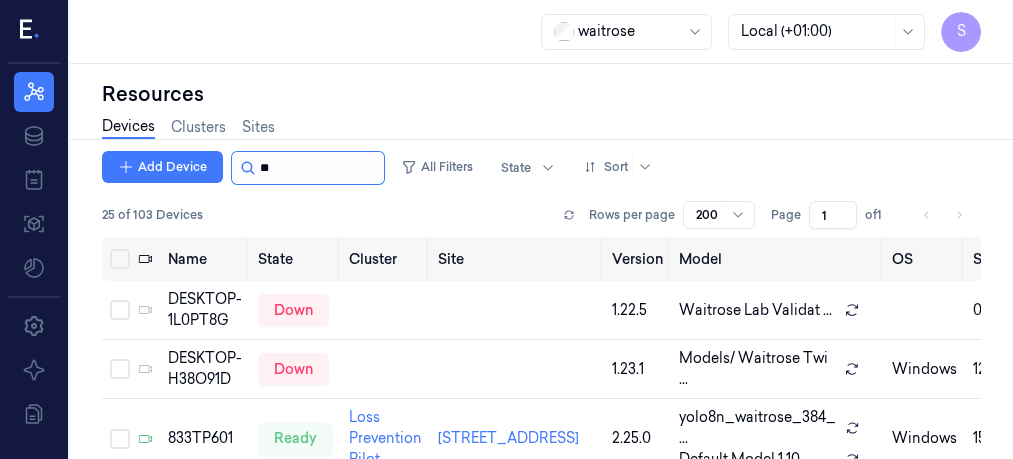 scroll, scrollTop: 69, scrollLeft: 0, axis: vertical 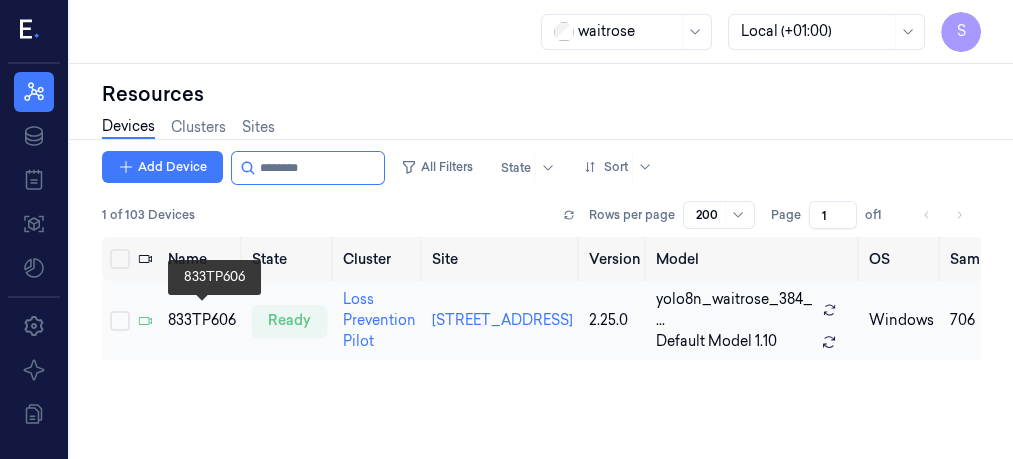 type on "********" 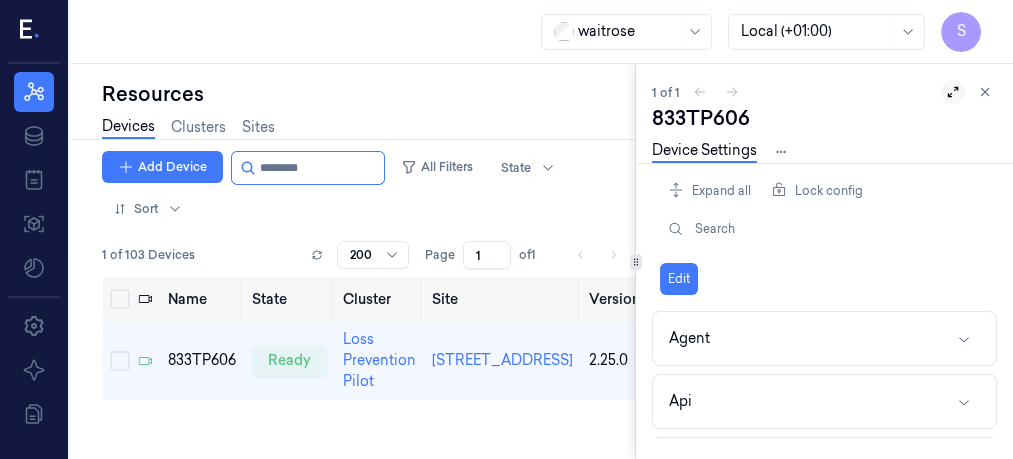 click 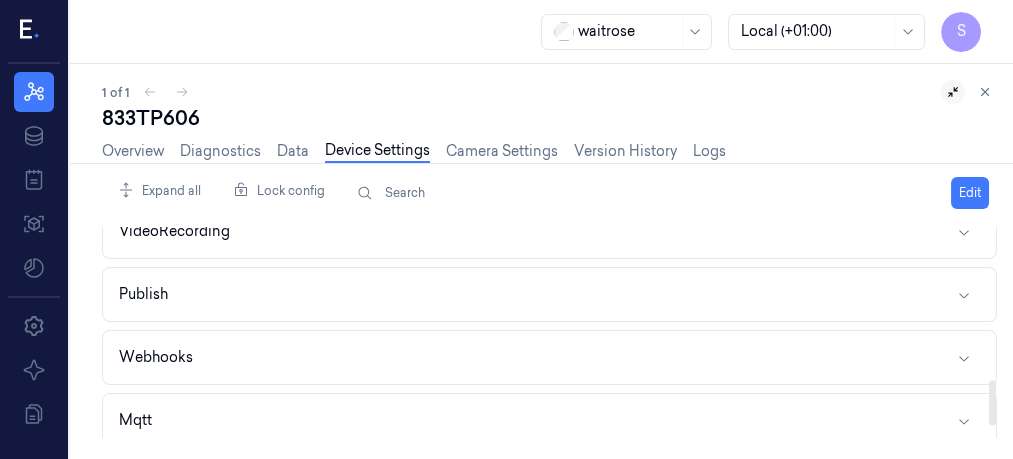scroll, scrollTop: 781, scrollLeft: 0, axis: vertical 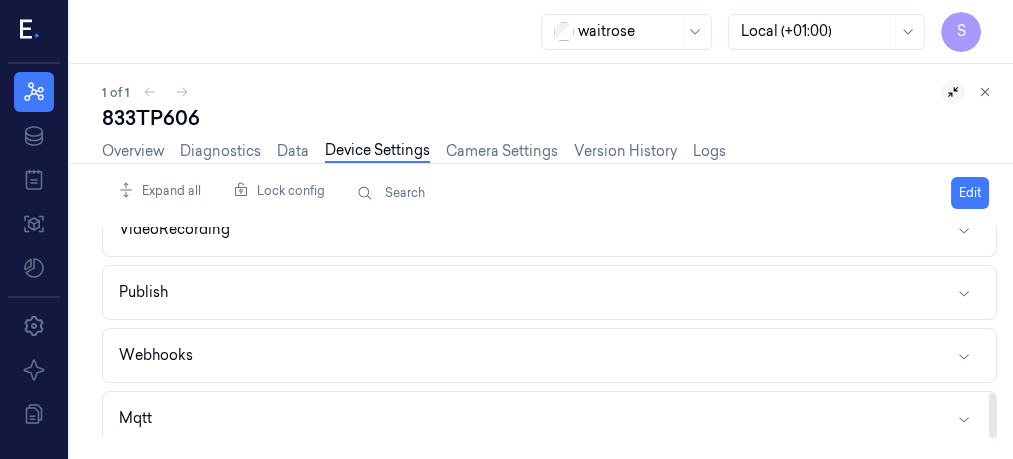 drag, startPoint x: 991, startPoint y: 257, endPoint x: 1003, endPoint y: 448, distance: 191.37659 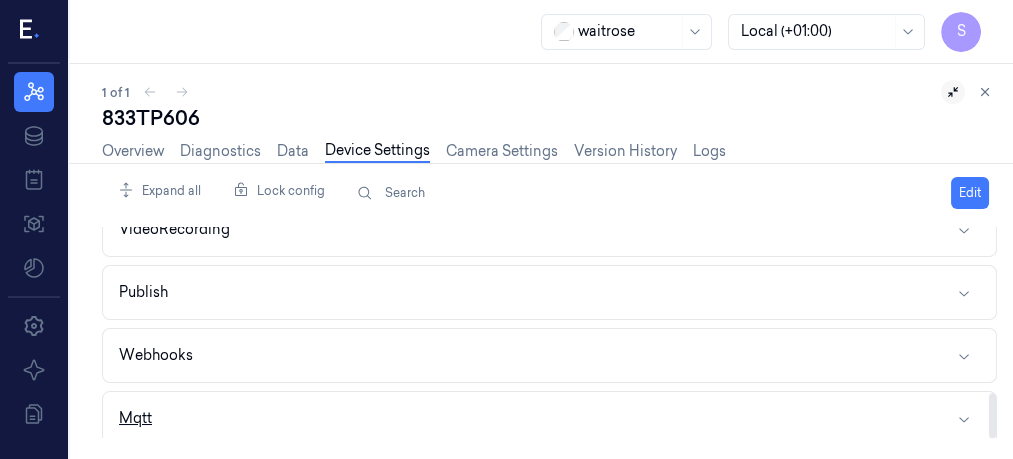 click 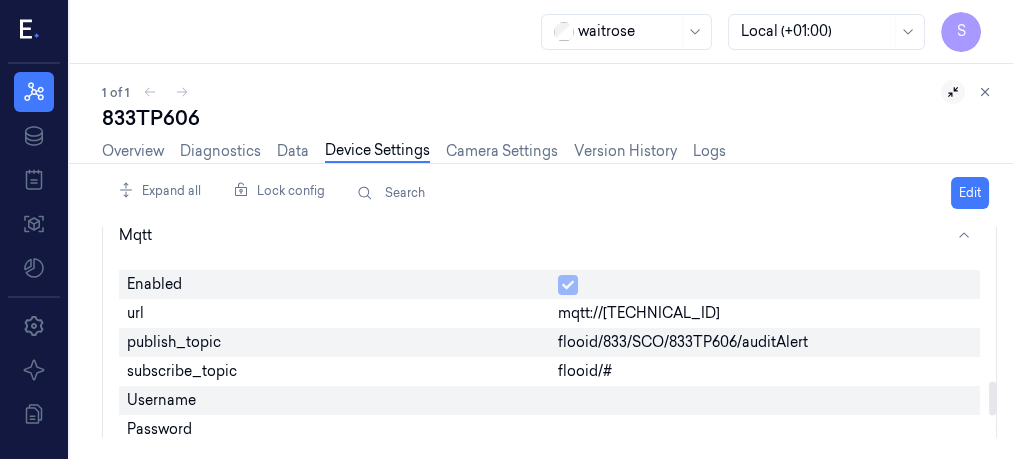 scroll, scrollTop: 978, scrollLeft: 0, axis: vertical 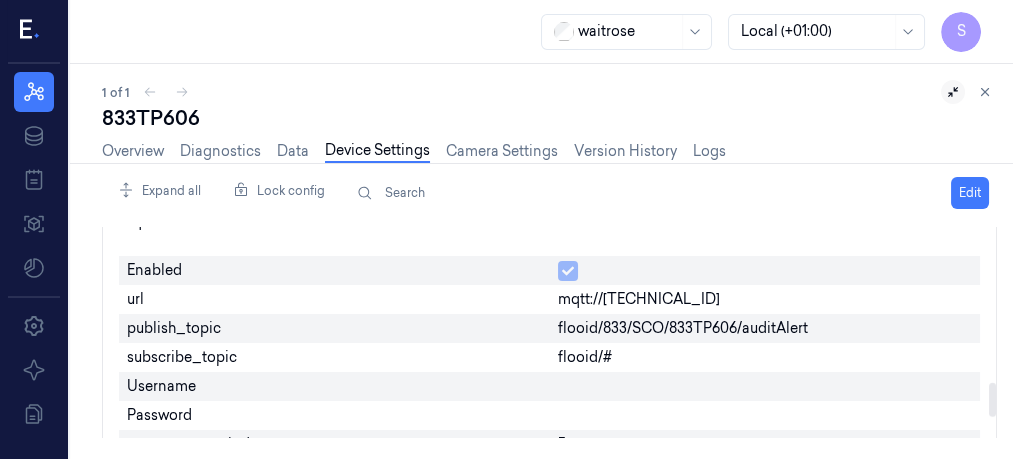drag, startPoint x: 991, startPoint y: 368, endPoint x: 996, endPoint y: 399, distance: 31.400637 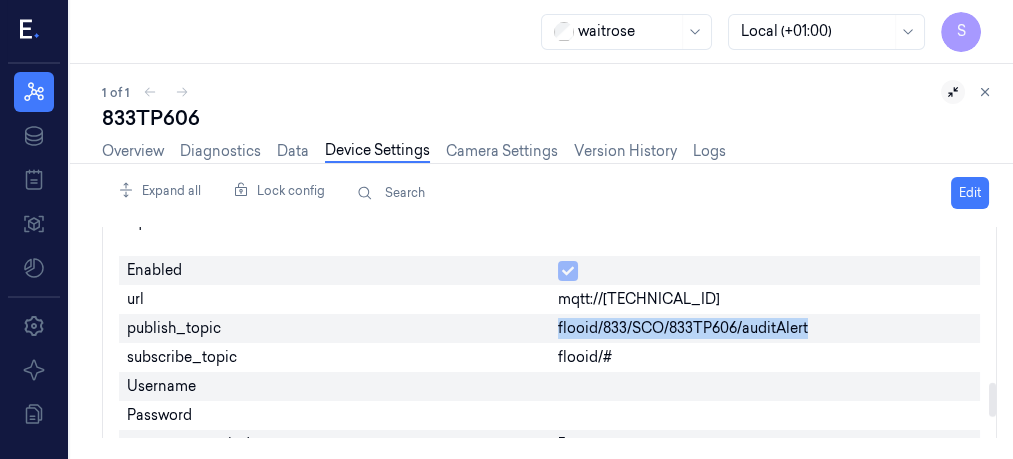 drag, startPoint x: 558, startPoint y: 312, endPoint x: 830, endPoint y: 318, distance: 272.06616 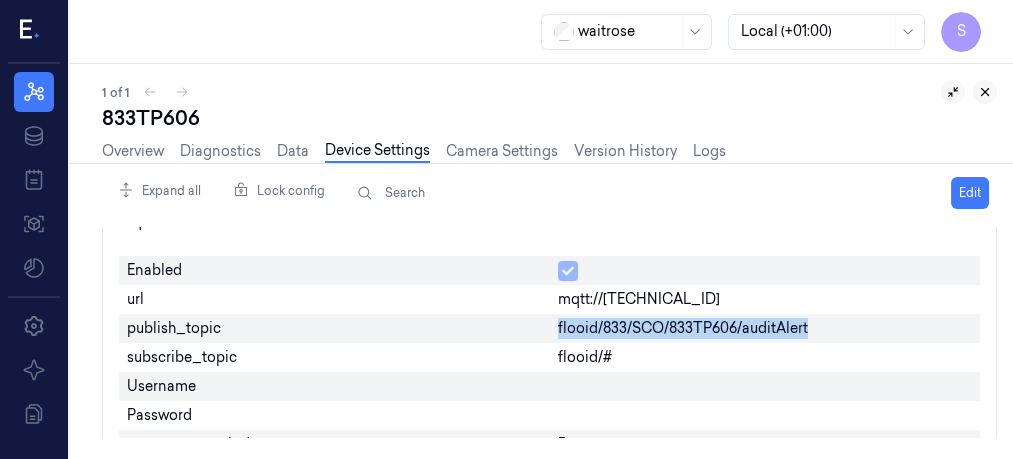 click 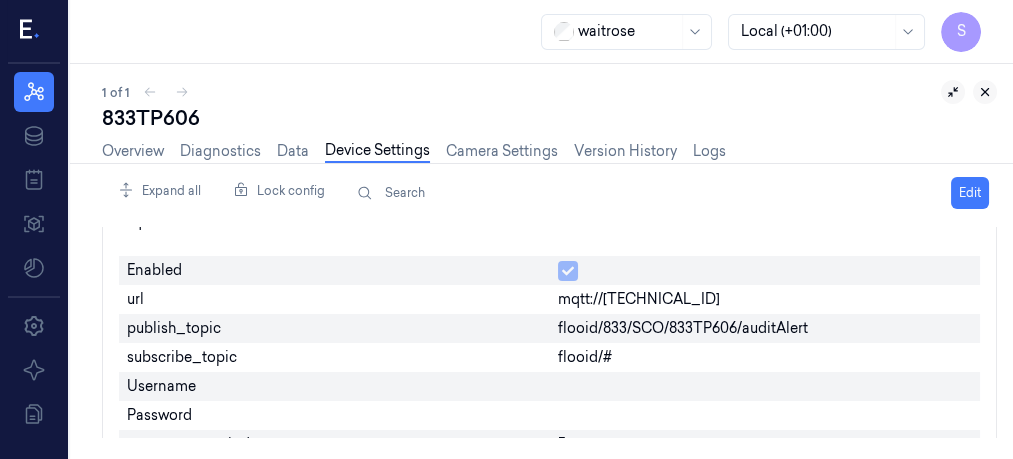scroll, scrollTop: 0, scrollLeft: 0, axis: both 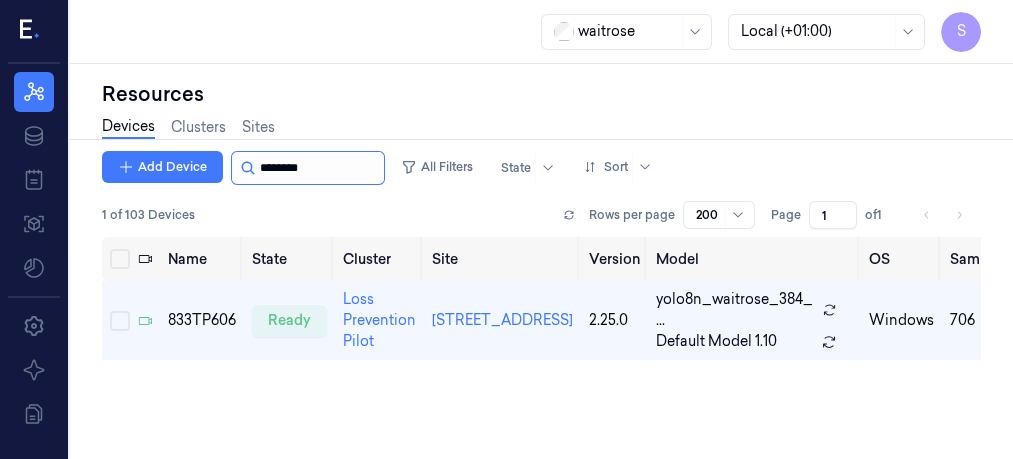 click at bounding box center (320, 168) 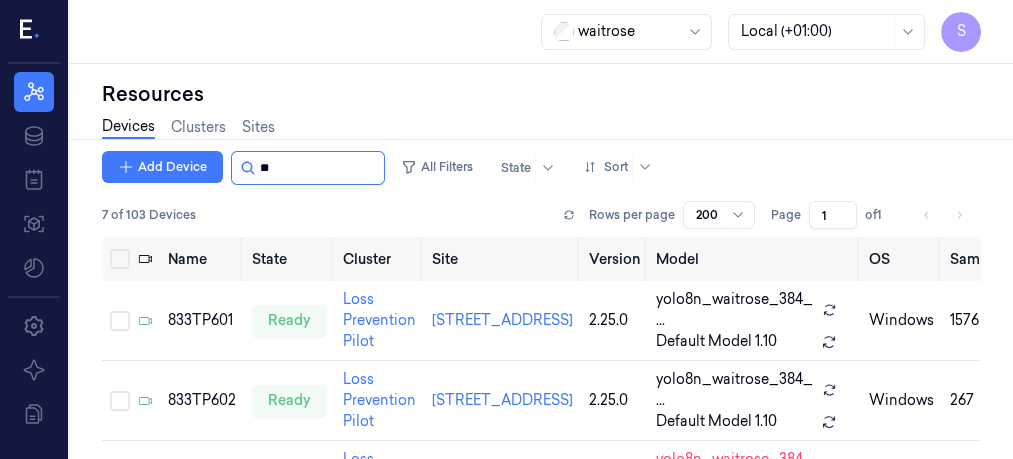 type on "*" 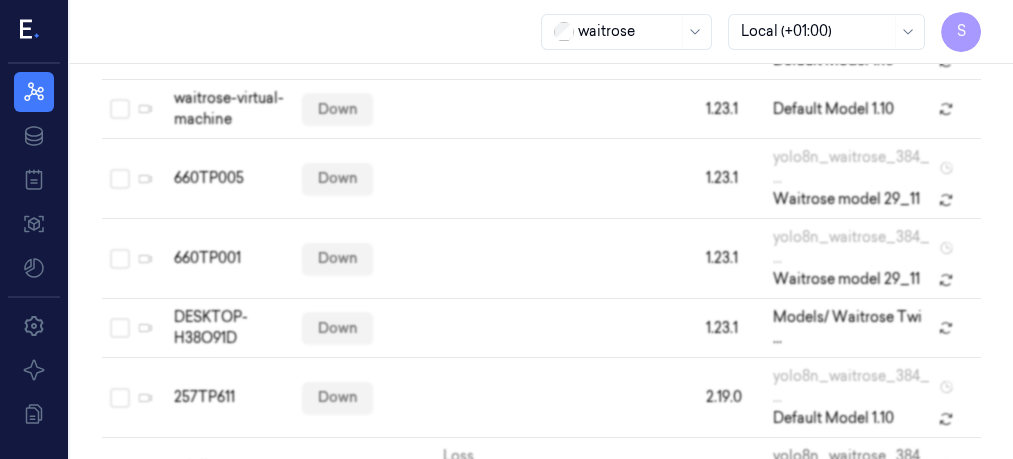 scroll, scrollTop: 94, scrollLeft: 0, axis: vertical 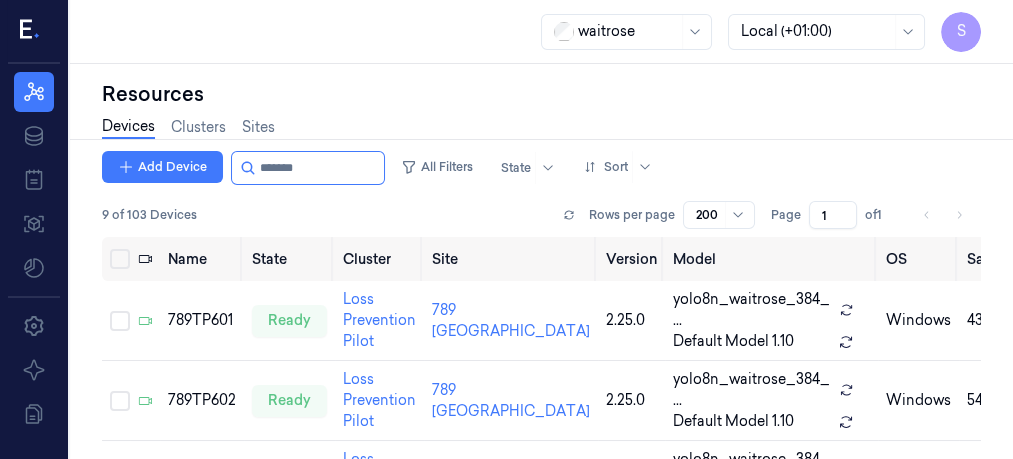 type on "*******" 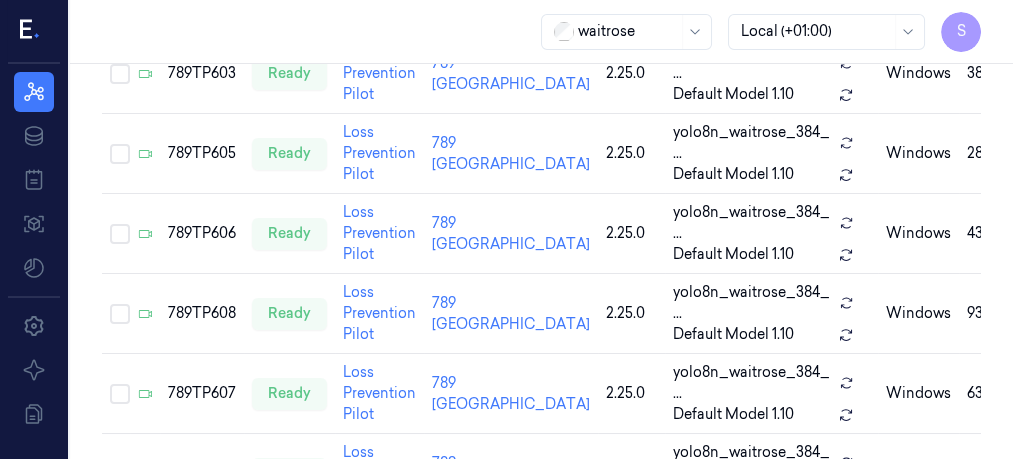 scroll, scrollTop: 415, scrollLeft: 0, axis: vertical 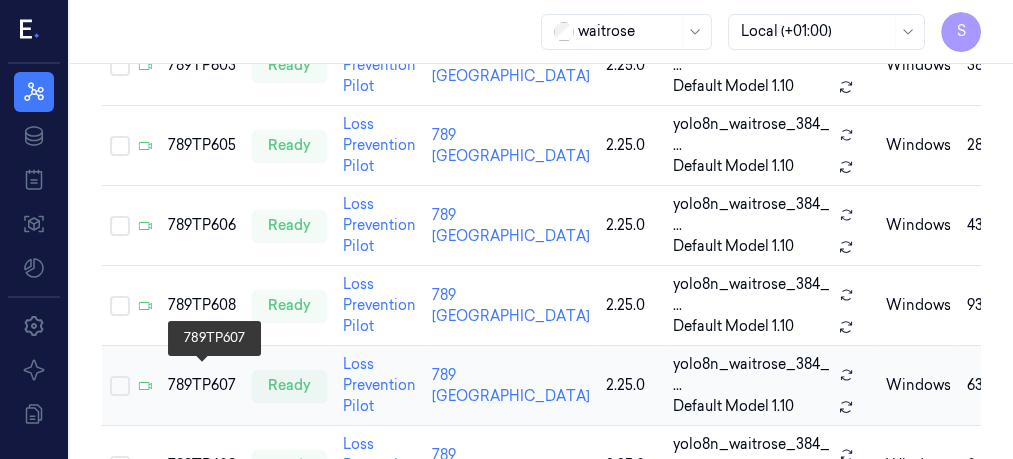 click on "789TP607" at bounding box center [202, 385] 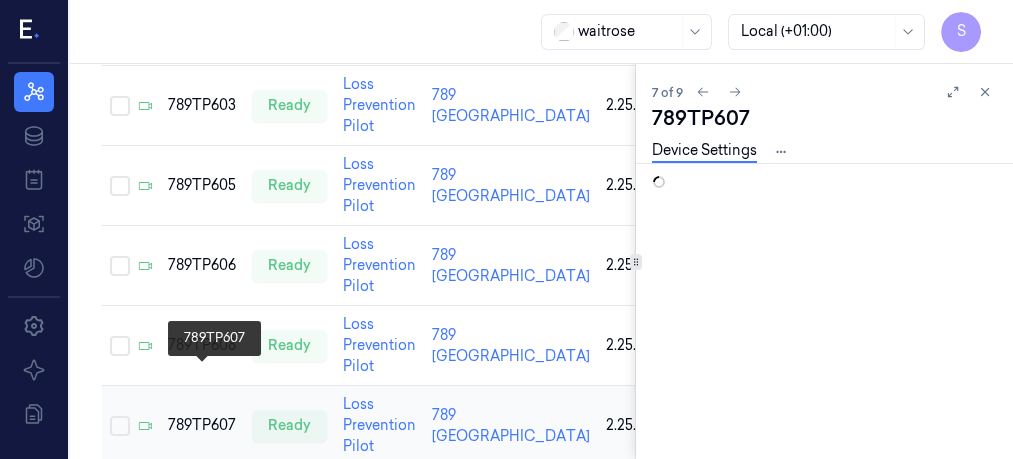 scroll, scrollTop: 0, scrollLeft: 0, axis: both 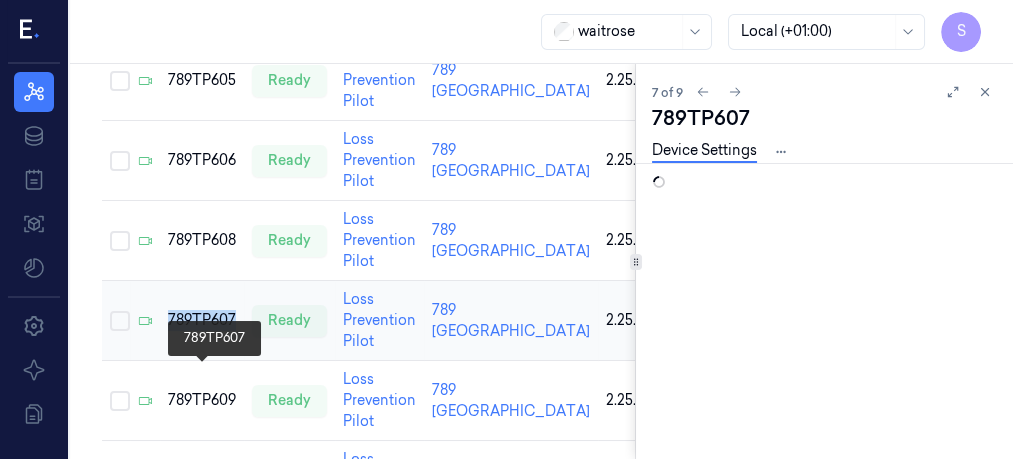 click on "789TP601 ready Loss Prevention Pilot 789 Vauxhall 2.25.0 yolo8n_waitrose_384_ ... Default Model 1.10 windows 4323 08/07/2025 06:06:50 10.213.219.4 789TP602 ready Loss Prevention Pilot 789 Vauxhall 2.25.0 yolo8n_waitrose_384_ ... Default Model 1.10 windows 5456 08/07/2025 06:07:45 10.213.219.71 789TP603 ready Loss Prevention Pilot 789 Vauxhall 2.25.0 yolo8n_waitrose_384_ ... Default Model 1.10 windows 3803 08/07/2025 06:06:20 10.213.219.72 789TP605 ready Loss Prevention Pilot 789 Vauxhall 2.25.0 yolo8n_waitrose_384_ ... Default Model 1.10 windows 2893 08/07/2025 06:07:43 10.213.219.9 789TP606 ready Loss Prevention Pilot 789 Vauxhall 2.25.0 yolo8n_waitrose_384_ ... Default Model 1.10 windows 435 08/07/2025 06:06:17 10.213.219.10 789TP608 ready Loss Prevention Pilot 789 Vauxhall 2.25.0 yolo8n_waitrose_384_ ... Default Model 1.10 windows 93 08/07/2025 06:06:47 10.213.219.8 789TP607 ready Loss Prevention Pilot 789 Vauxhall 2.25.0 yolo8n_waitrose_384_ ... Default Model 1.10 windows 635 08/07/2025 06:06:45 789TP609" at bounding box center [670, 160] 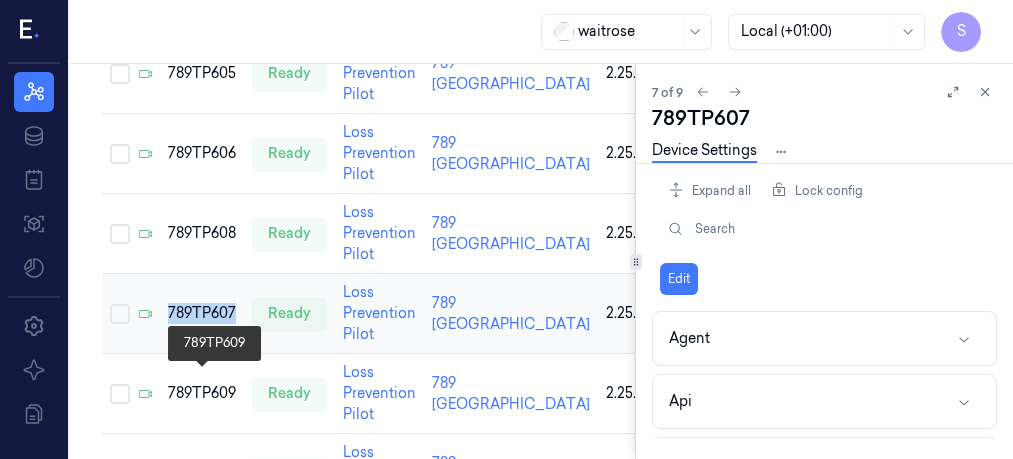 scroll, scrollTop: 530, scrollLeft: 0, axis: vertical 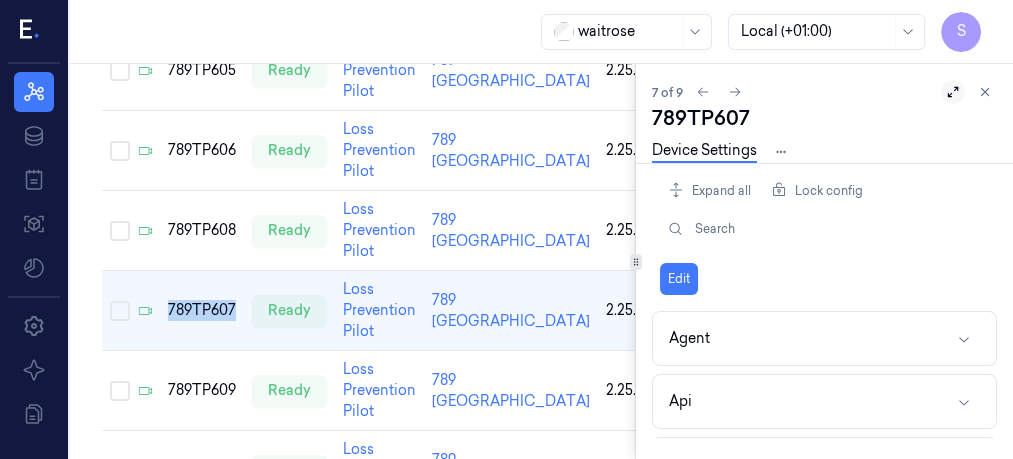 click 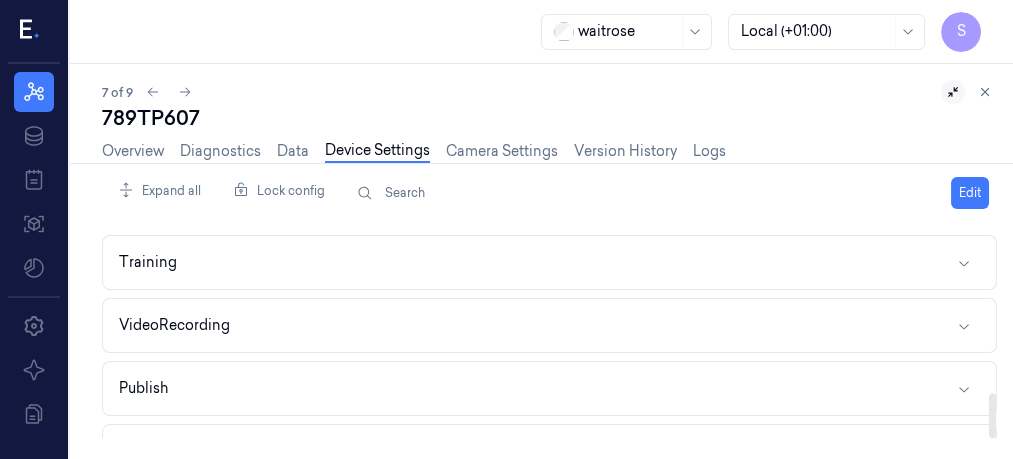 scroll, scrollTop: 781, scrollLeft: 0, axis: vertical 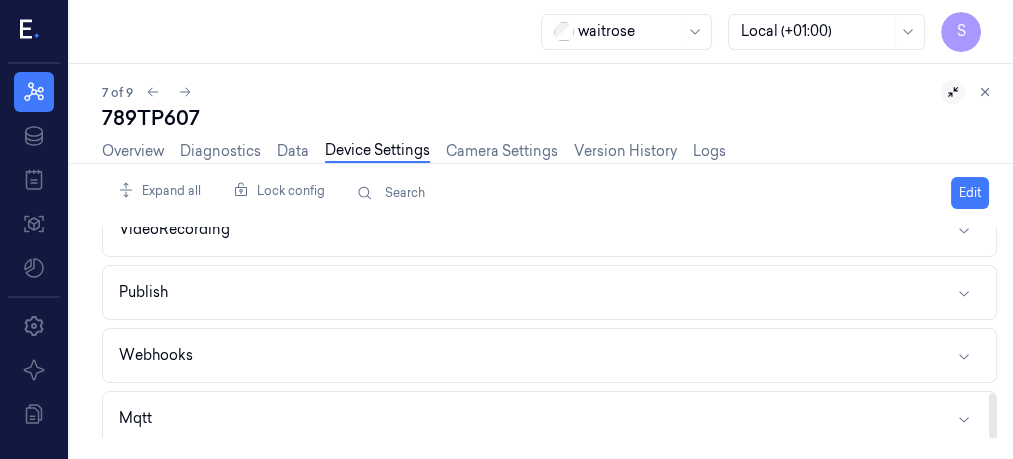 drag, startPoint x: 993, startPoint y: 236, endPoint x: 991, endPoint y: 438, distance: 202.0099 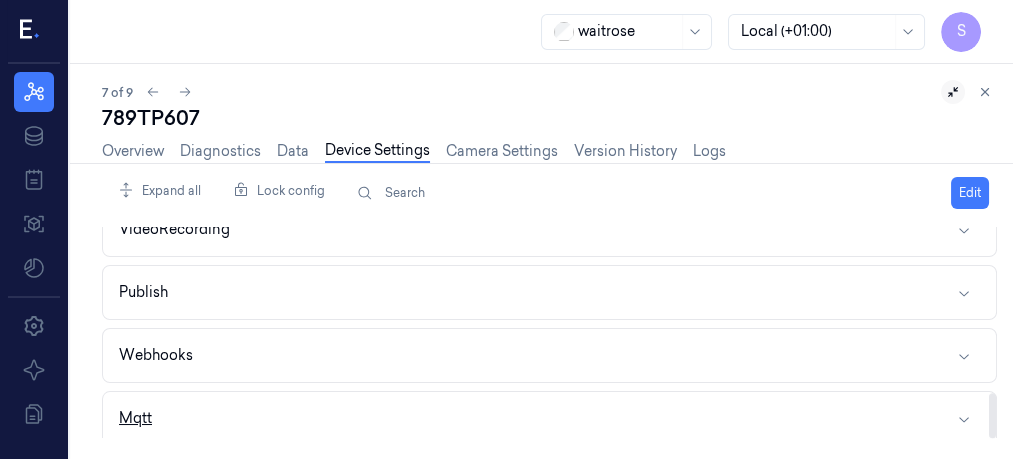click 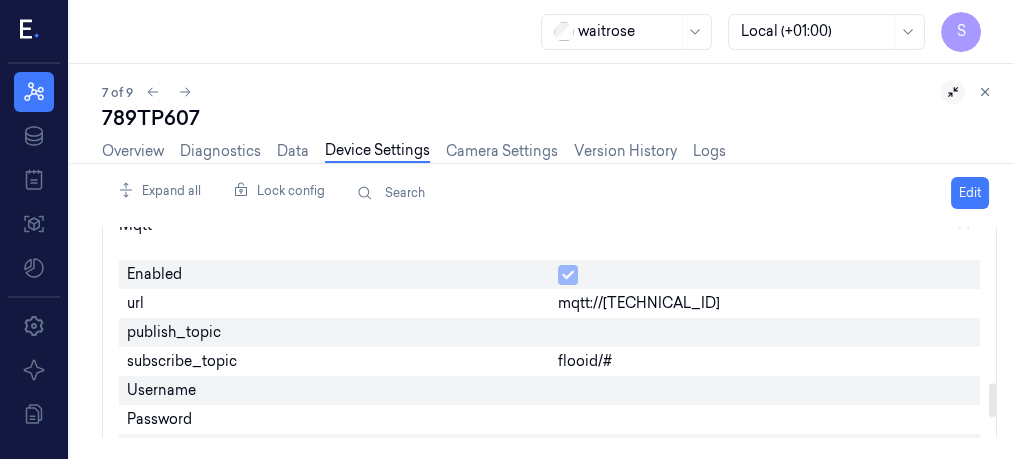 scroll, scrollTop: 981, scrollLeft: 0, axis: vertical 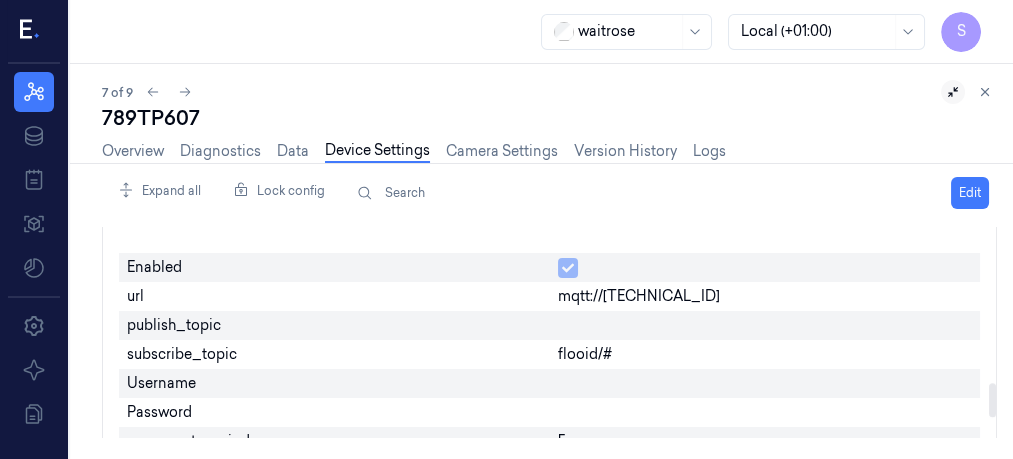 drag, startPoint x: 994, startPoint y: 361, endPoint x: 1000, endPoint y: 393, distance: 32.55764 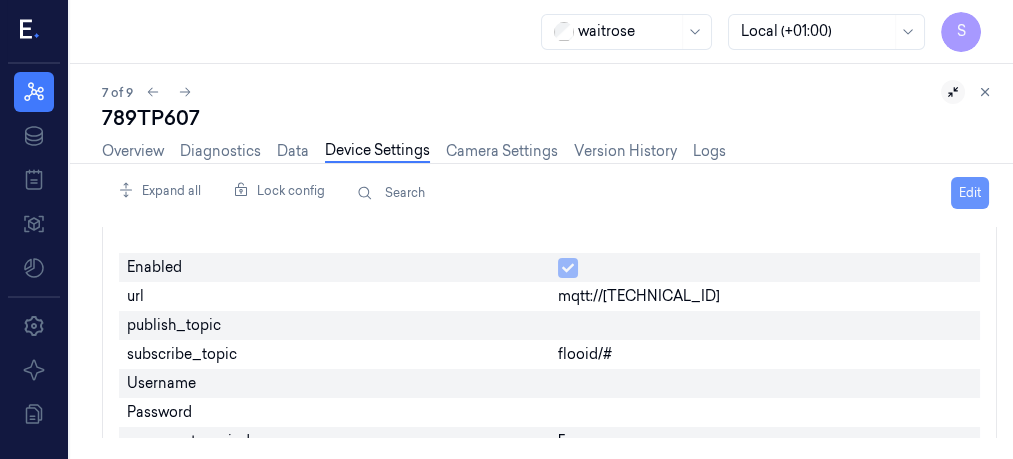 click on "Edit" at bounding box center [970, 193] 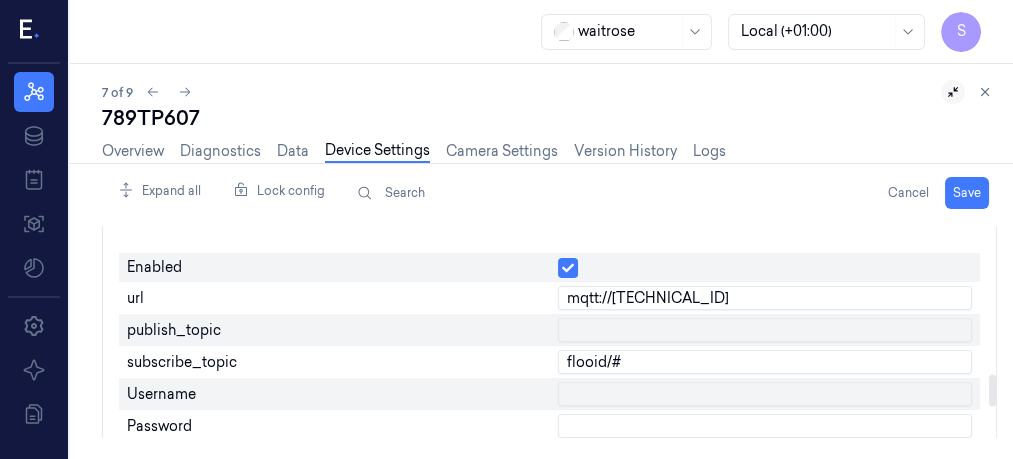 click at bounding box center (765, 330) 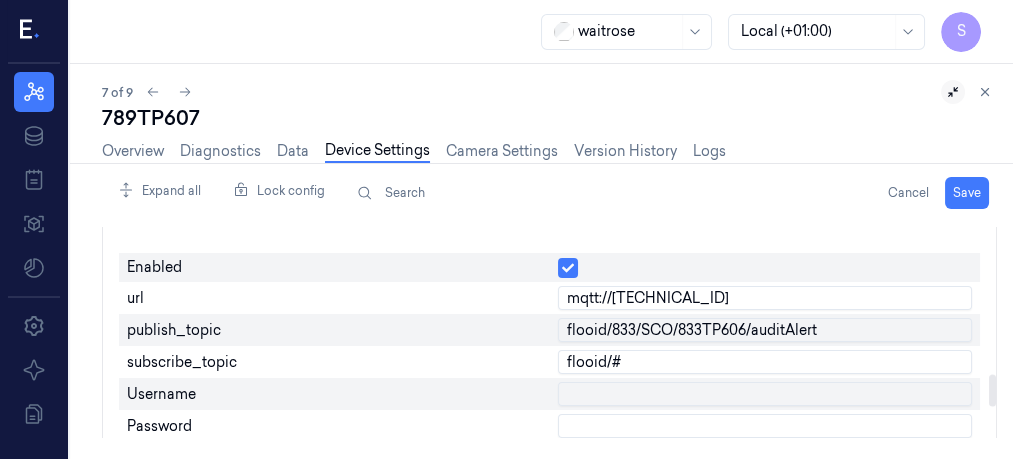 click on "flooid/833/SCO/833TP606/auditAlert" at bounding box center (765, 330) 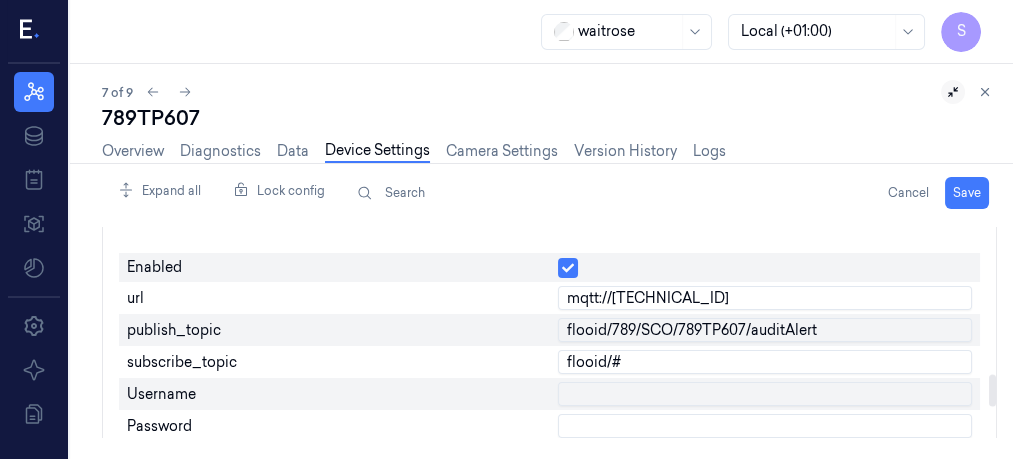 click on "flooid/789/SCO/789TP607/auditAlert" at bounding box center (765, 330) 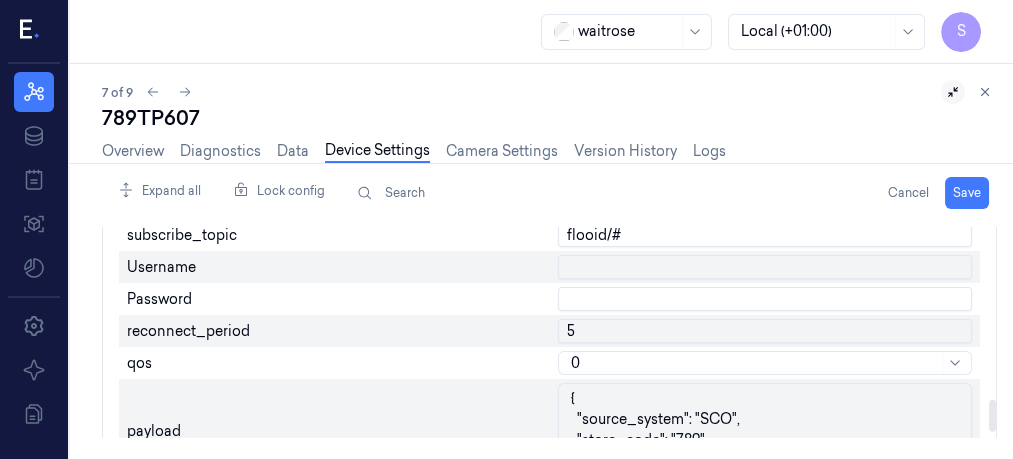 scroll, scrollTop: 1055, scrollLeft: 0, axis: vertical 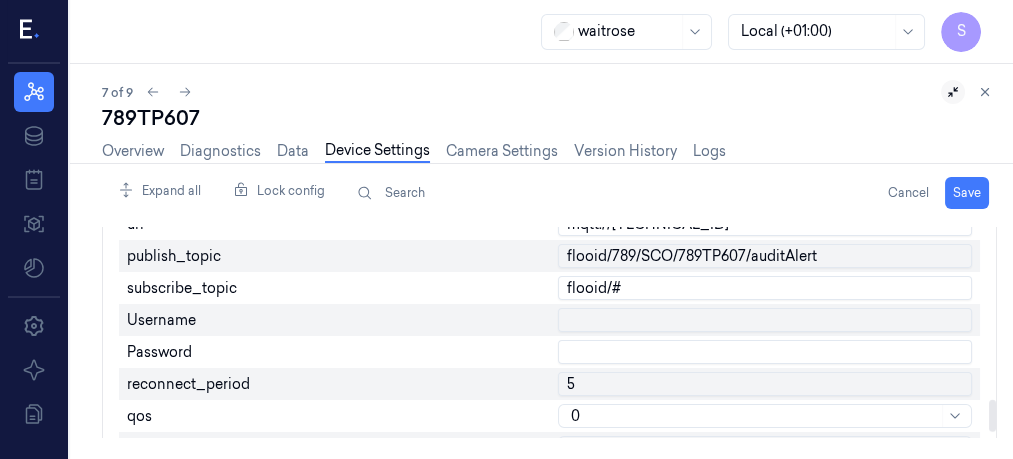 drag, startPoint x: 992, startPoint y: 380, endPoint x: 992, endPoint y: 392, distance: 12 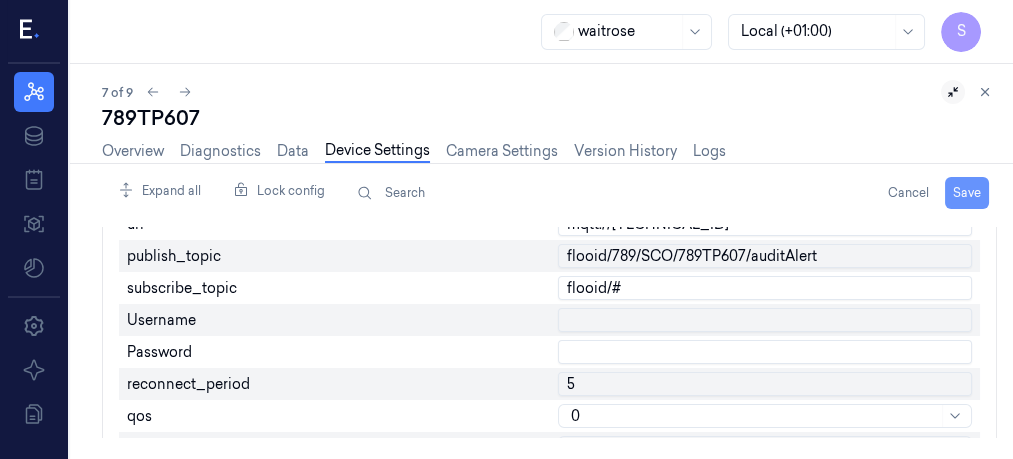 click on "Save" at bounding box center (967, 193) 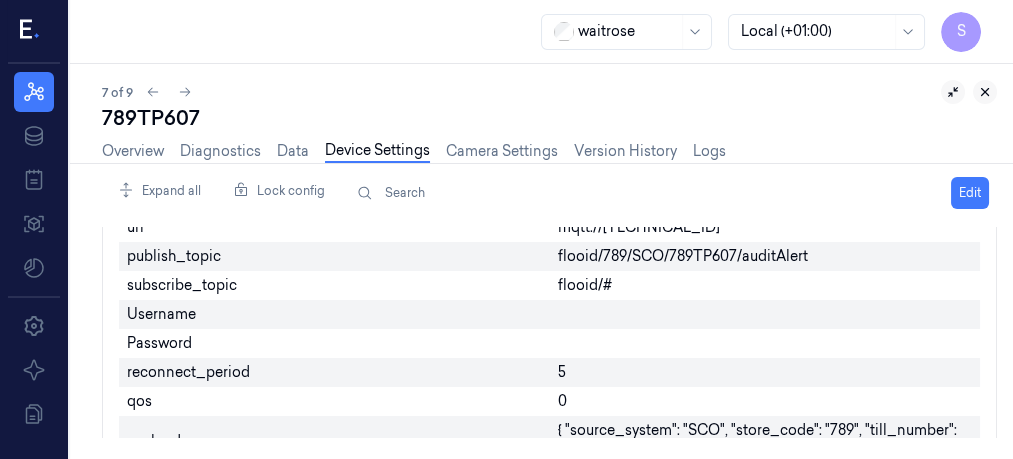 click 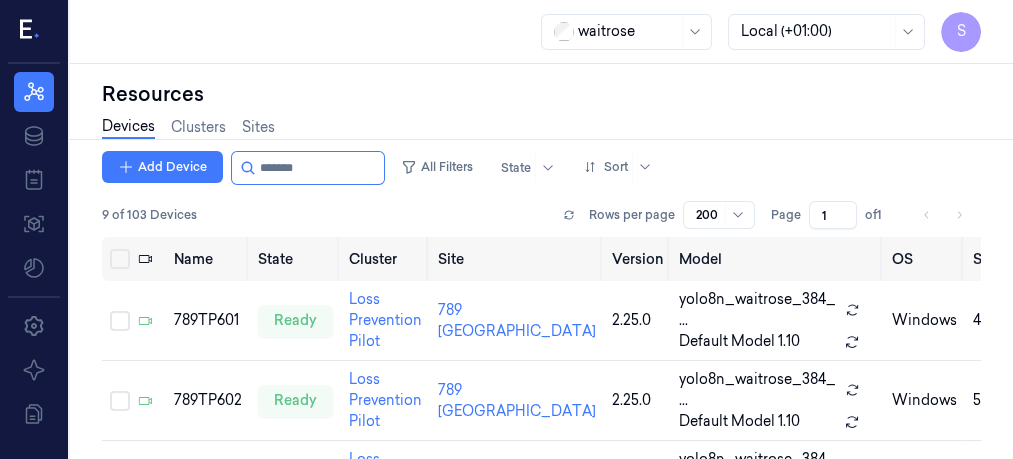 scroll, scrollTop: 0, scrollLeft: 0, axis: both 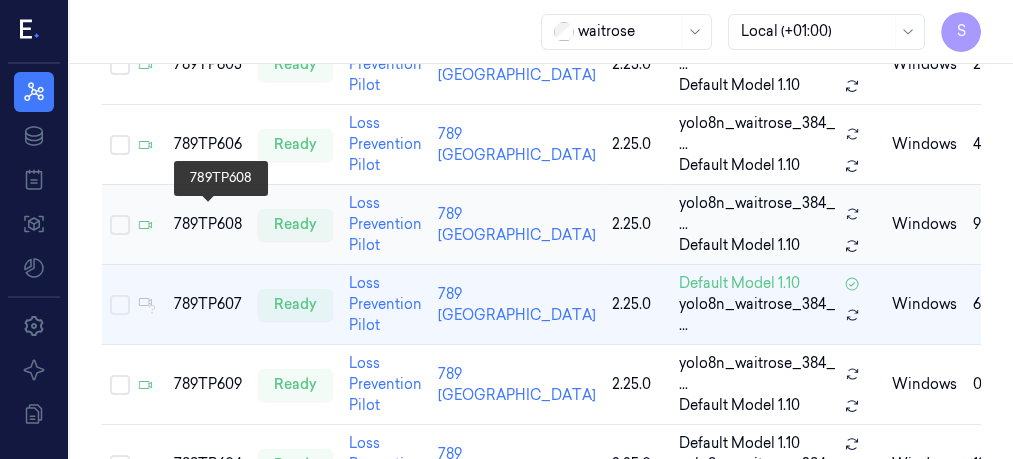 click on "789TP608" at bounding box center [208, 224] 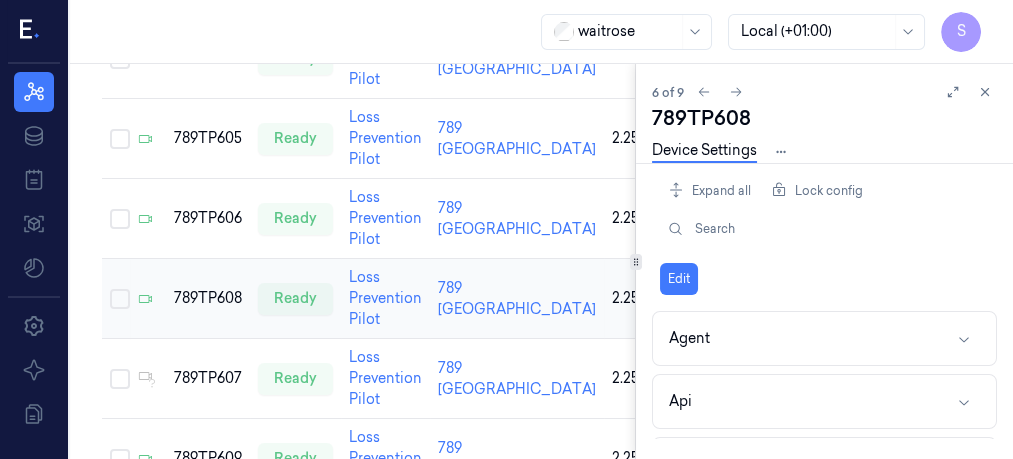 scroll, scrollTop: 451, scrollLeft: 0, axis: vertical 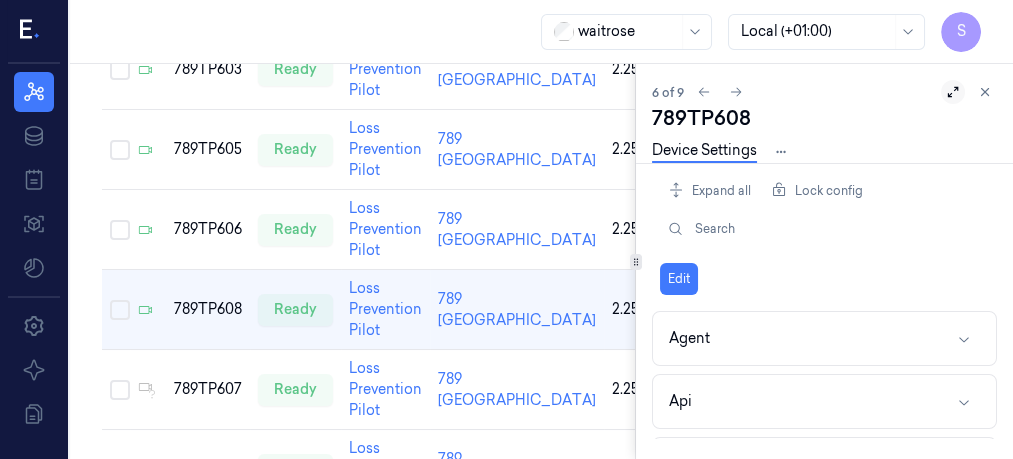 click 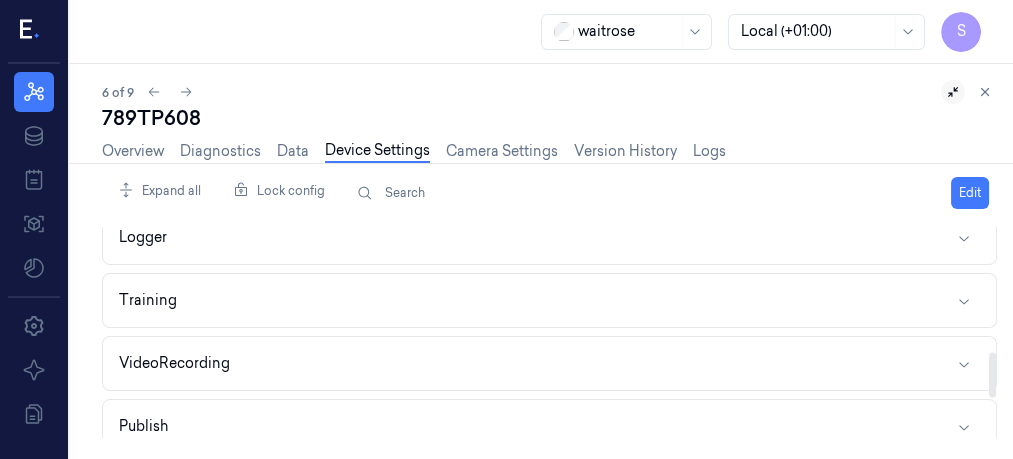 scroll, scrollTop: 781, scrollLeft: 0, axis: vertical 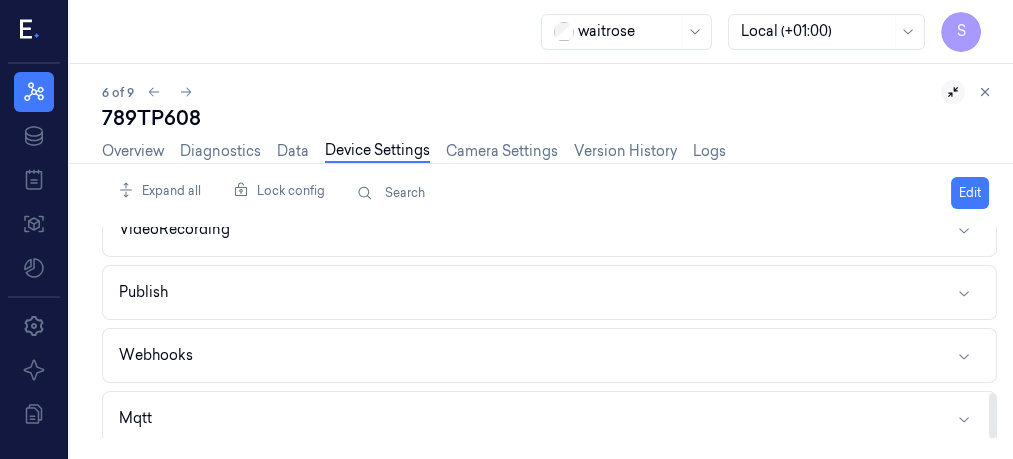 drag, startPoint x: 993, startPoint y: 243, endPoint x: 987, endPoint y: 450, distance: 207.08694 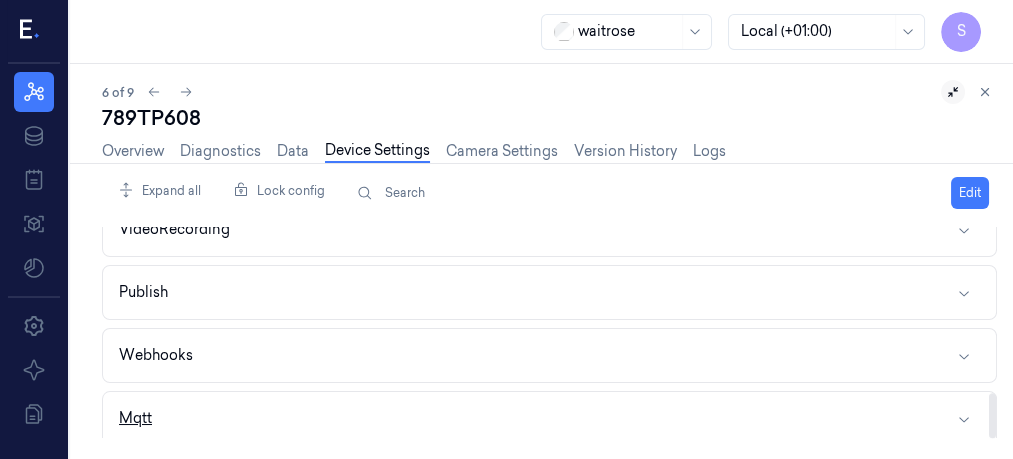 click 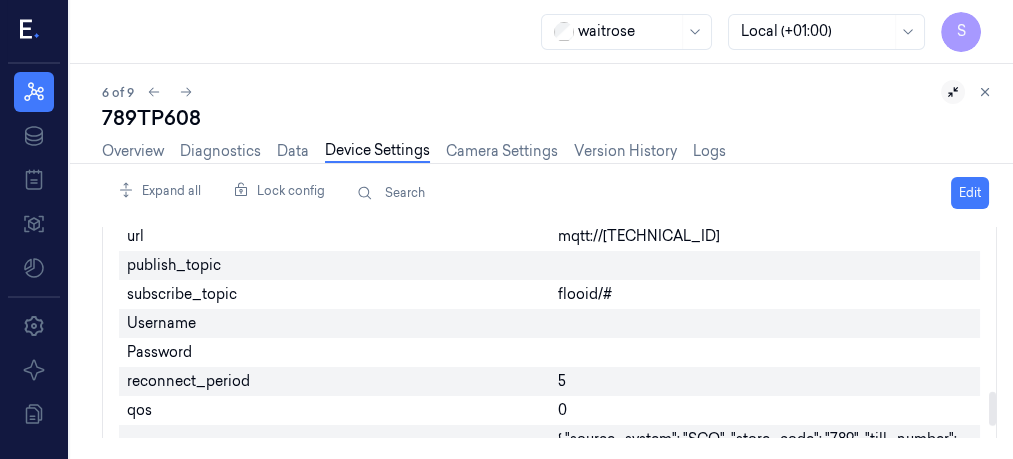 drag, startPoint x: 992, startPoint y: 360, endPoint x: 992, endPoint y: 402, distance: 42 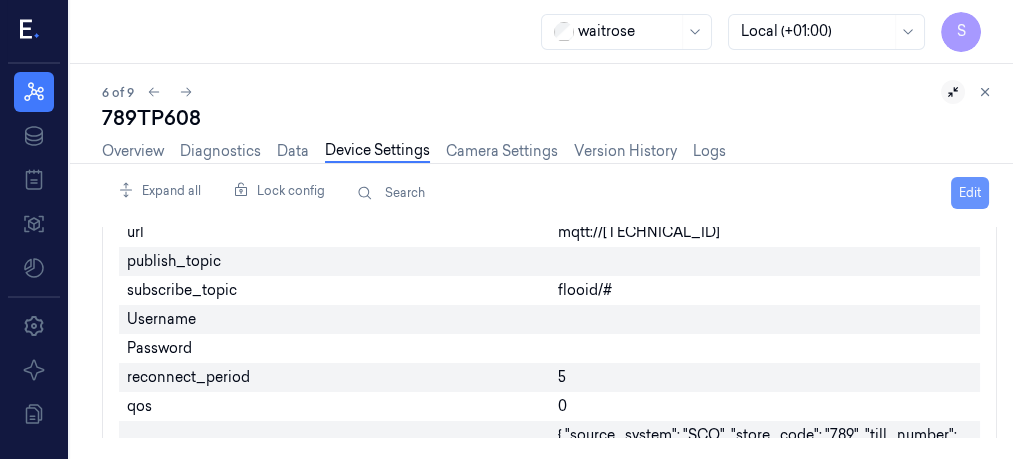 click on "Edit" at bounding box center (970, 193) 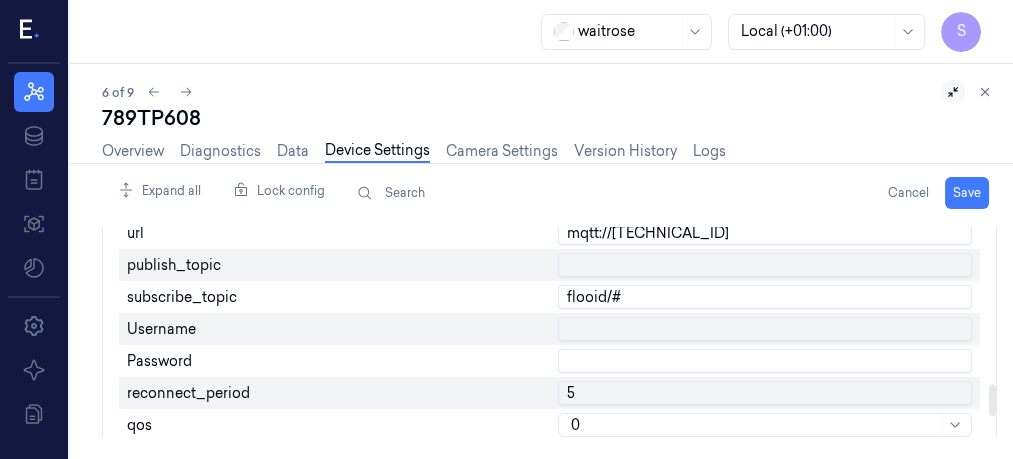 click at bounding box center (765, 265) 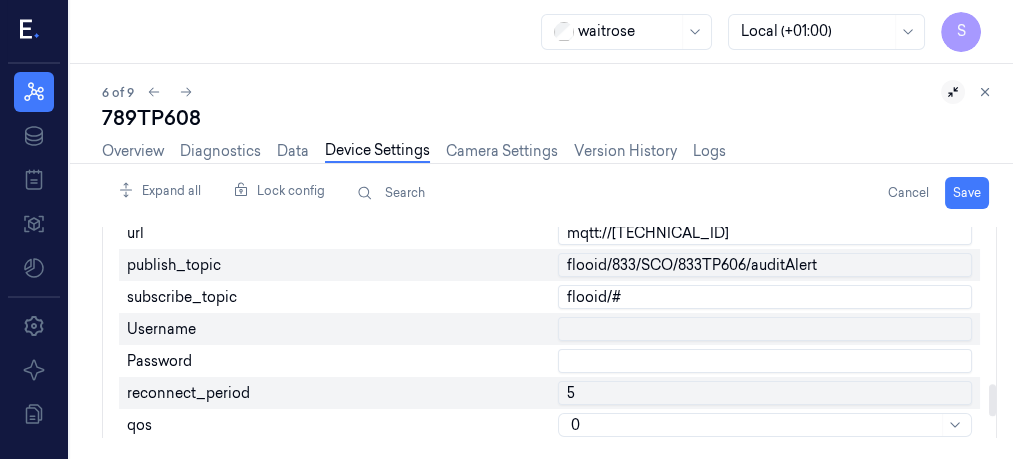 click on "flooid/833/SCO/833TP606/auditAlert" at bounding box center [765, 265] 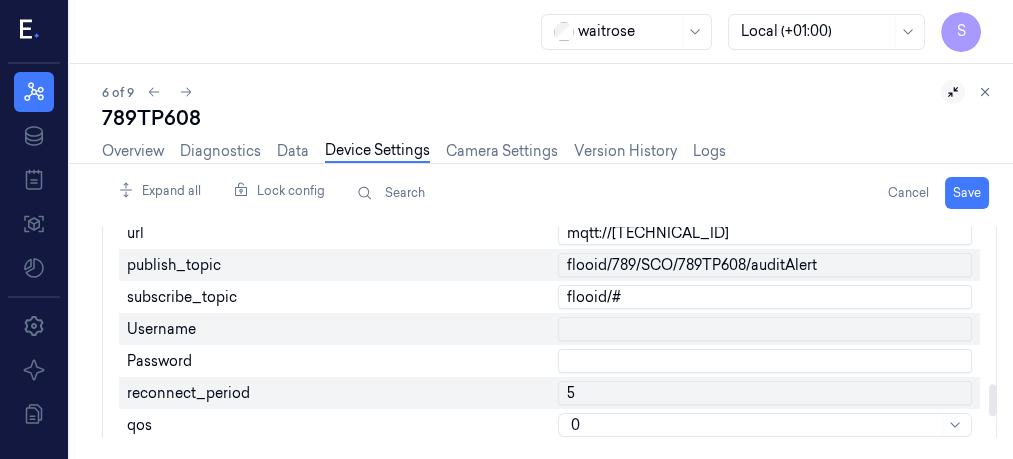 type on "flooid/789/SCO/789TP608/auditAlert" 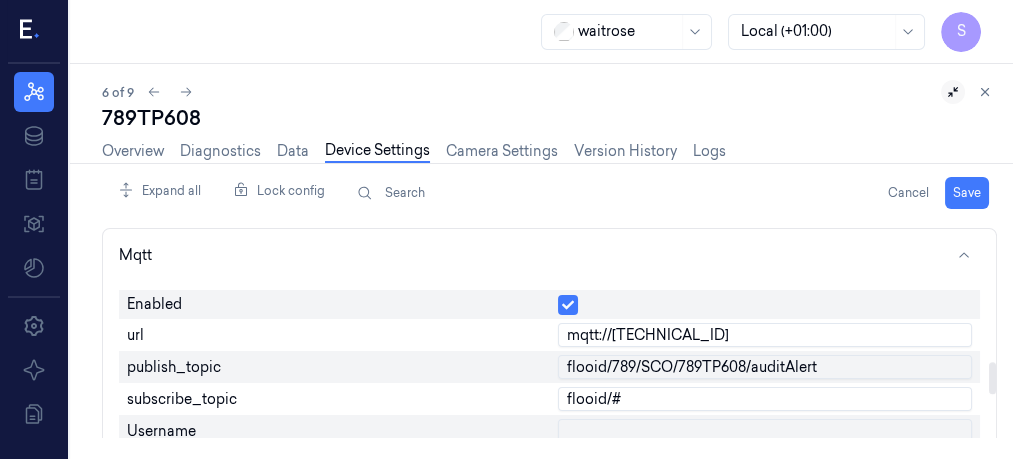 scroll, scrollTop: 898, scrollLeft: 0, axis: vertical 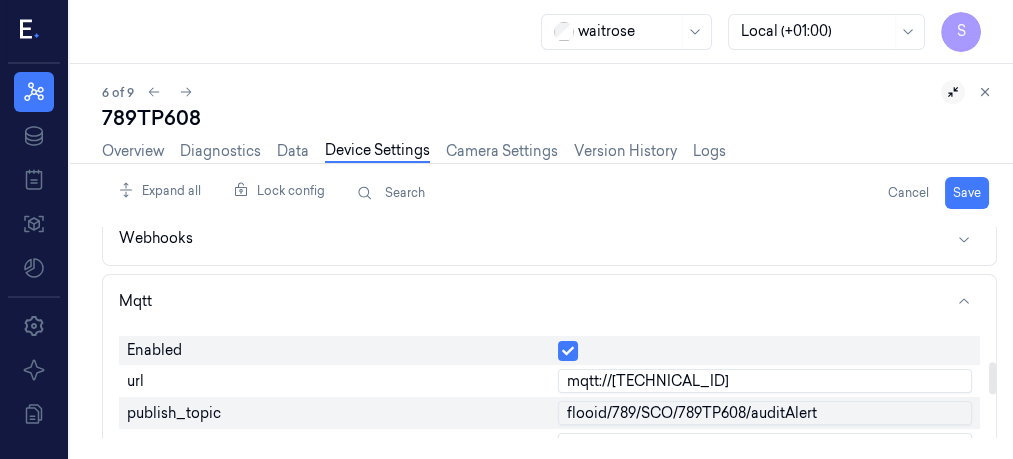drag, startPoint x: 993, startPoint y: 401, endPoint x: 994, endPoint y: 378, distance: 23.021729 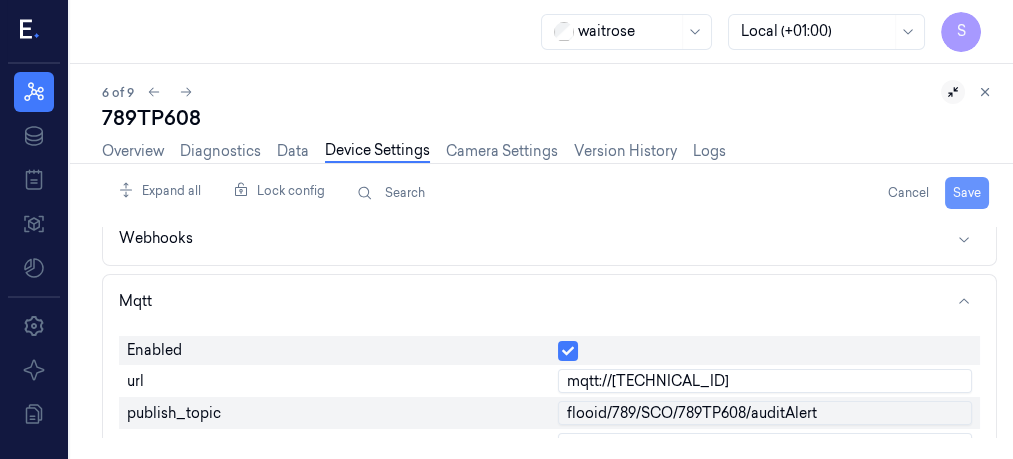 click on "Save" at bounding box center (967, 193) 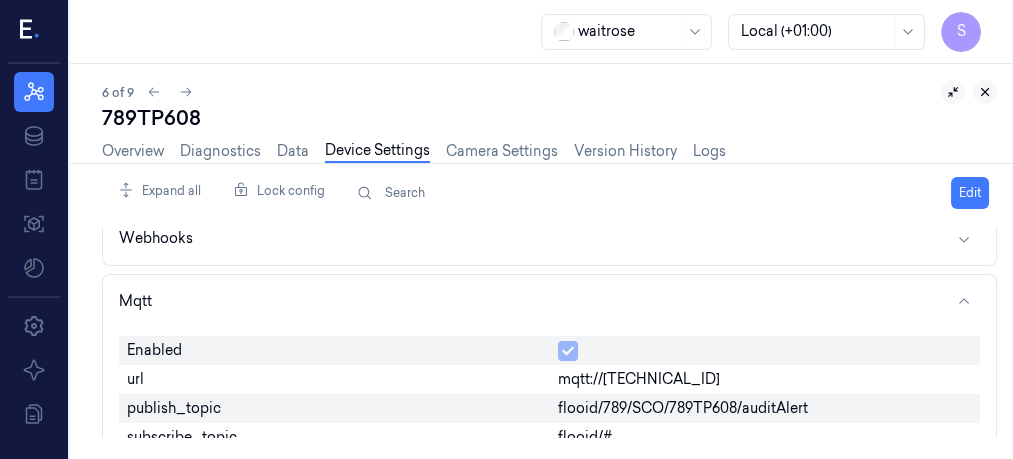 click 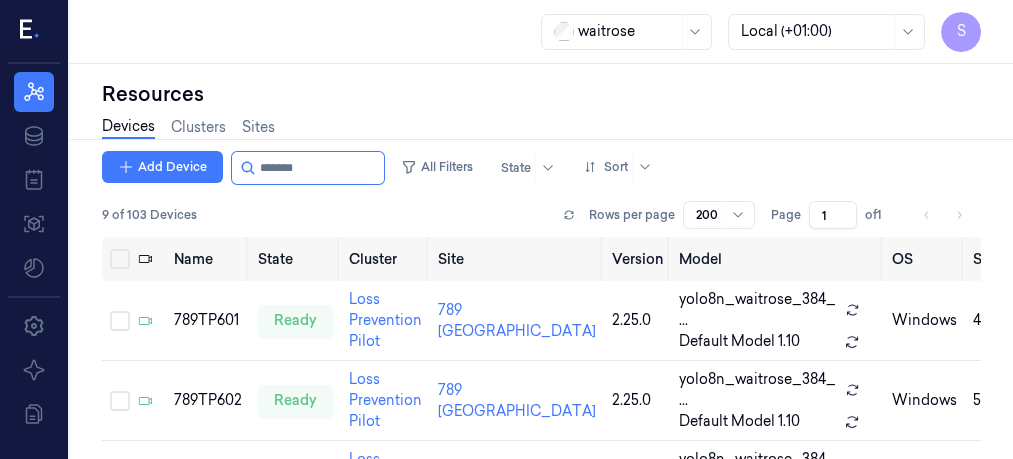 scroll, scrollTop: 0, scrollLeft: 0, axis: both 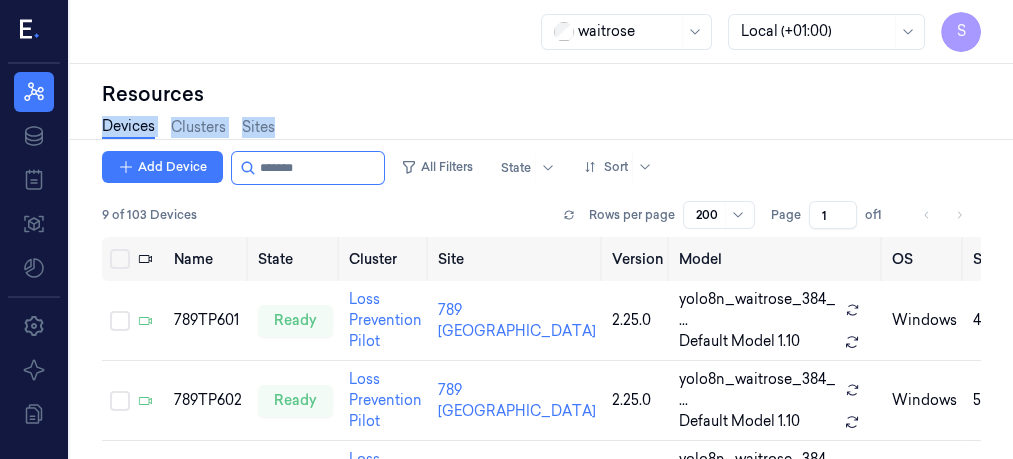 drag, startPoint x: 592, startPoint y: 150, endPoint x: 329, endPoint y: 71, distance: 274.60883 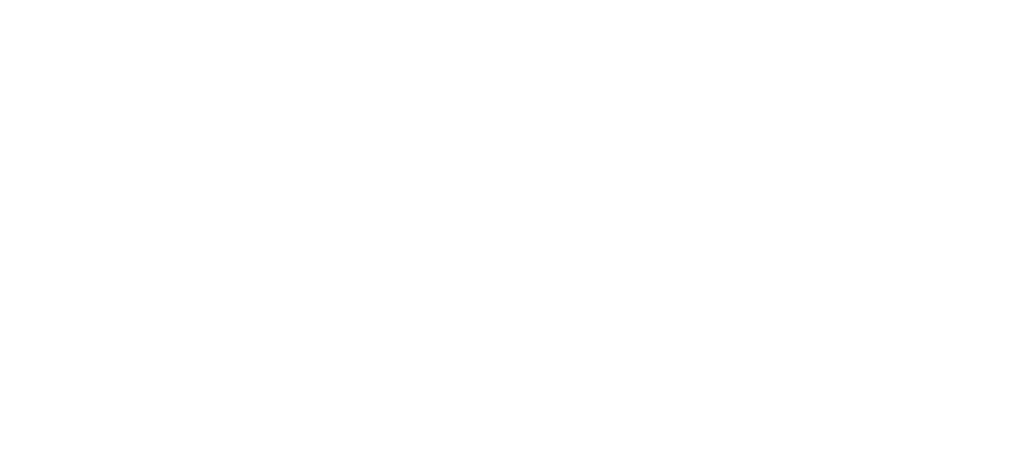 scroll, scrollTop: 0, scrollLeft: 0, axis: both 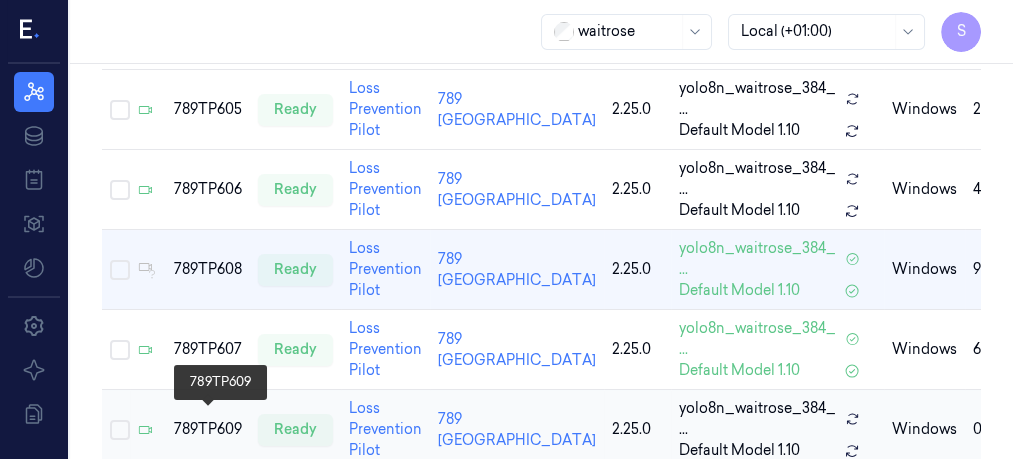 click on "789TP609" at bounding box center (208, 429) 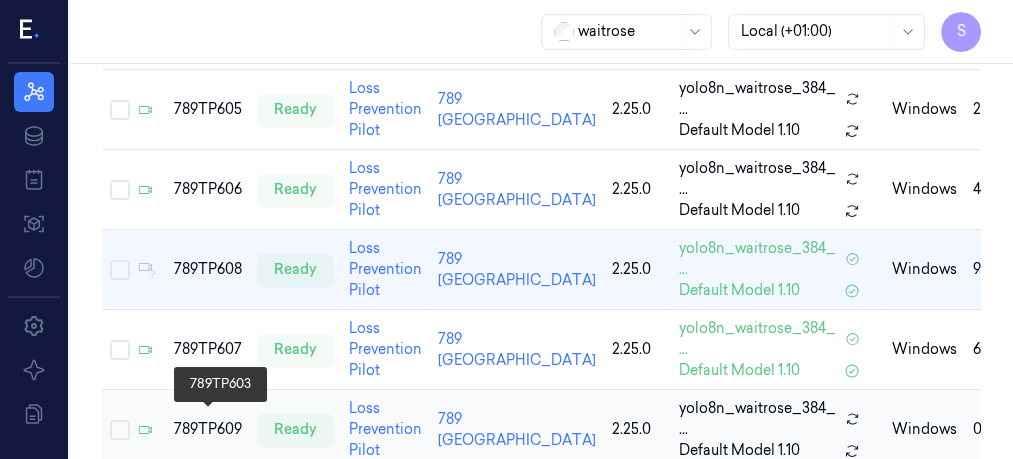 scroll, scrollTop: 52, scrollLeft: 0, axis: vertical 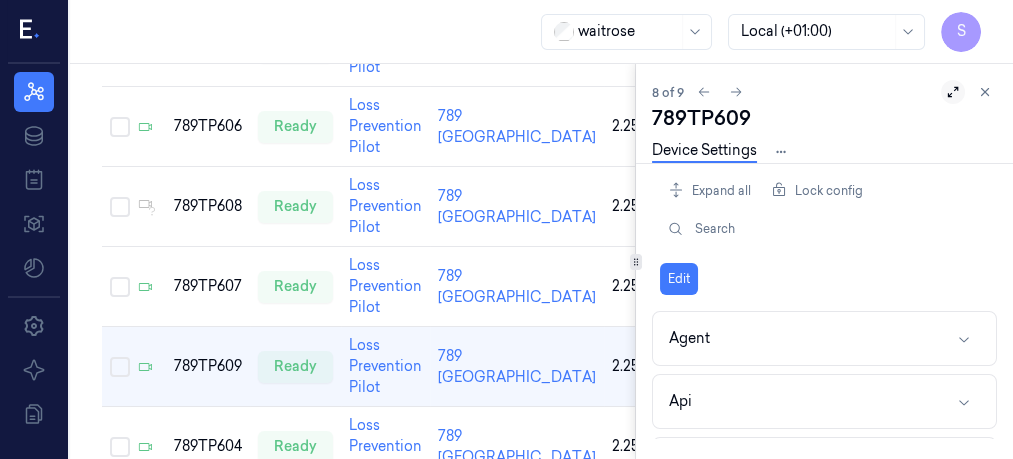 click 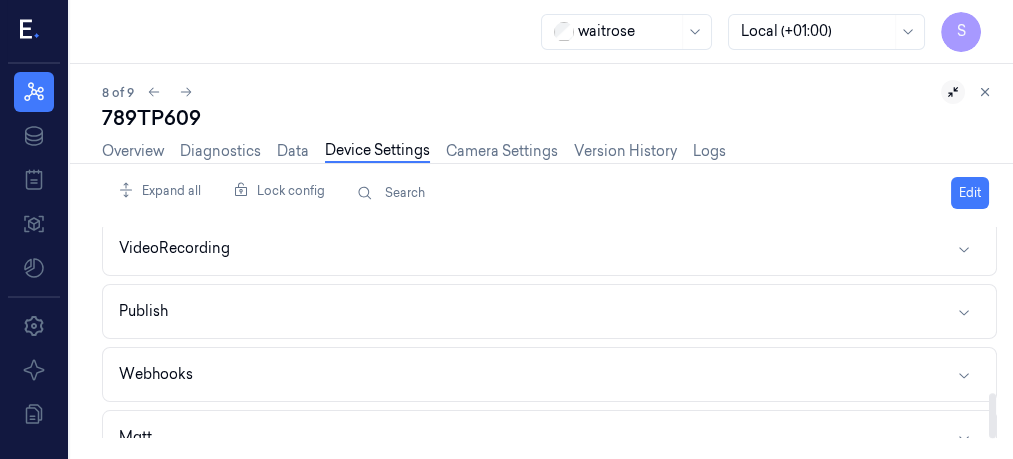scroll, scrollTop: 781, scrollLeft: 0, axis: vertical 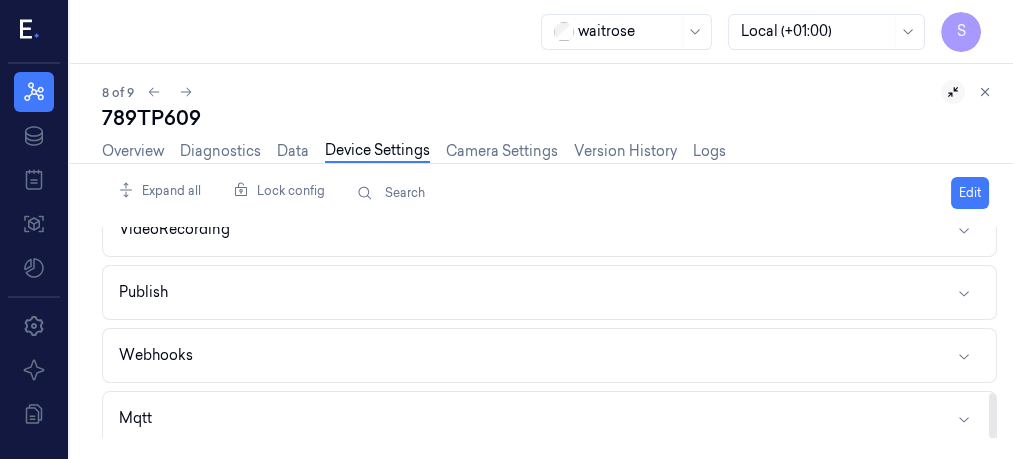drag, startPoint x: 990, startPoint y: 257, endPoint x: 991, endPoint y: 455, distance: 198.00252 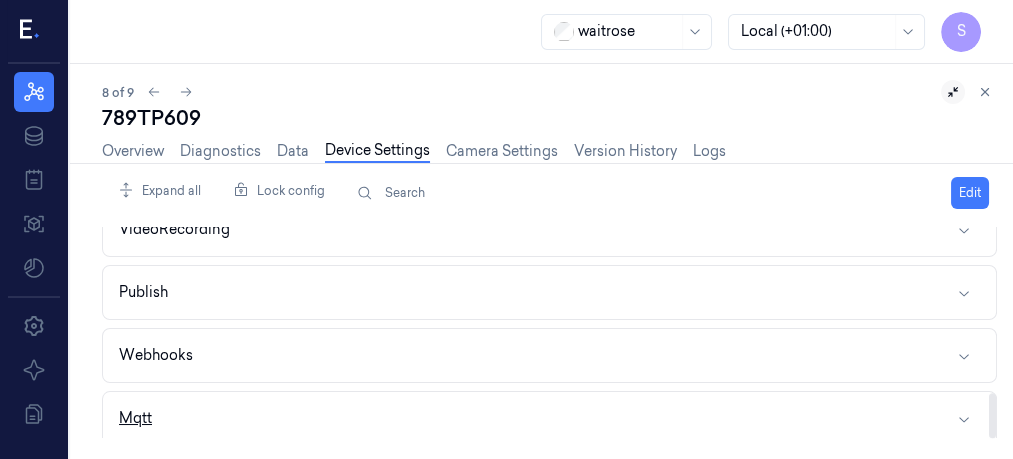 click 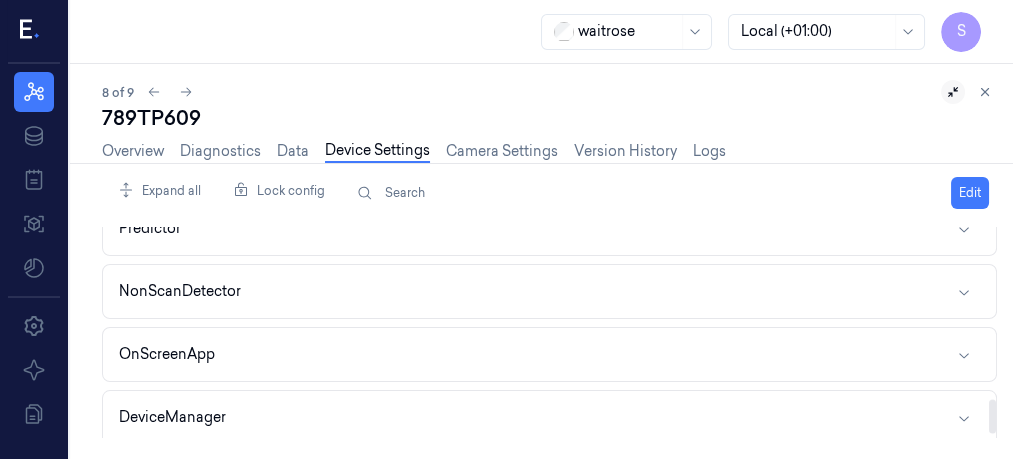 scroll, scrollTop: 255, scrollLeft: 0, axis: vertical 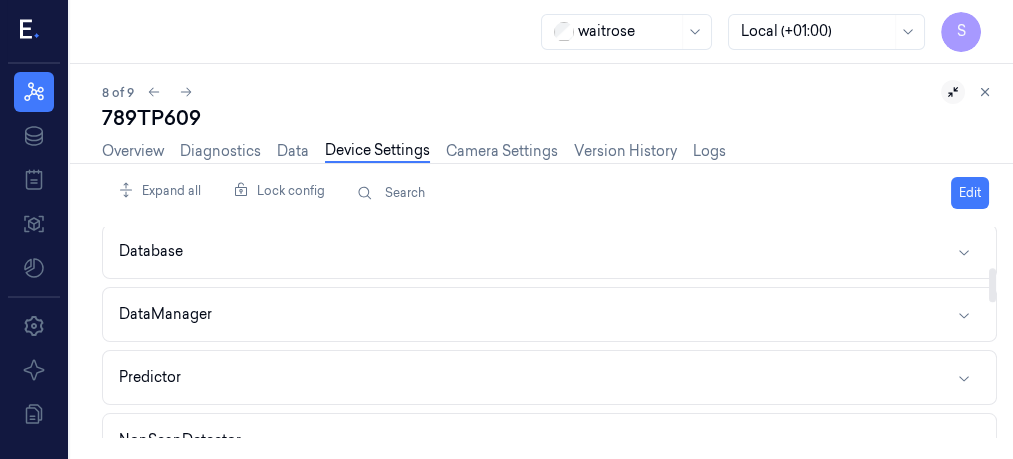drag, startPoint x: 989, startPoint y: 371, endPoint x: 1011, endPoint y: 288, distance: 85.86617 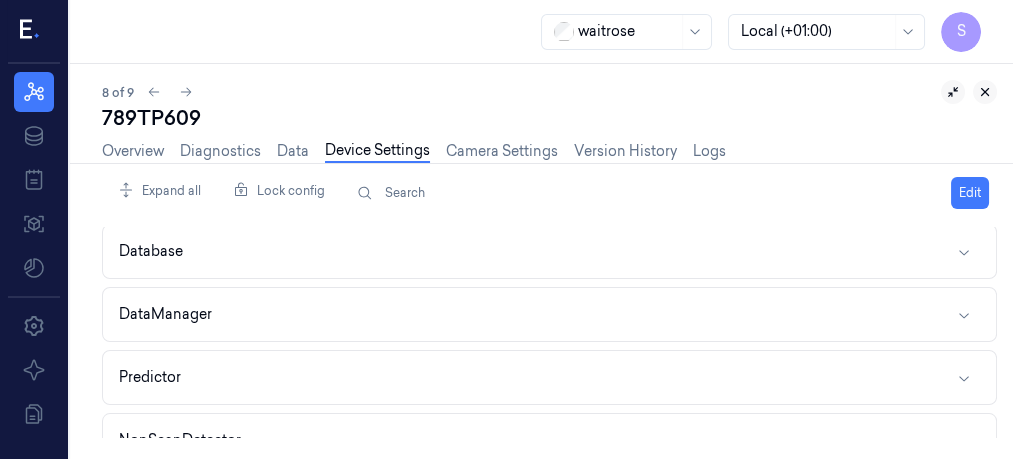 click 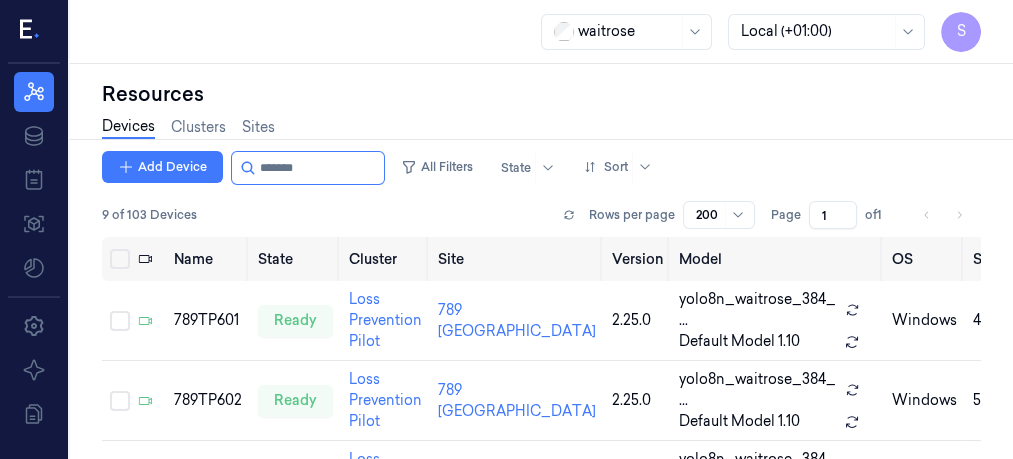 scroll, scrollTop: 0, scrollLeft: 0, axis: both 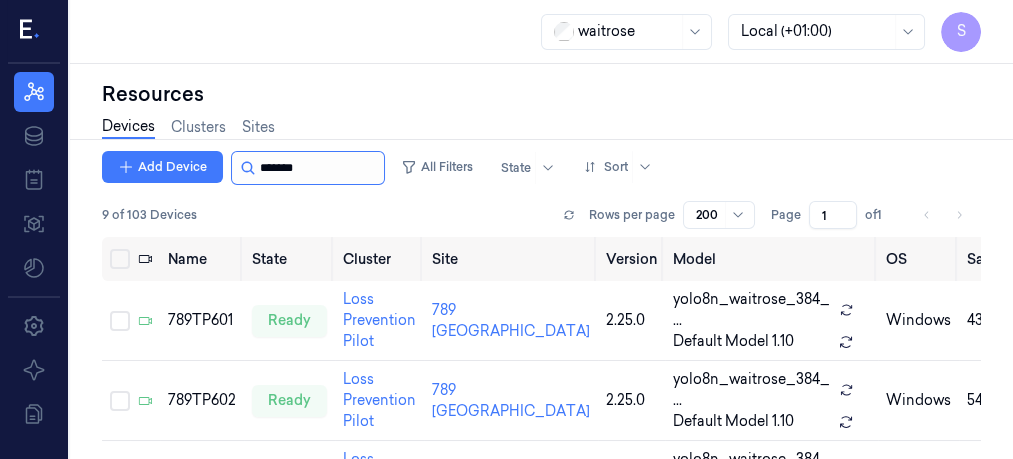 click at bounding box center [320, 168] 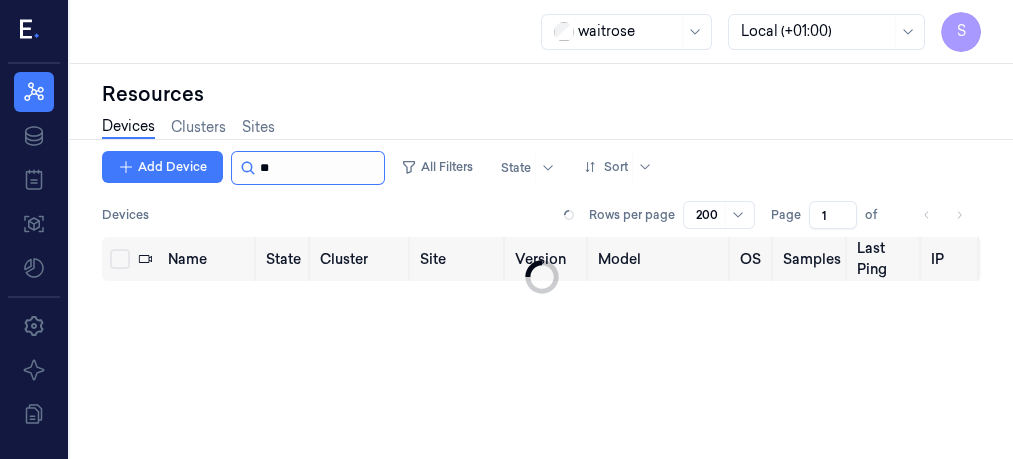 type on "*" 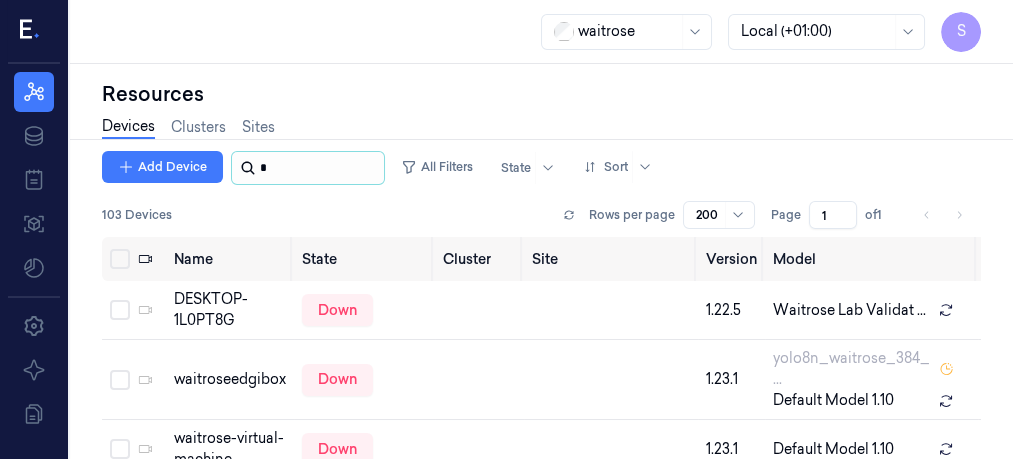 scroll, scrollTop: 68, scrollLeft: 0, axis: vertical 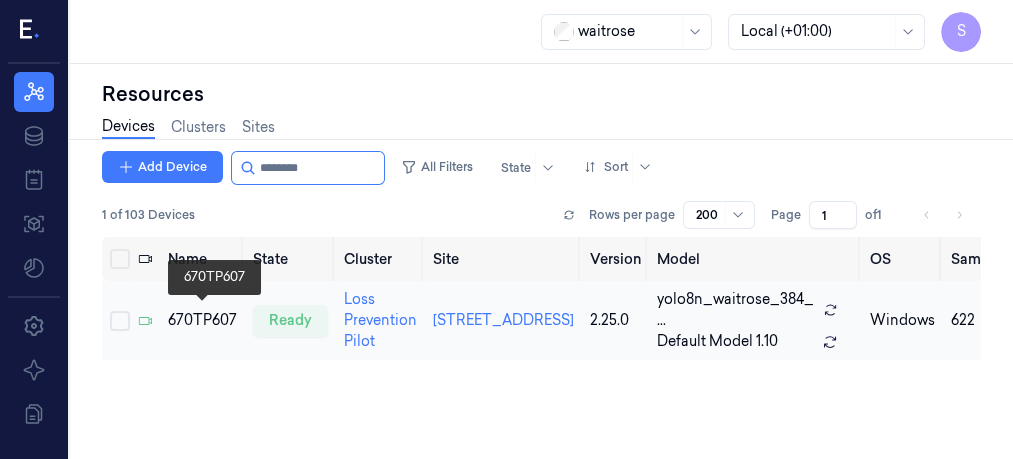 type on "********" 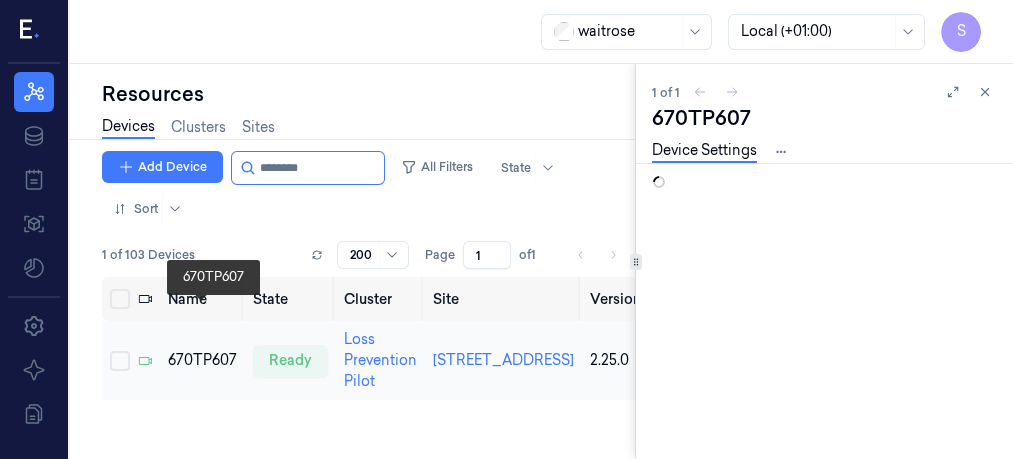 scroll, scrollTop: 0, scrollLeft: 0, axis: both 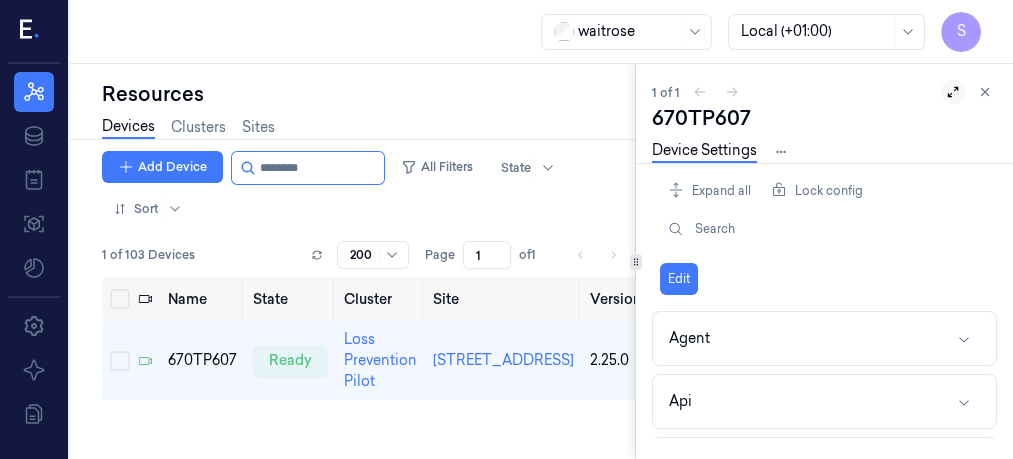 click 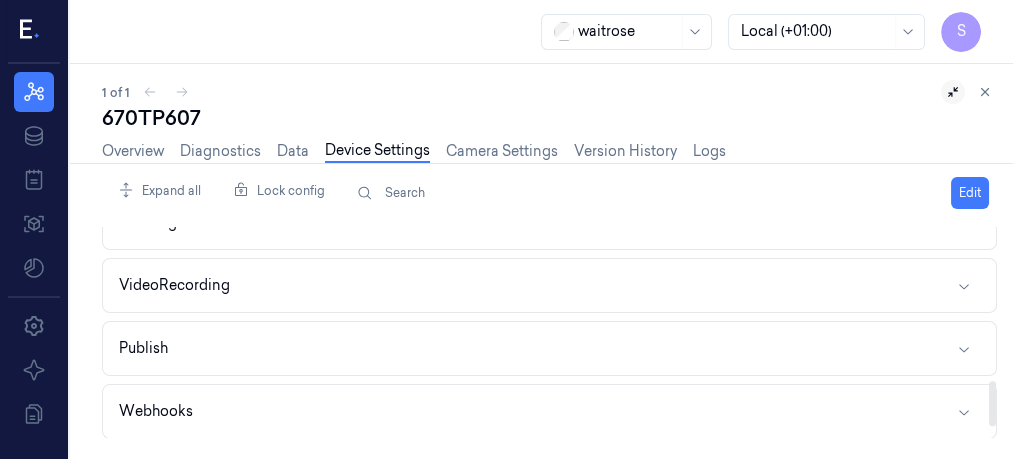 scroll, scrollTop: 781, scrollLeft: 0, axis: vertical 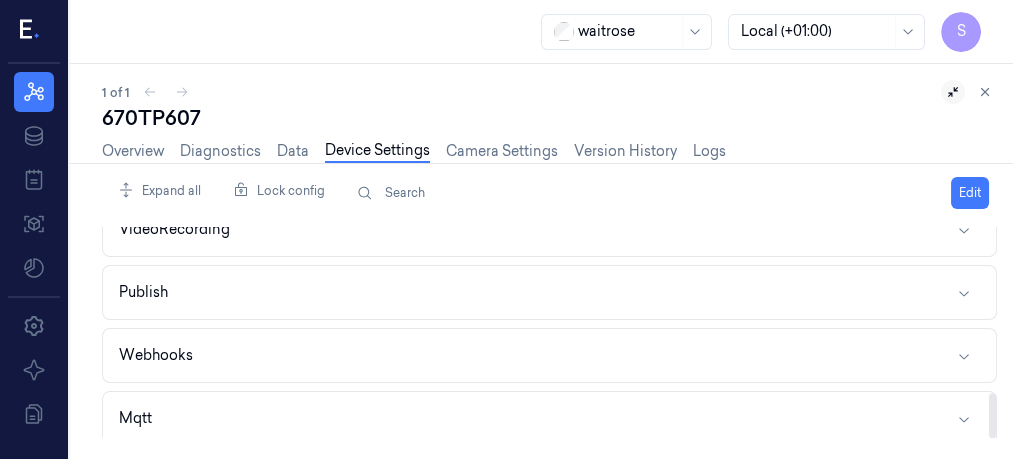drag, startPoint x: 994, startPoint y: 263, endPoint x: 993, endPoint y: 451, distance: 188.00266 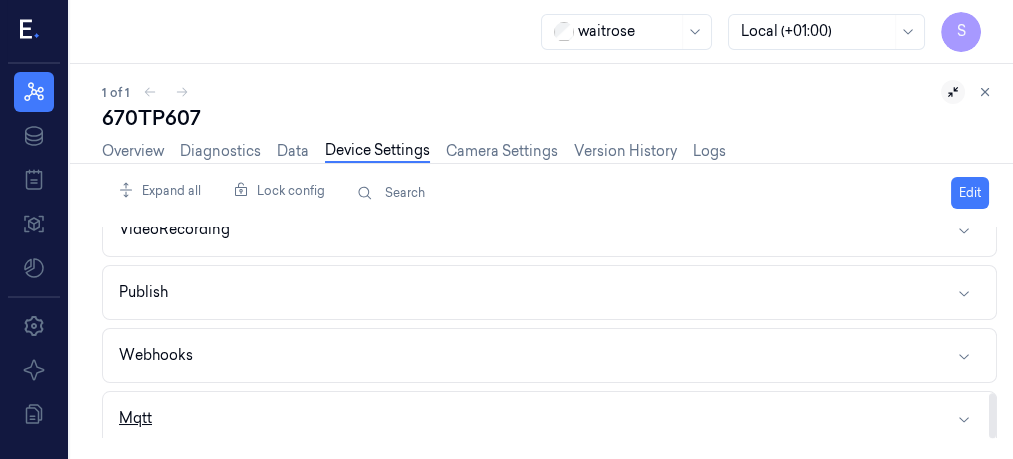 click 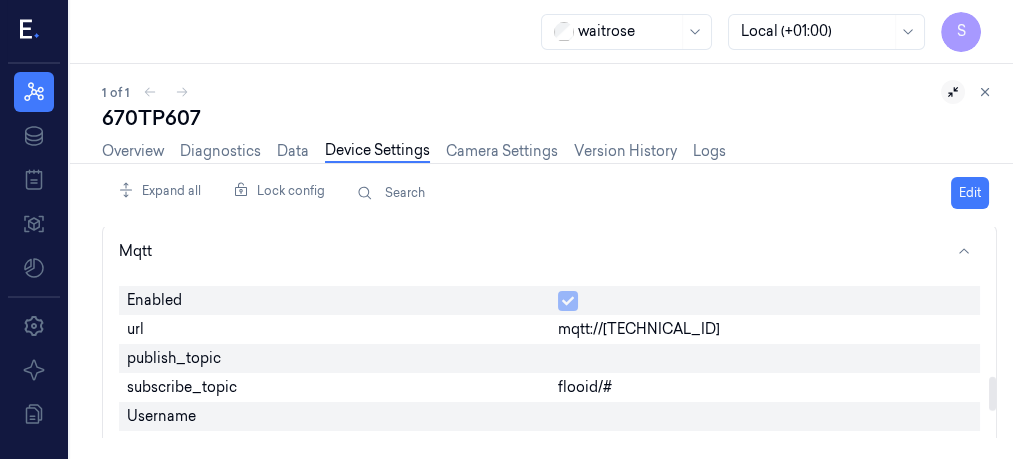scroll, scrollTop: 951, scrollLeft: 0, axis: vertical 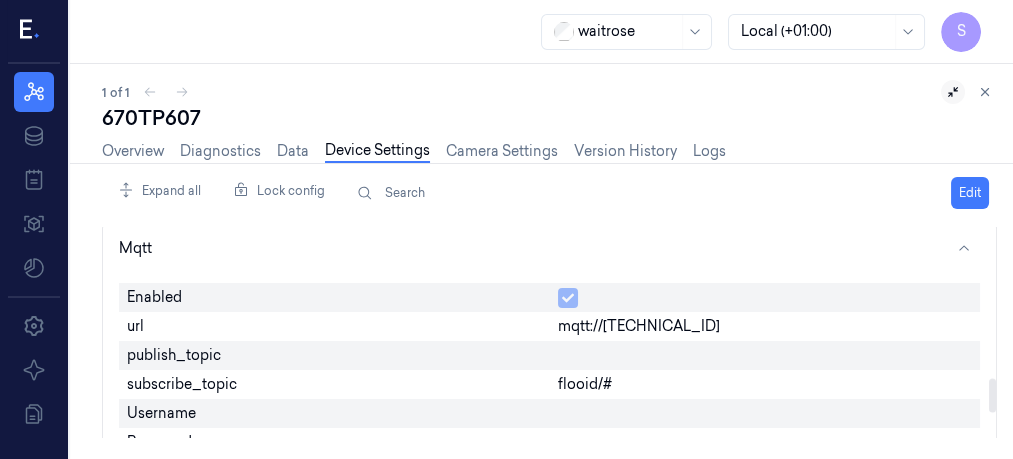 drag, startPoint x: 992, startPoint y: 365, endPoint x: 993, endPoint y: 392, distance: 27.018513 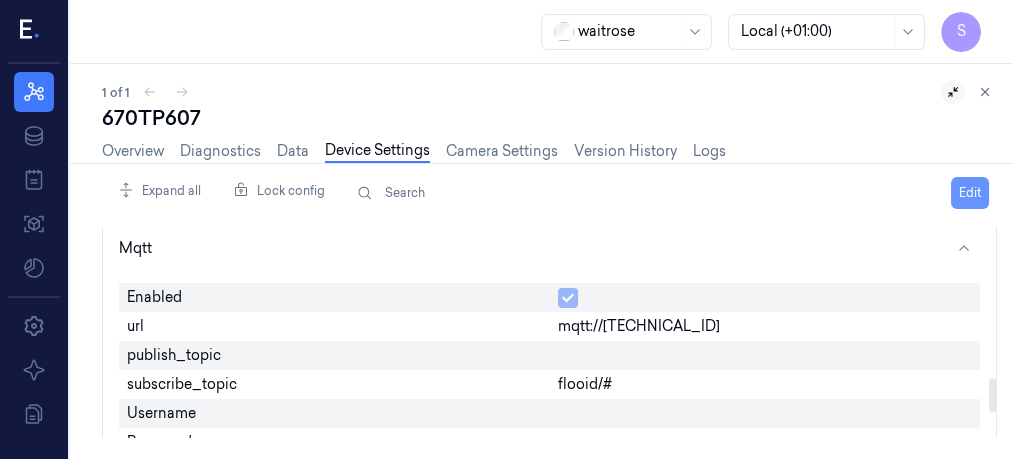 click on "Edit" at bounding box center [970, 193] 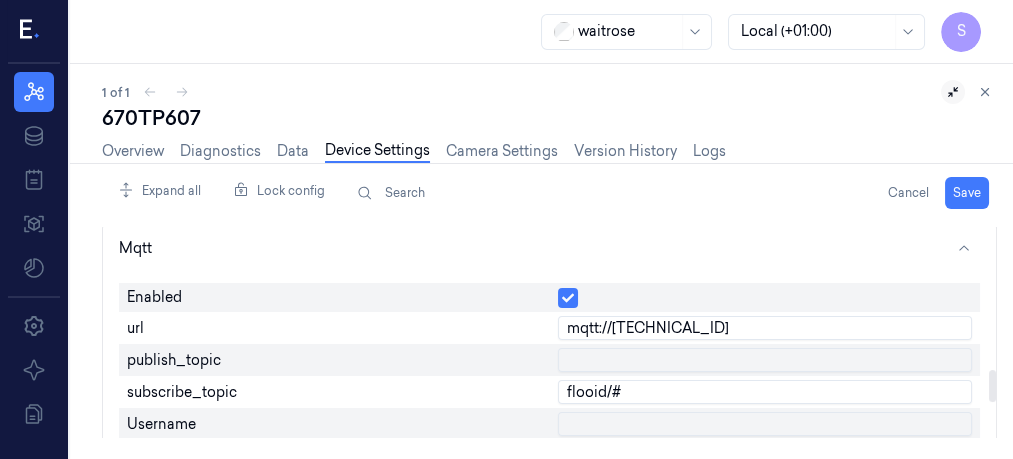 click at bounding box center (765, 360) 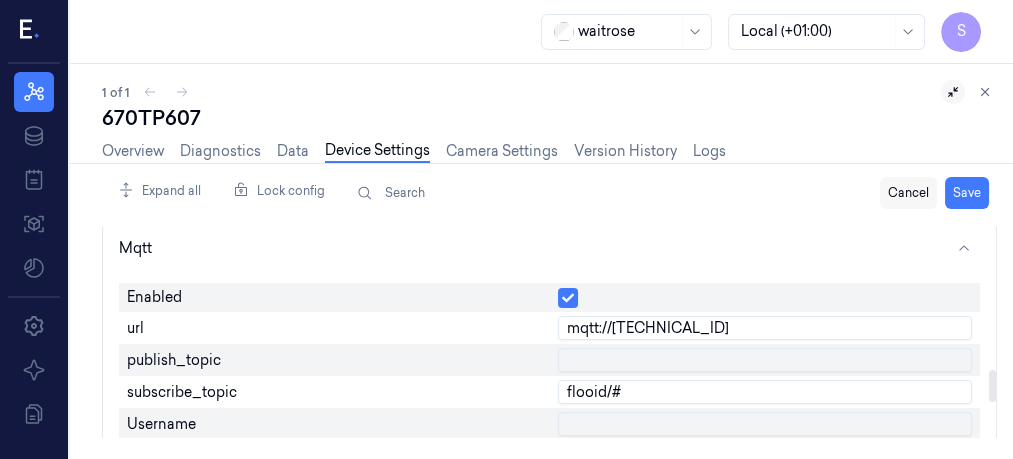 click on "Cancel" at bounding box center [908, 193] 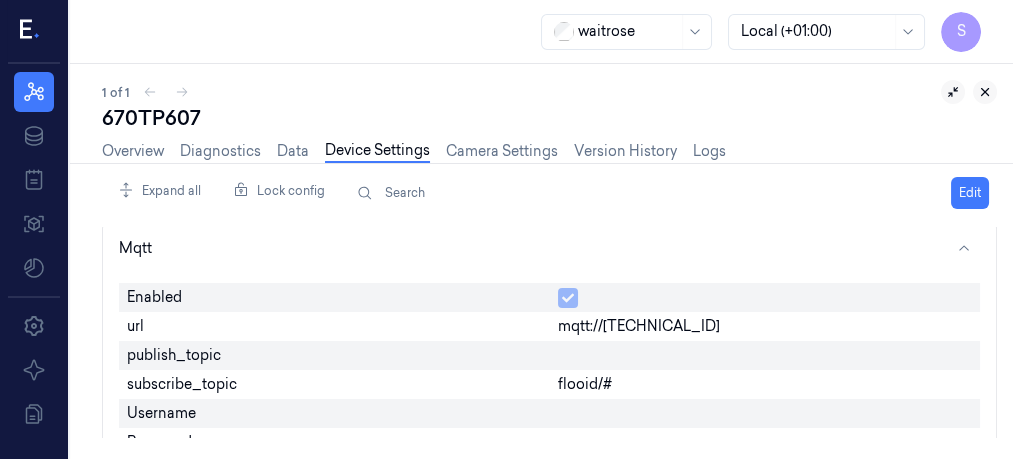 click 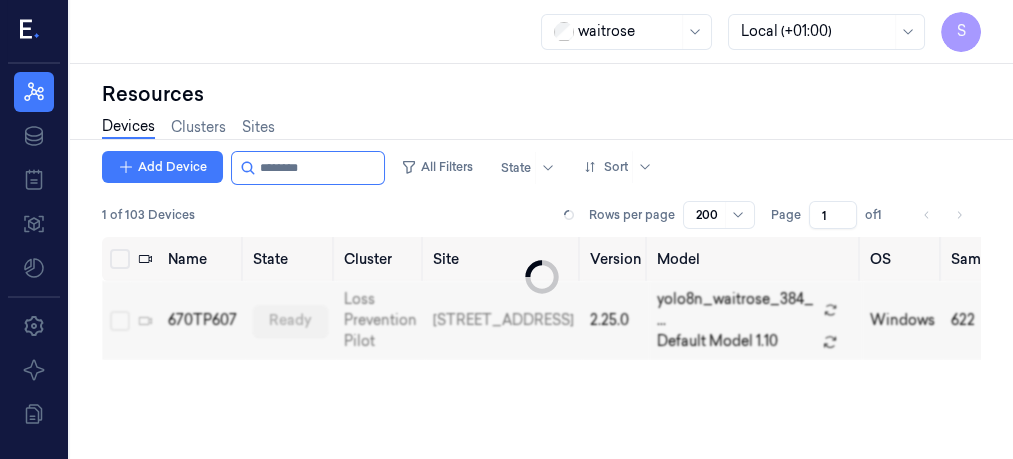 scroll, scrollTop: 0, scrollLeft: 0, axis: both 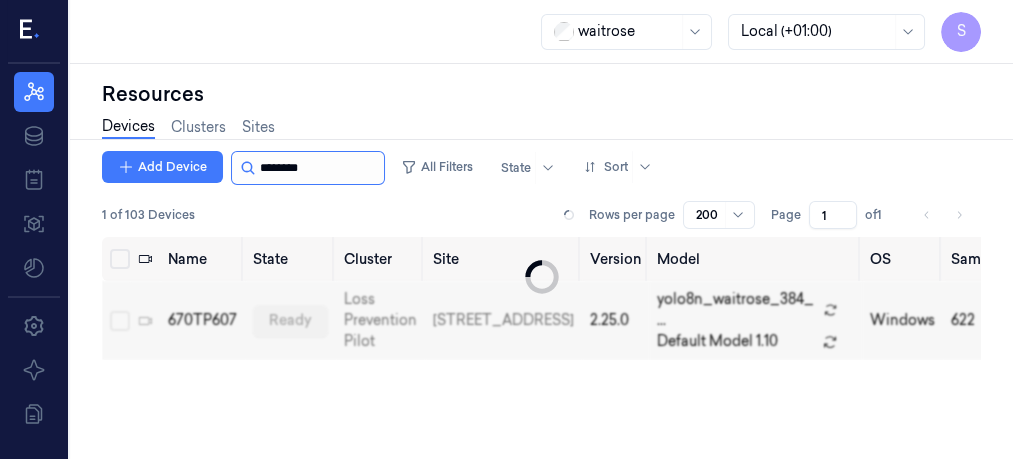 click at bounding box center (320, 168) 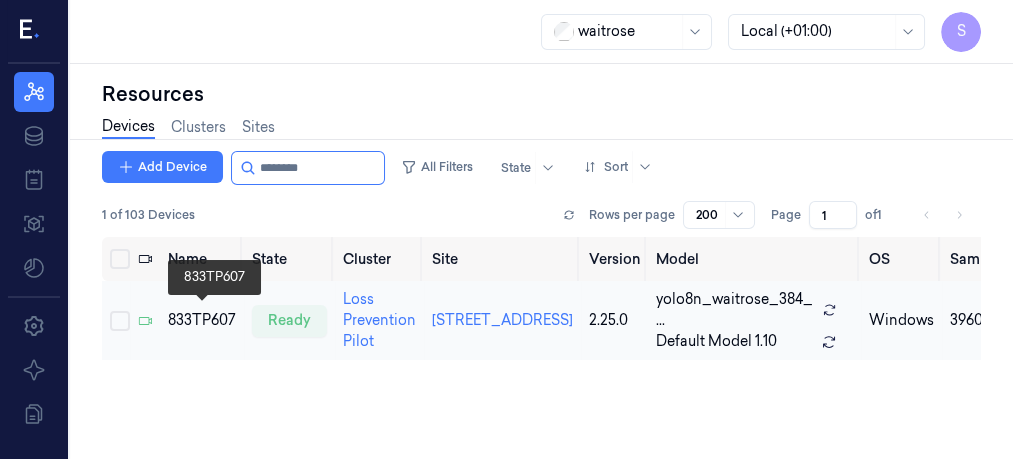 type on "********" 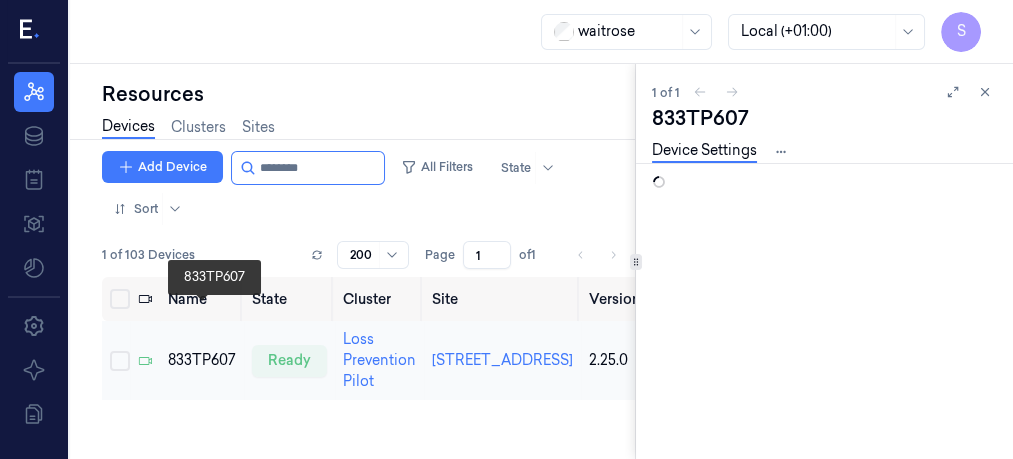 scroll, scrollTop: 0, scrollLeft: 0, axis: both 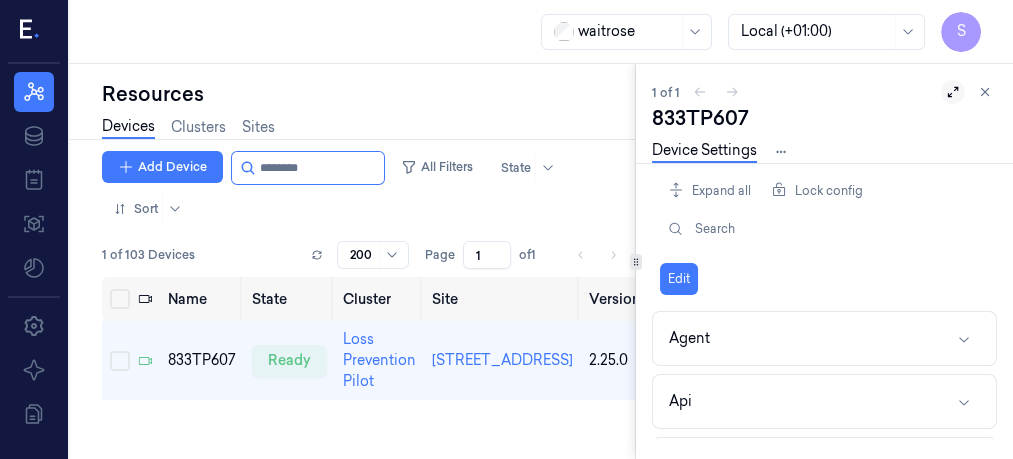 click 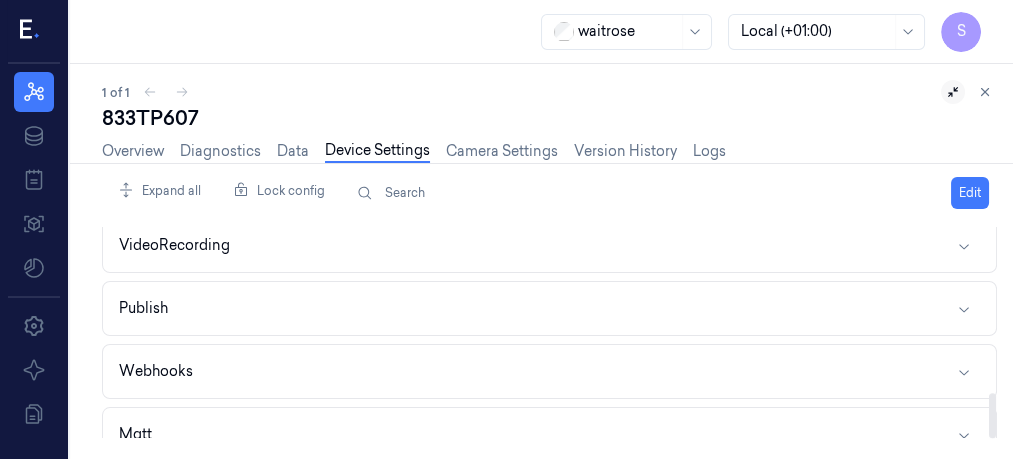scroll, scrollTop: 781, scrollLeft: 0, axis: vertical 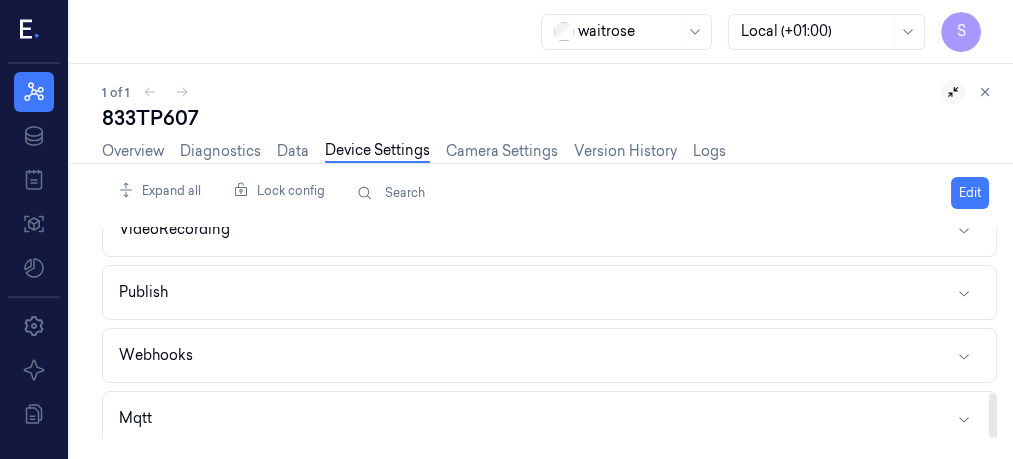 drag, startPoint x: 990, startPoint y: 256, endPoint x: 1008, endPoint y: 462, distance: 206.78491 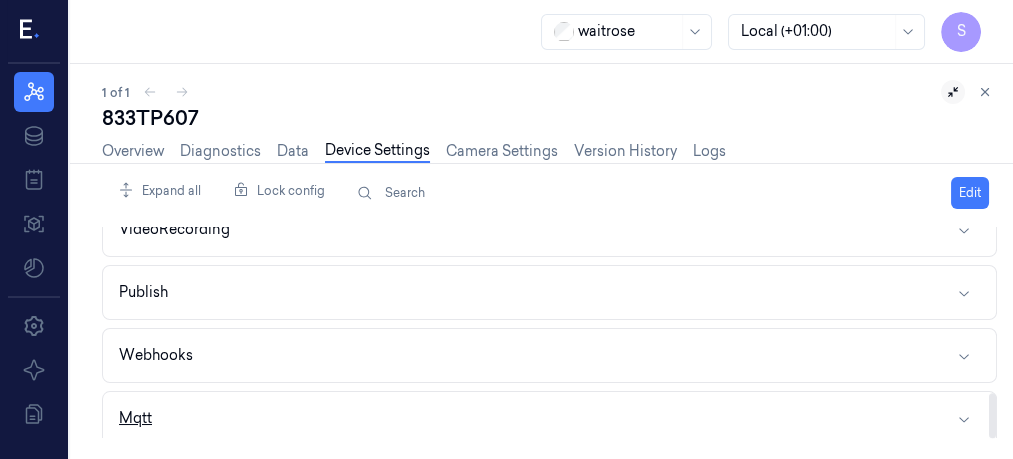 click 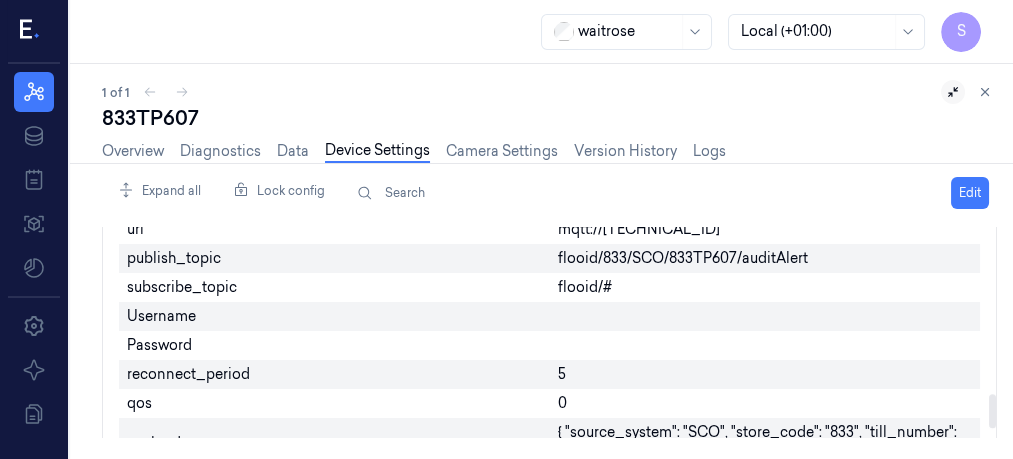 scroll, scrollTop: 1051, scrollLeft: 0, axis: vertical 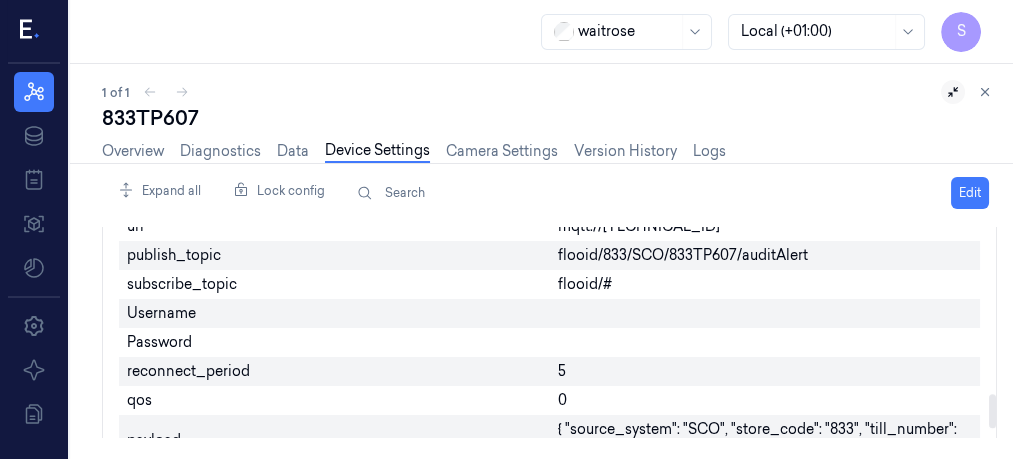 drag, startPoint x: 991, startPoint y: 362, endPoint x: 995, endPoint y: 404, distance: 42.190044 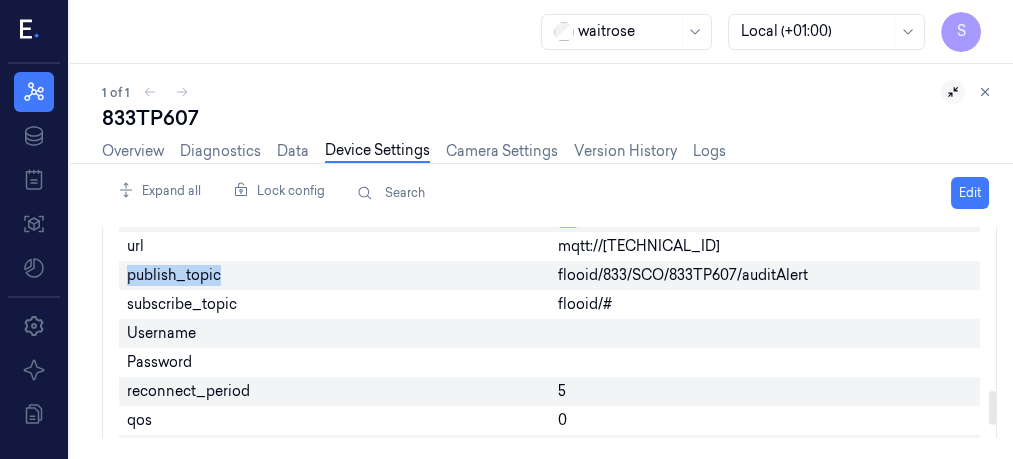 scroll, scrollTop: 1012, scrollLeft: 0, axis: vertical 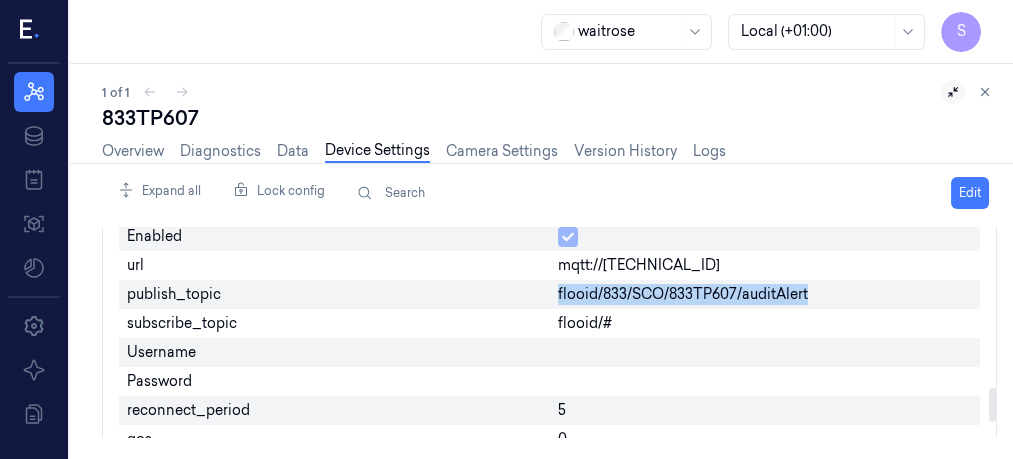 drag, startPoint x: 557, startPoint y: 236, endPoint x: 830, endPoint y: 277, distance: 276.06158 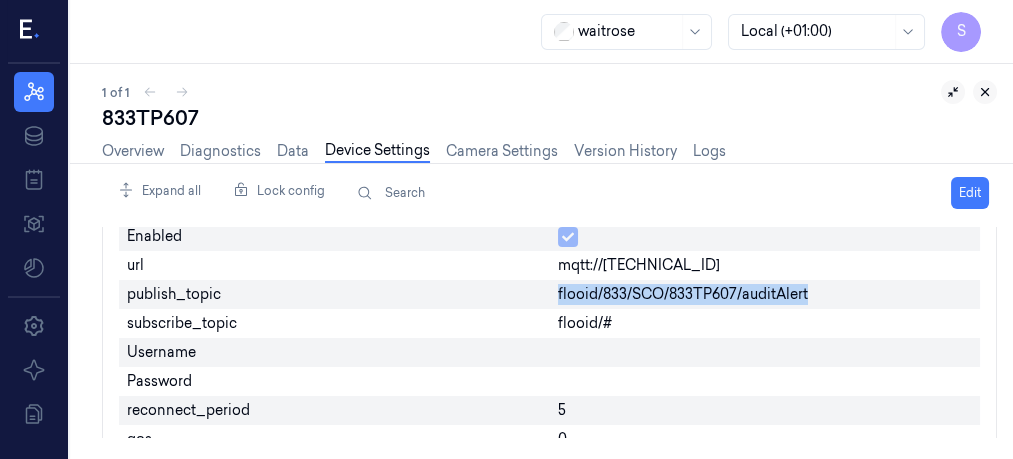 click 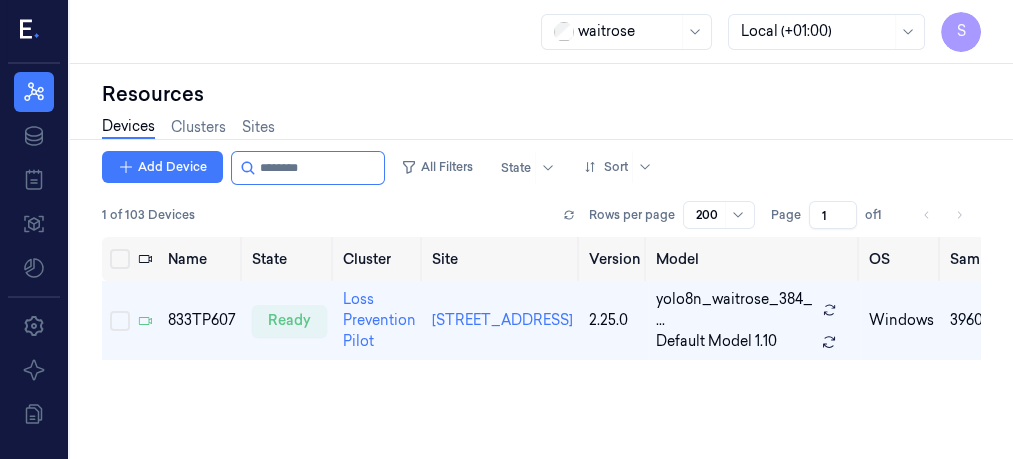 scroll, scrollTop: 0, scrollLeft: 0, axis: both 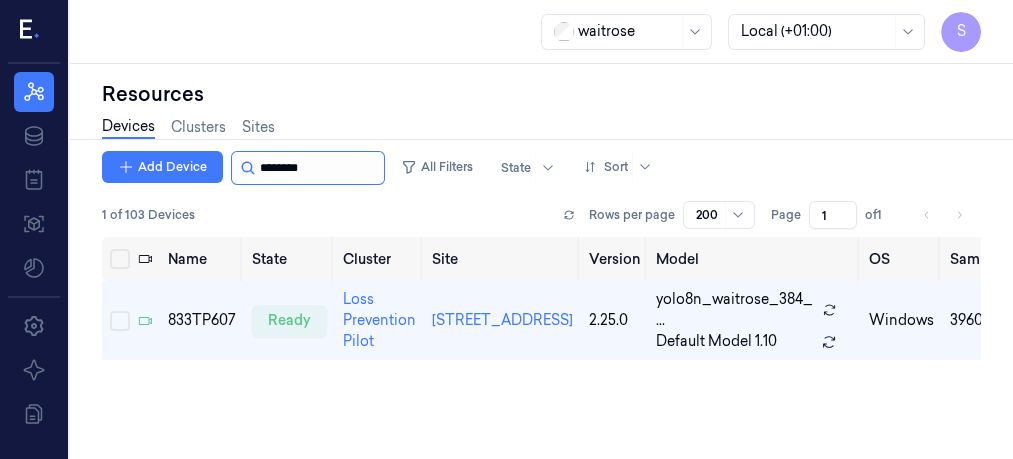 click at bounding box center [320, 168] 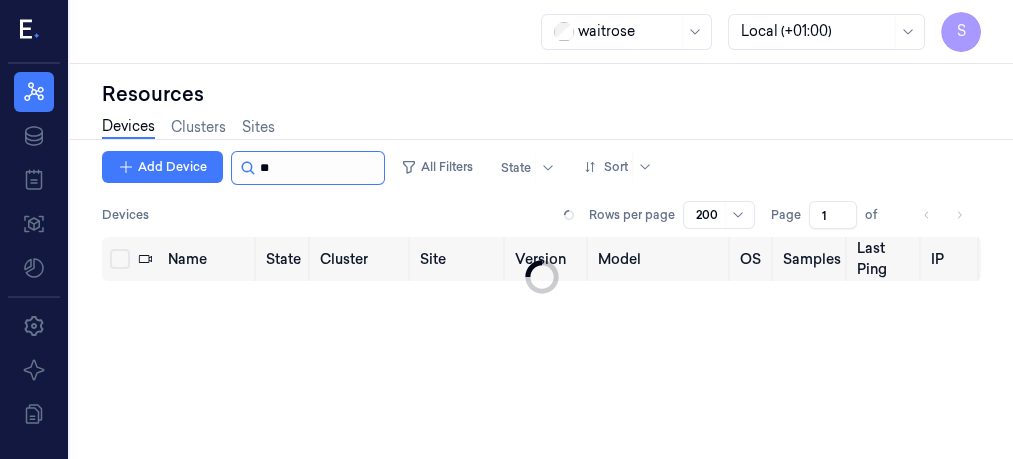type on "*" 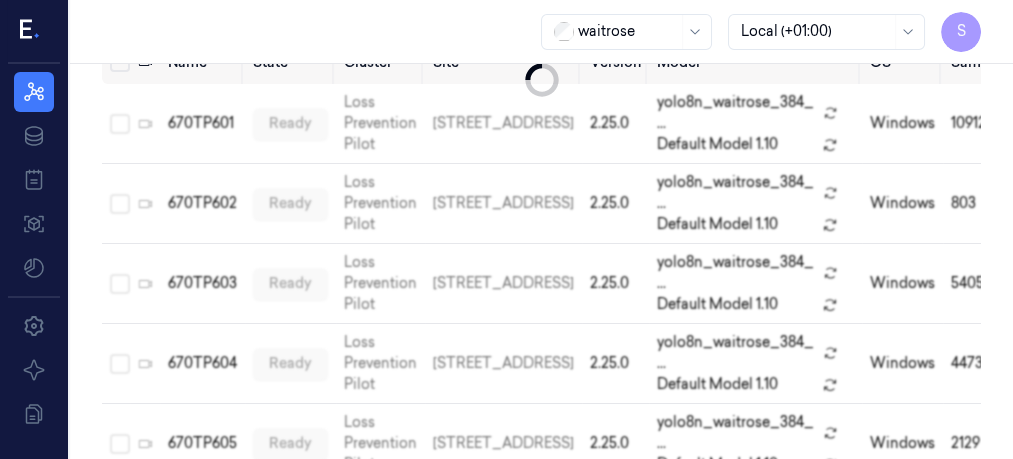 scroll, scrollTop: 94, scrollLeft: 0, axis: vertical 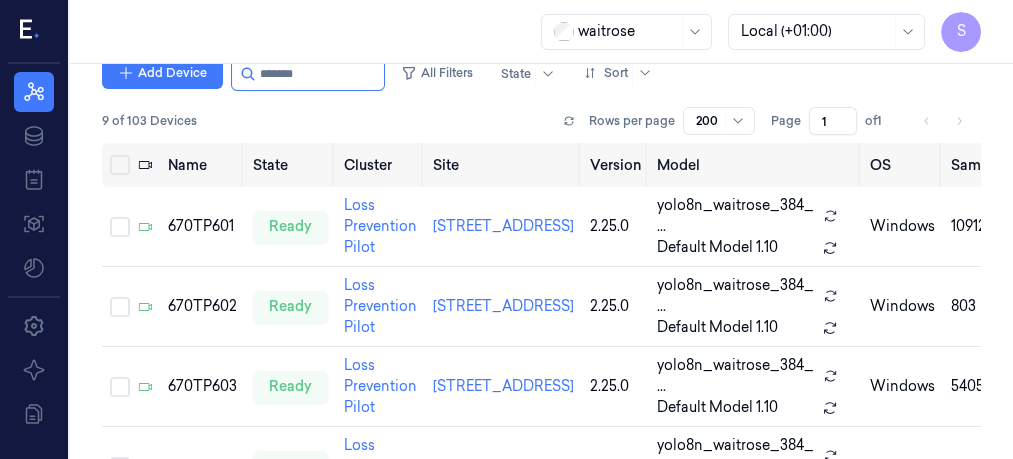 type on "*******" 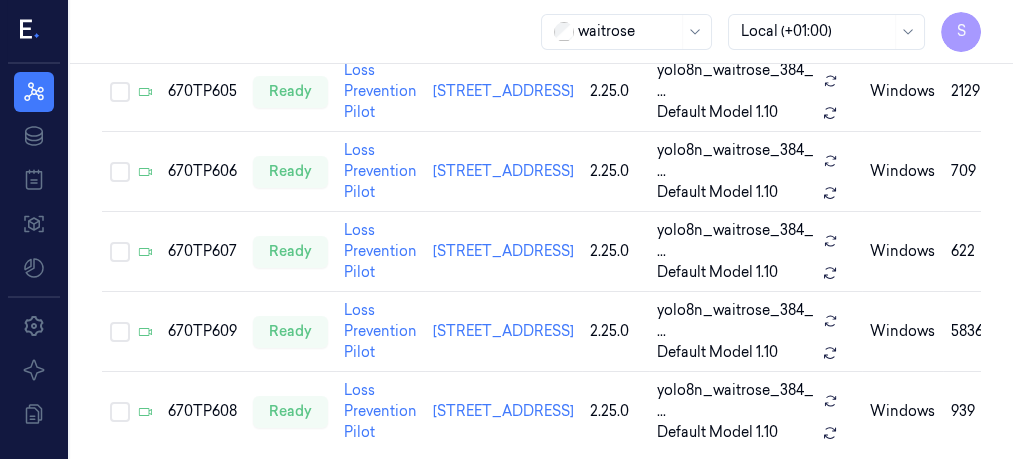 scroll, scrollTop: 554, scrollLeft: 0, axis: vertical 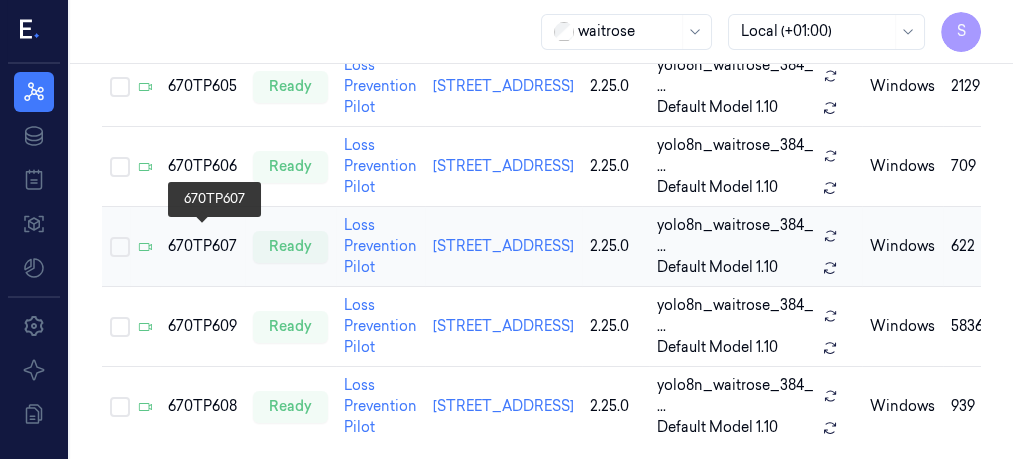 click on "670TP607" at bounding box center [202, 246] 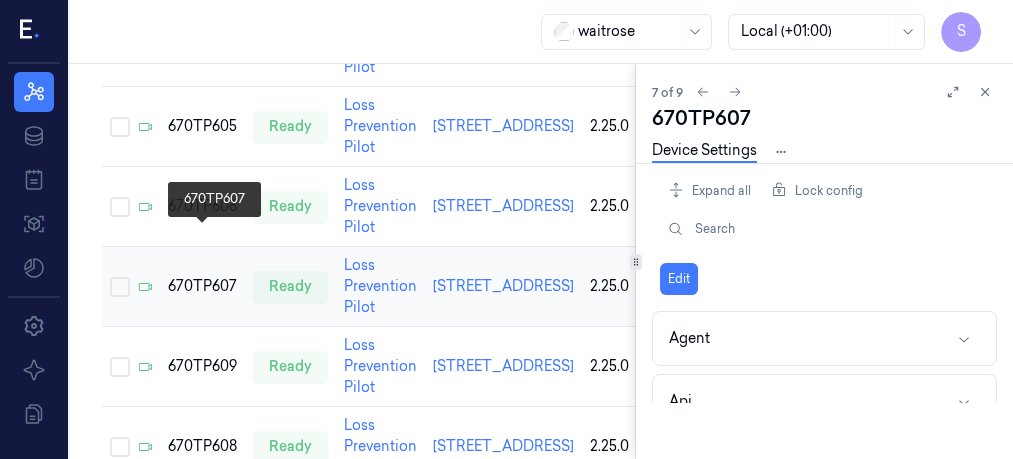 scroll, scrollTop: 0, scrollLeft: 0, axis: both 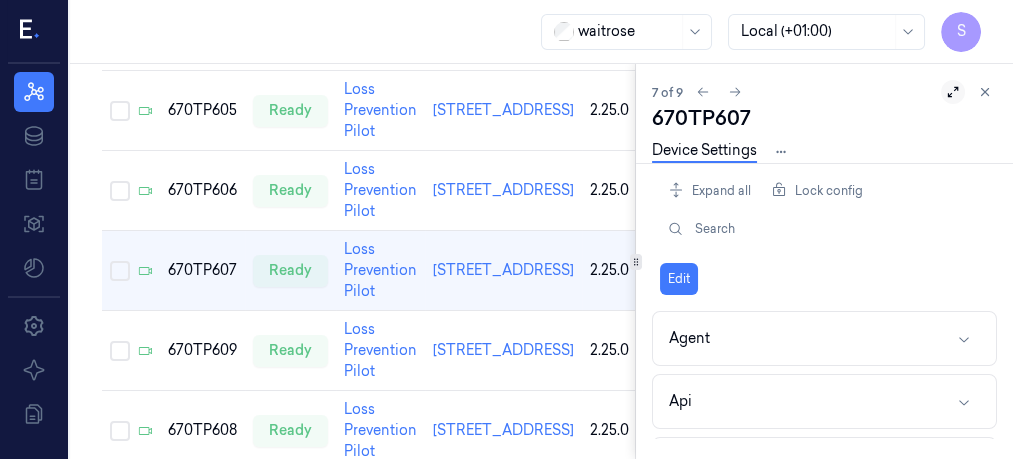 click at bounding box center [953, 92] 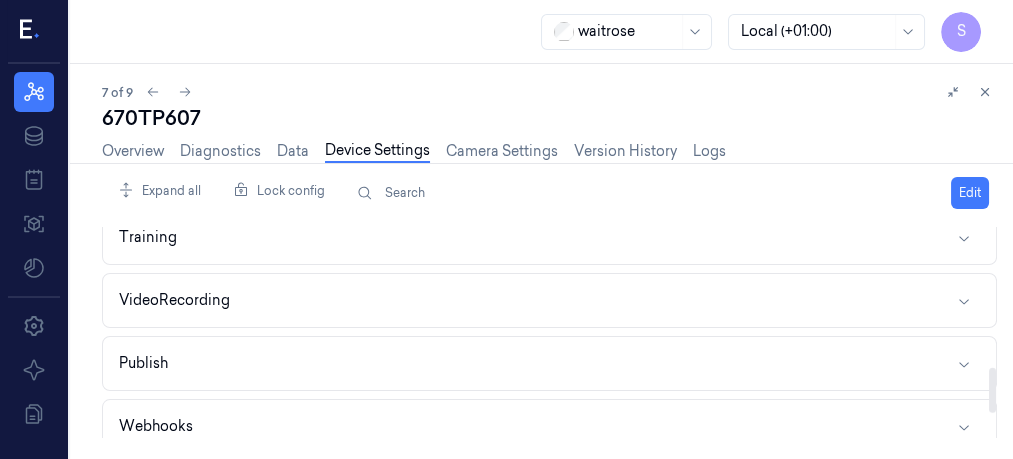 scroll, scrollTop: 781, scrollLeft: 0, axis: vertical 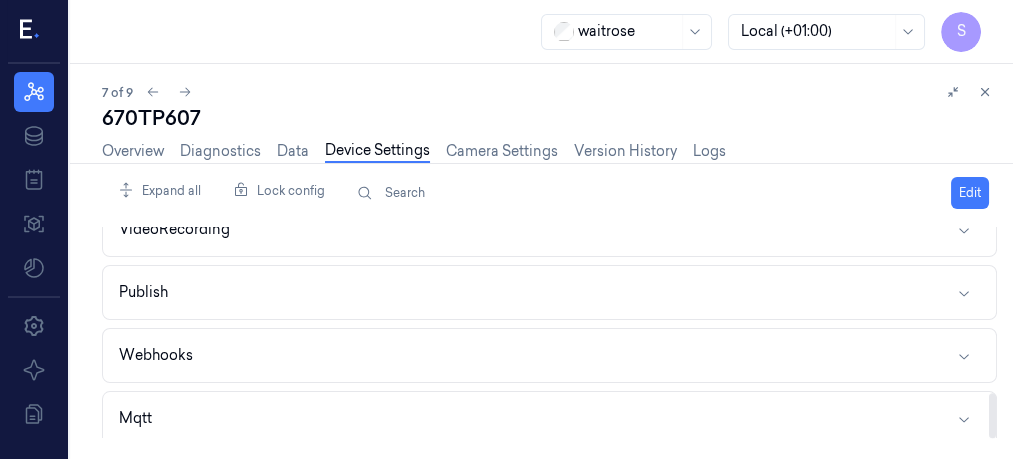 drag, startPoint x: 990, startPoint y: 246, endPoint x: 1000, endPoint y: 444, distance: 198.25237 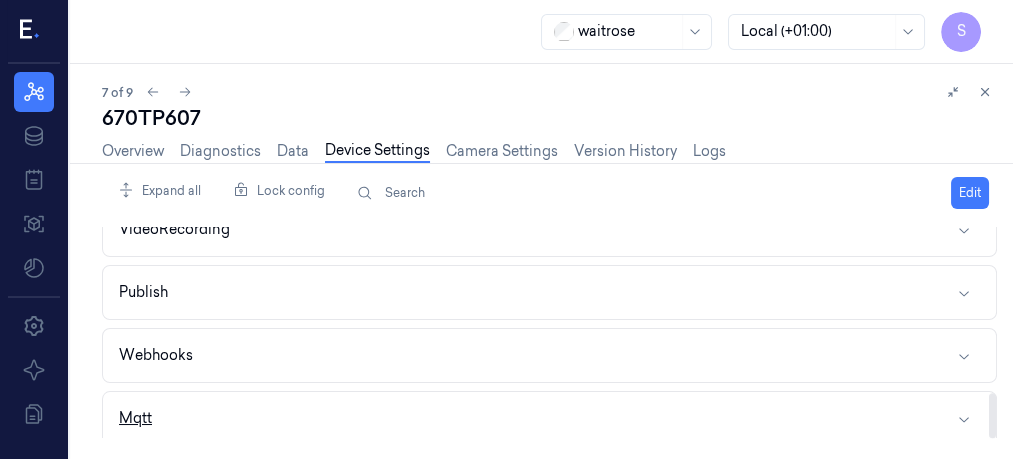 click 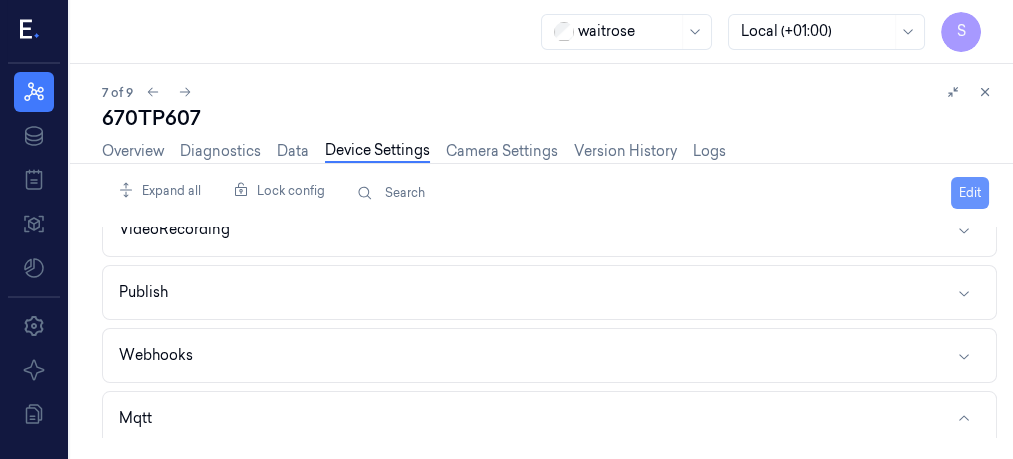 click on "Edit" at bounding box center (970, 193) 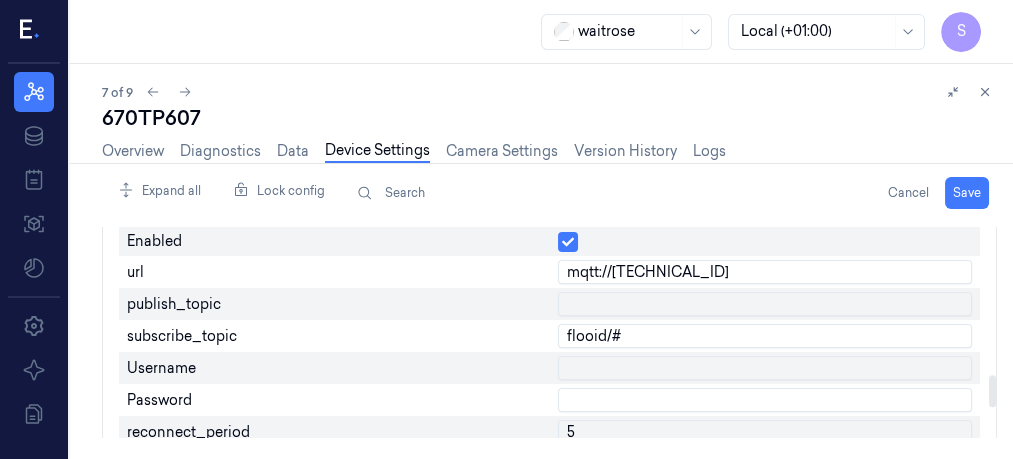 scroll, scrollTop: 1025, scrollLeft: 0, axis: vertical 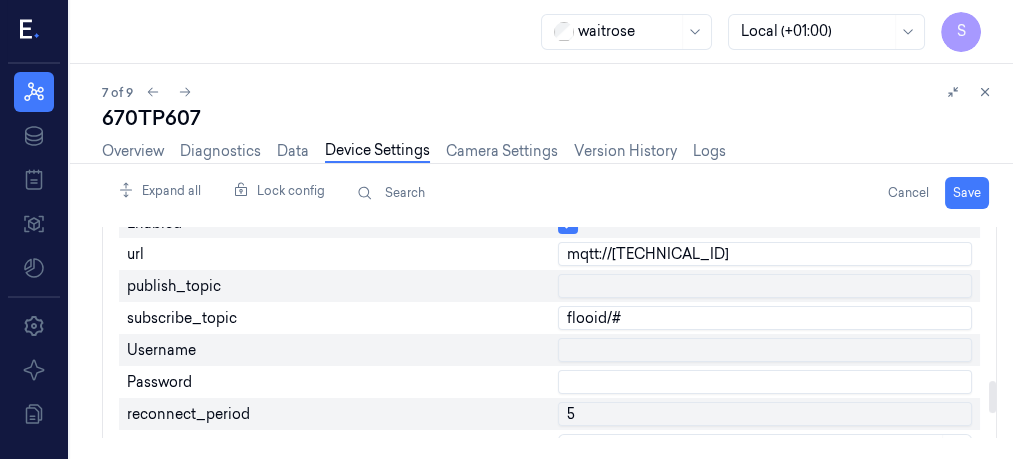 drag, startPoint x: 989, startPoint y: 364, endPoint x: 997, endPoint y: 401, distance: 37.85499 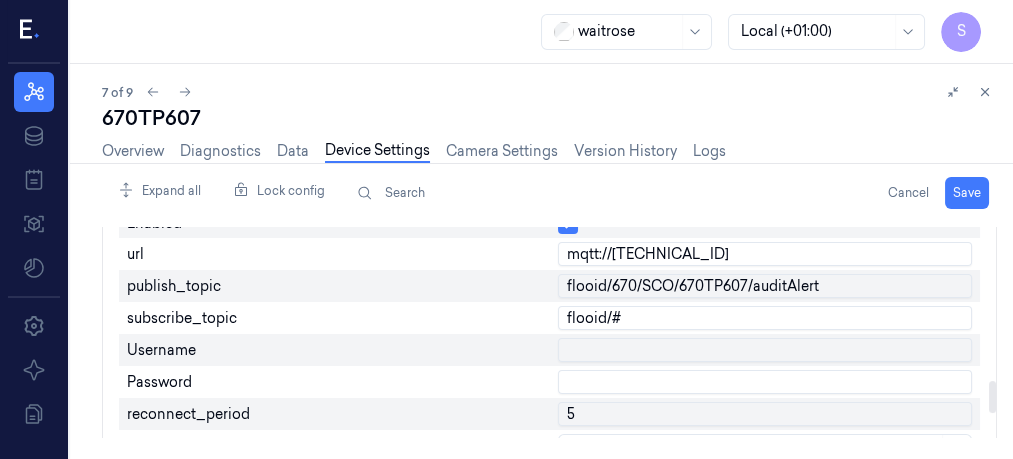 type on "flooid/670/SCO/670TP607/auditAlert" 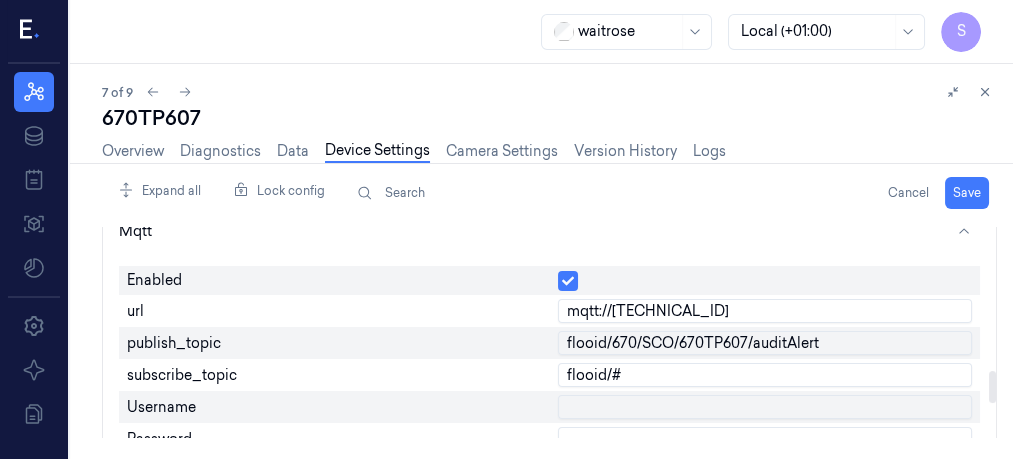scroll, scrollTop: 958, scrollLeft: 0, axis: vertical 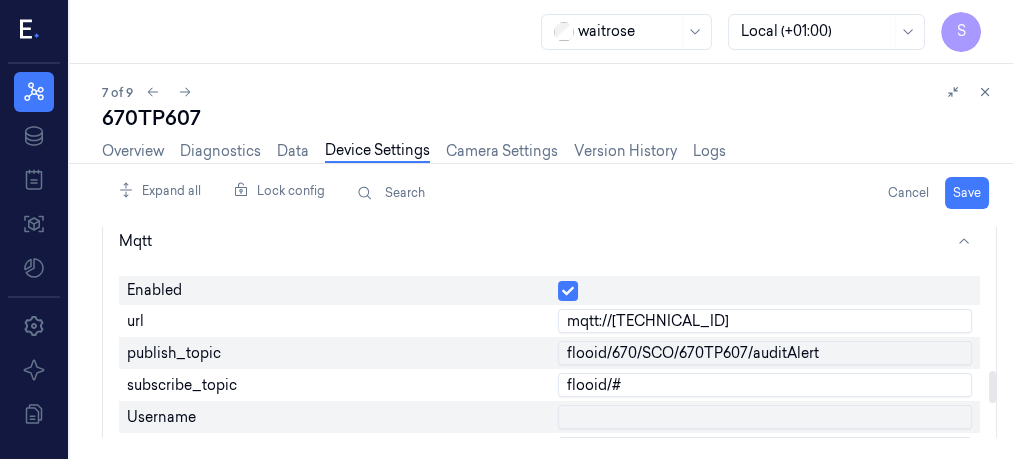 drag, startPoint x: 993, startPoint y: 384, endPoint x: 990, endPoint y: 374, distance: 10.440307 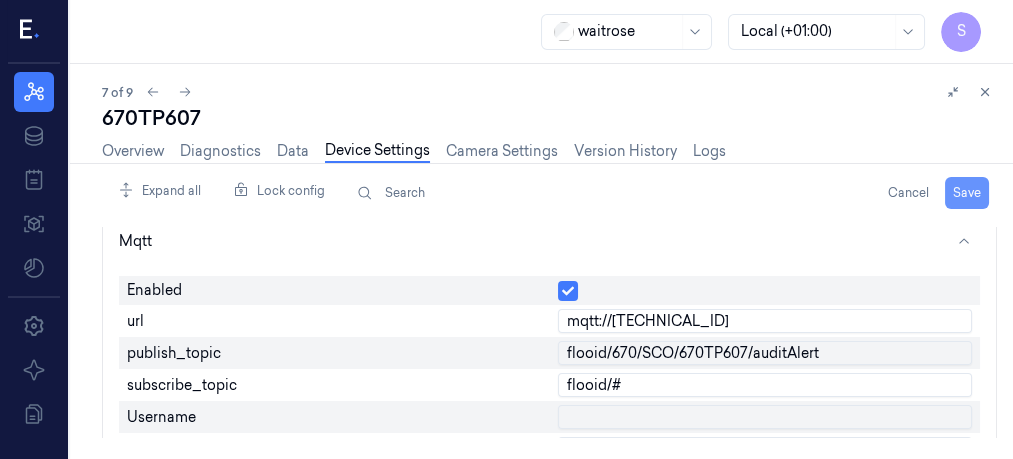 click on "Save" at bounding box center (967, 193) 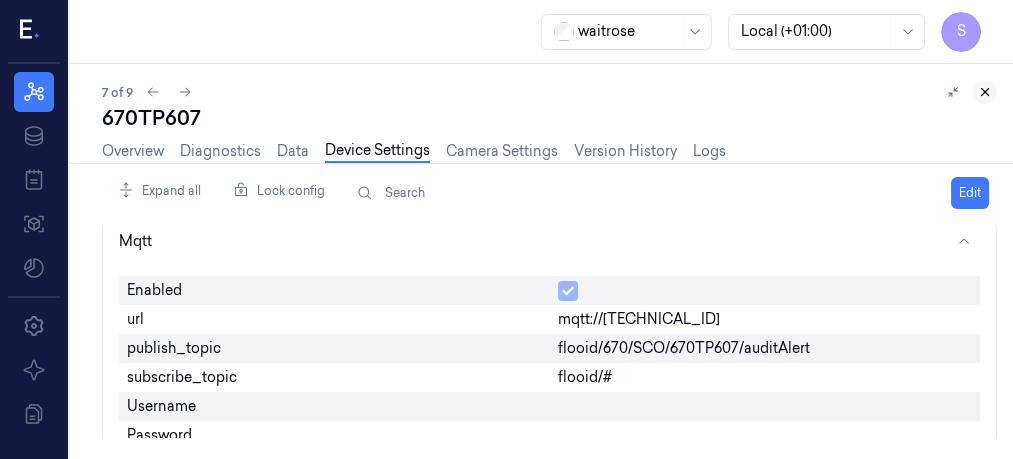 click 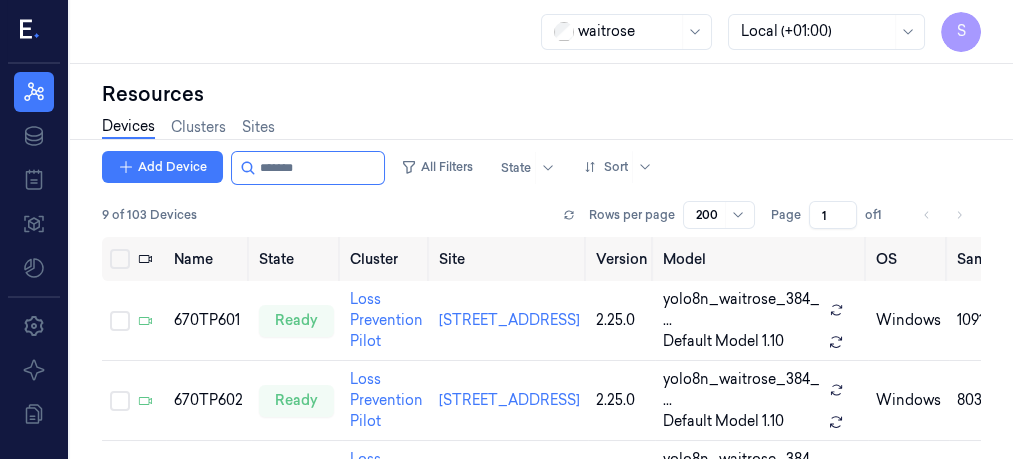 scroll, scrollTop: 0, scrollLeft: 0, axis: both 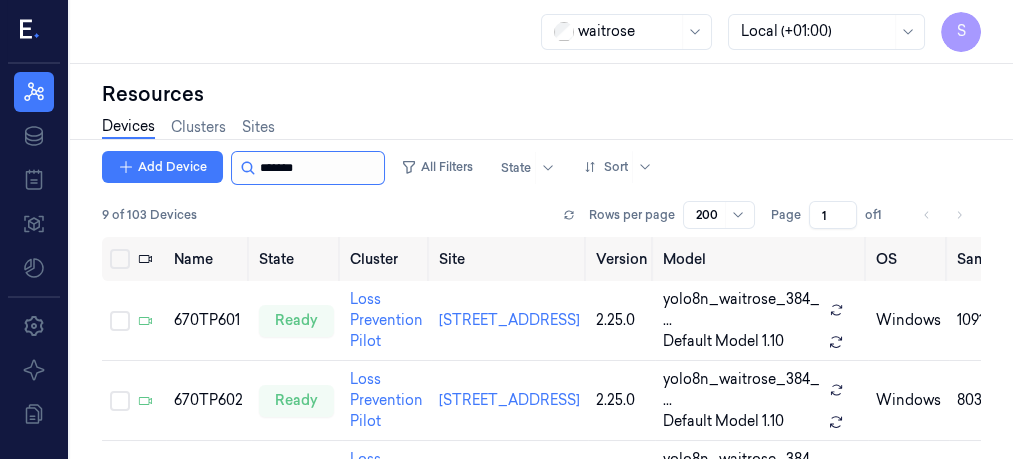 click at bounding box center [320, 168] 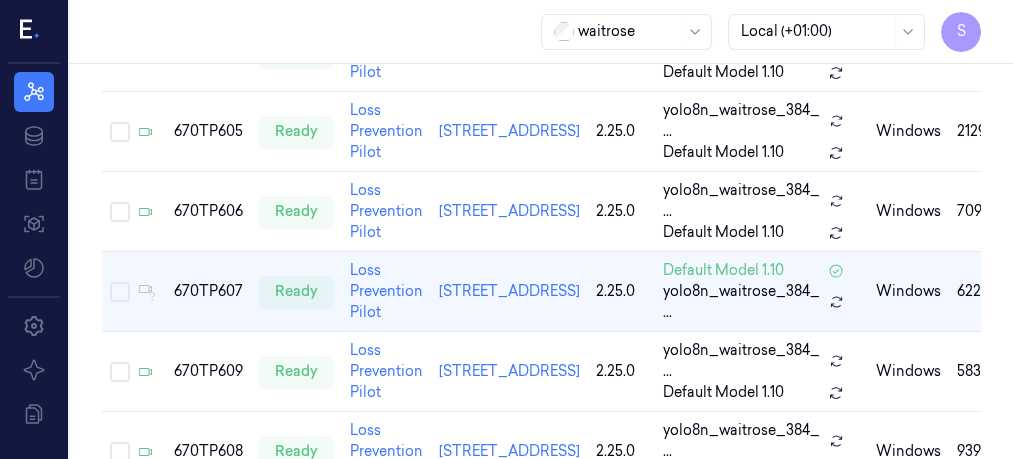 scroll, scrollTop: 538, scrollLeft: 0, axis: vertical 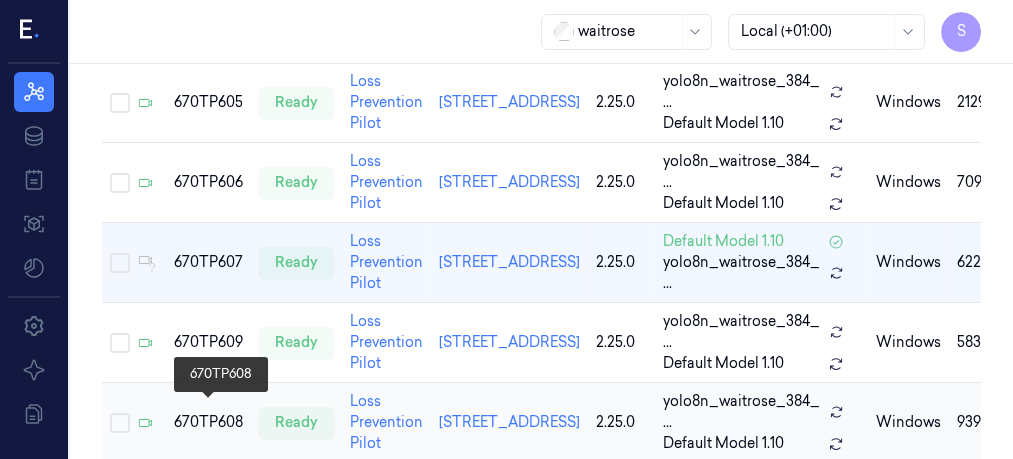 click on "670TP608" at bounding box center (208, 422) 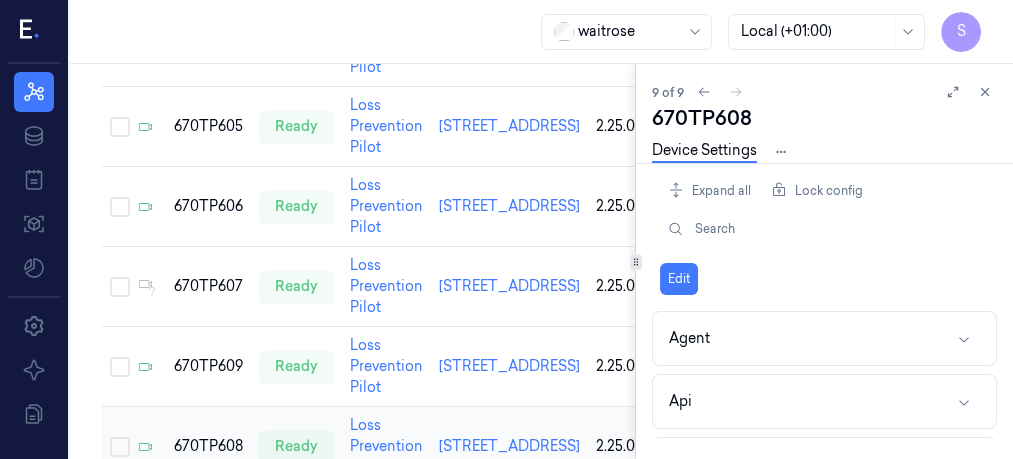 scroll, scrollTop: 594, scrollLeft: 0, axis: vertical 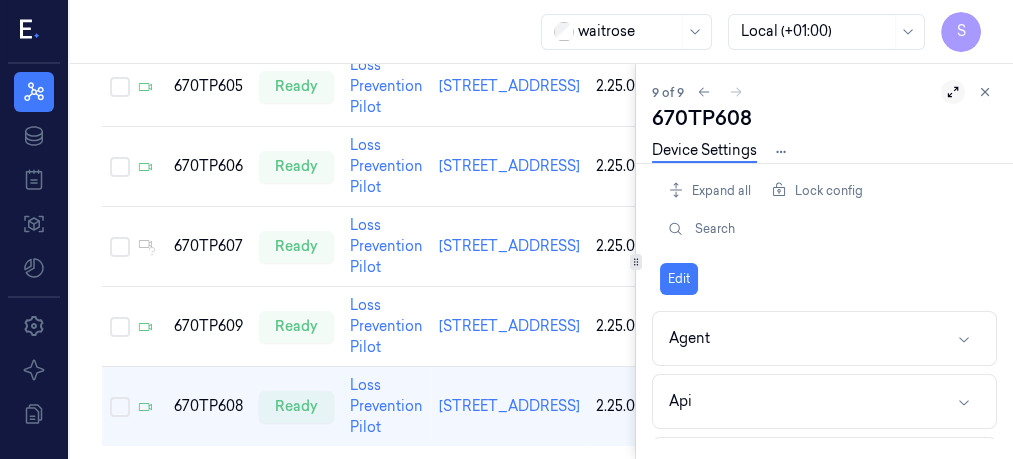 click 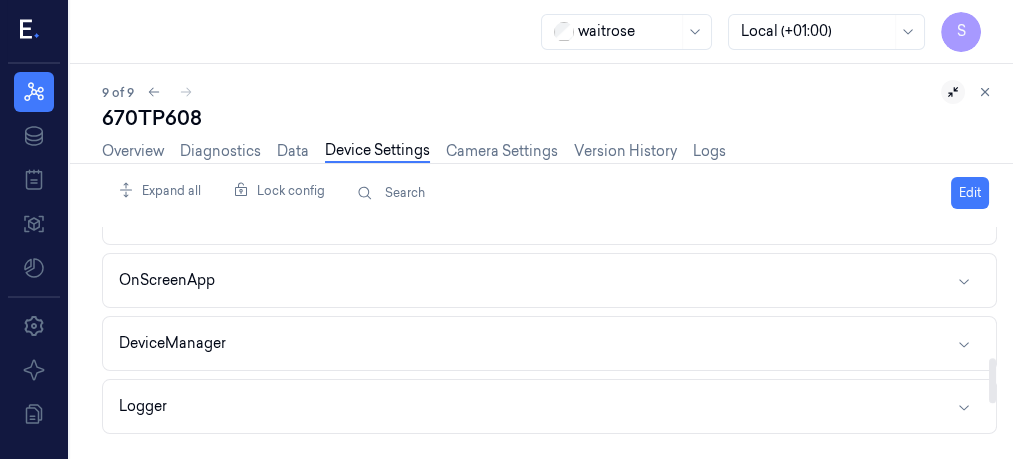 scroll, scrollTop: 781, scrollLeft: 0, axis: vertical 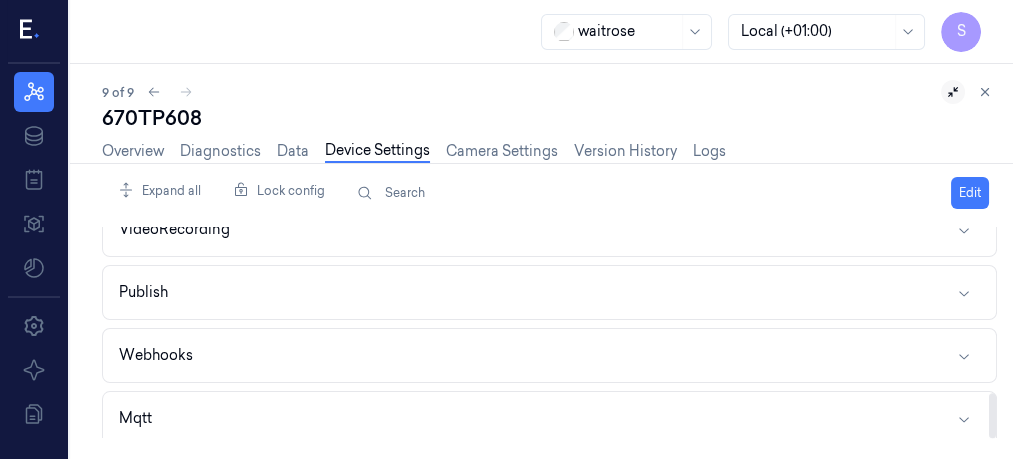 drag, startPoint x: 994, startPoint y: 251, endPoint x: 993, endPoint y: 457, distance: 206.00243 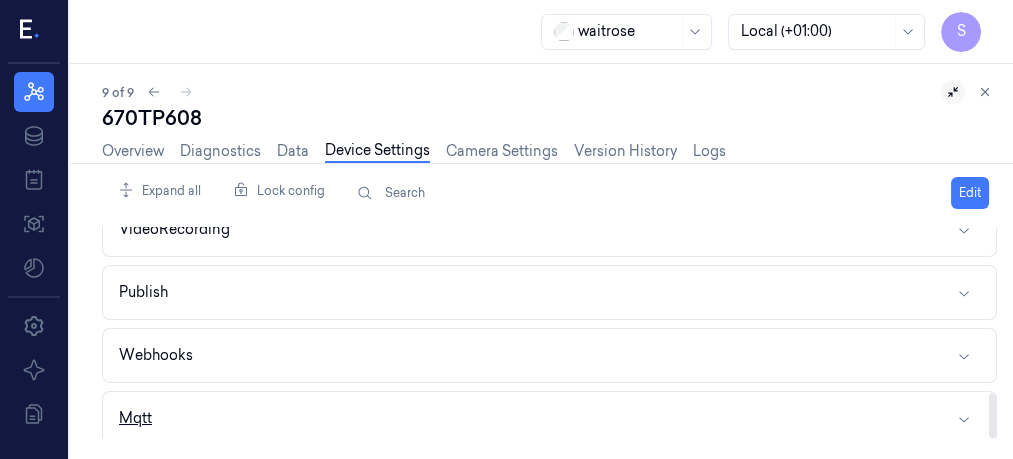 click 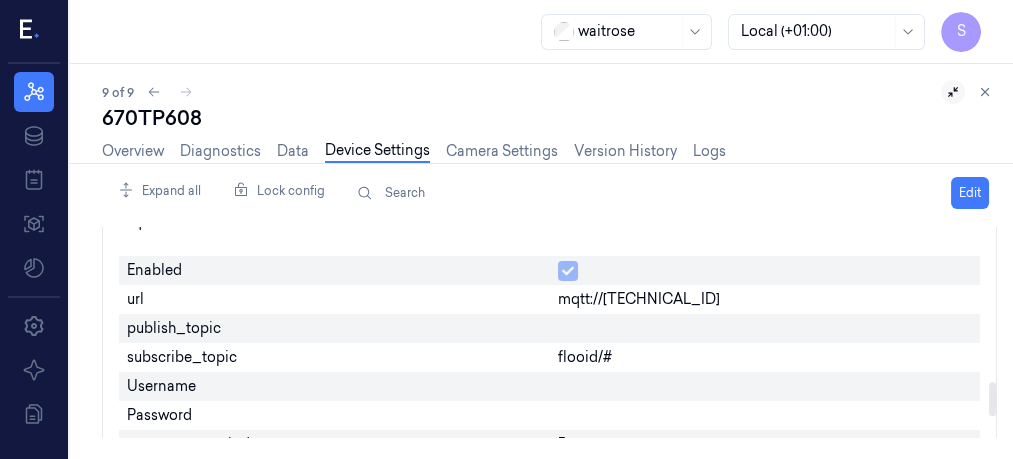 scroll, scrollTop: 984, scrollLeft: 0, axis: vertical 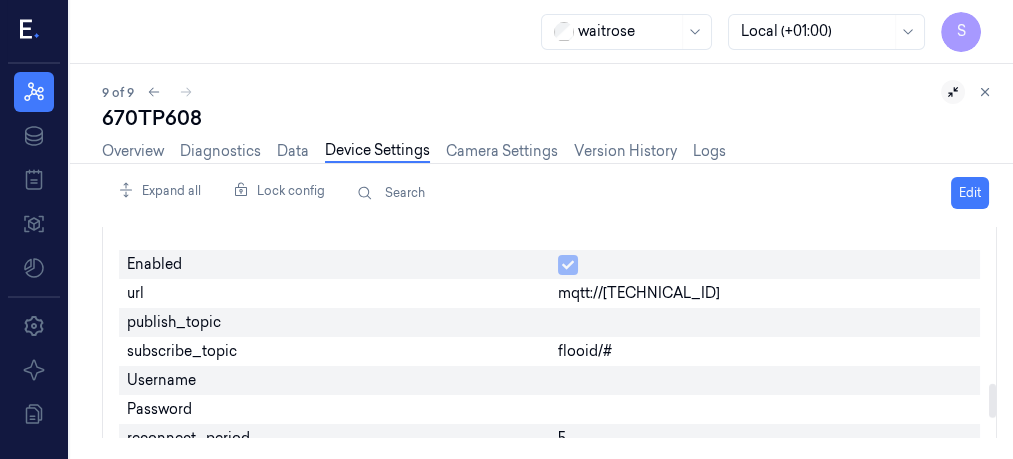 drag, startPoint x: 990, startPoint y: 366, endPoint x: 991, endPoint y: 397, distance: 31.016125 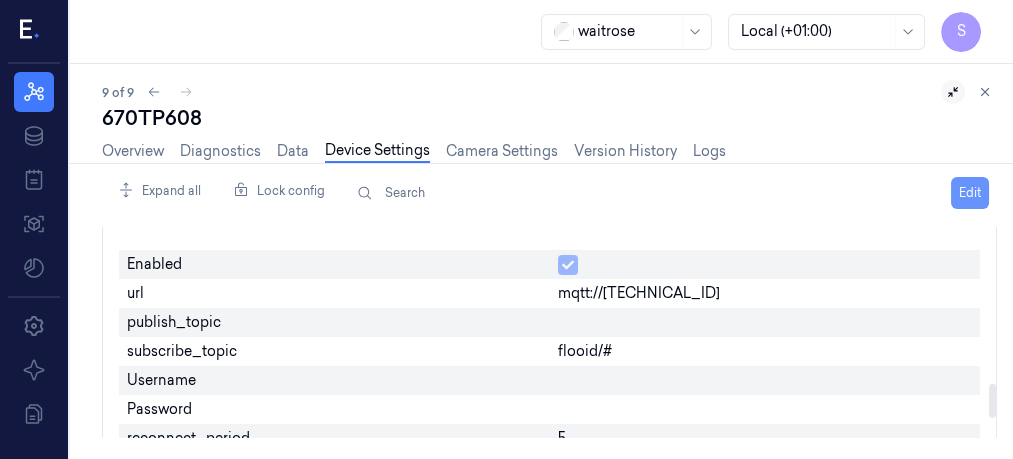 click on "Edit" at bounding box center [970, 193] 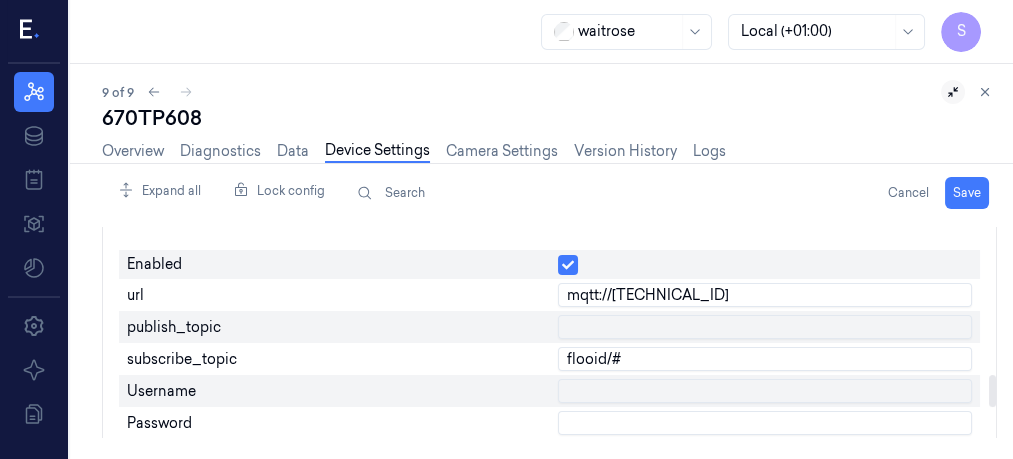 click at bounding box center (765, 327) 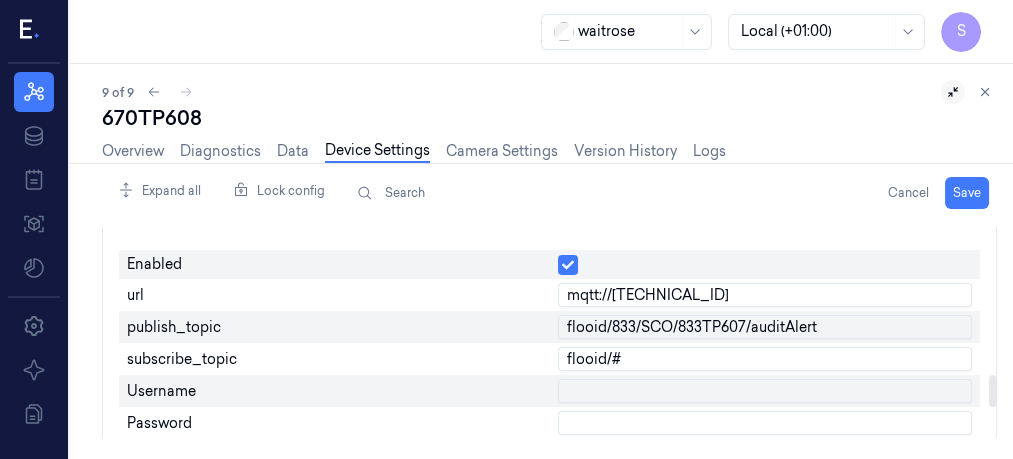 click on "flooid/833/SCO/833TP607/auditAlert" at bounding box center [765, 327] 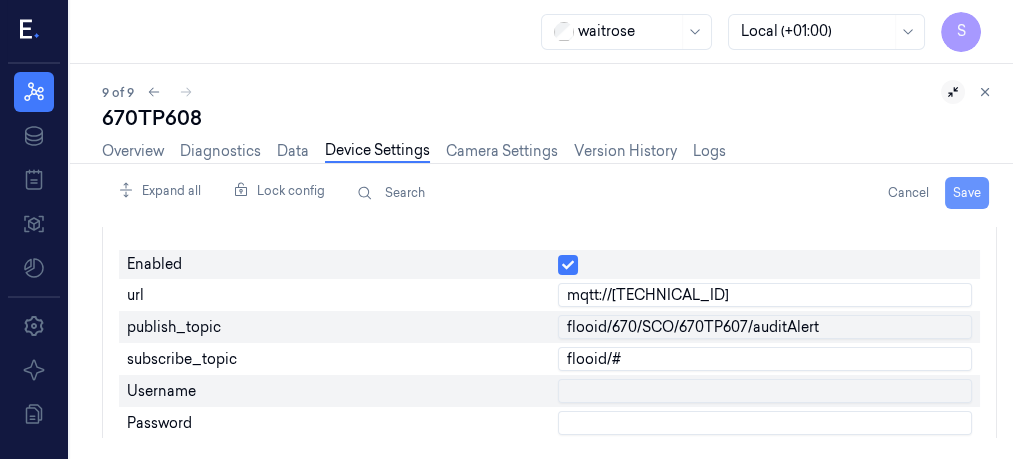 type on "flooid/670/SCO/670TP607/auditAlert" 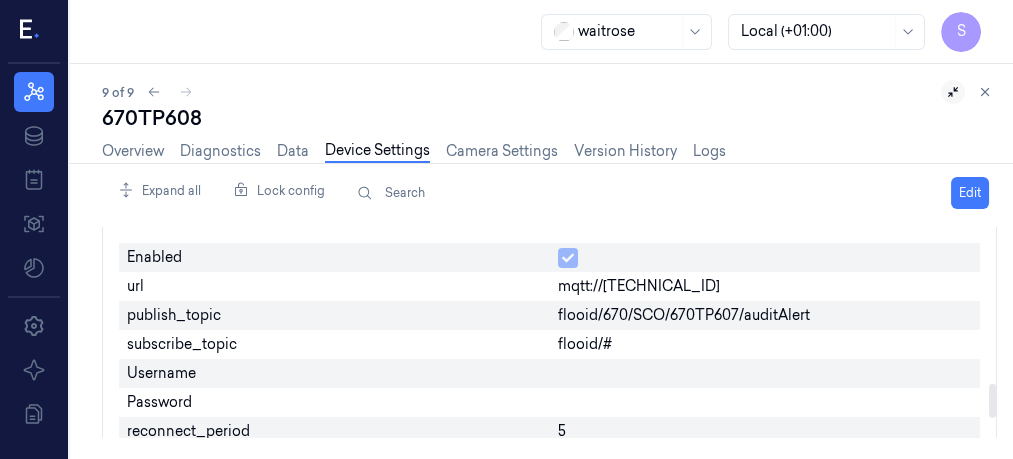 scroll, scrollTop: 984, scrollLeft: 0, axis: vertical 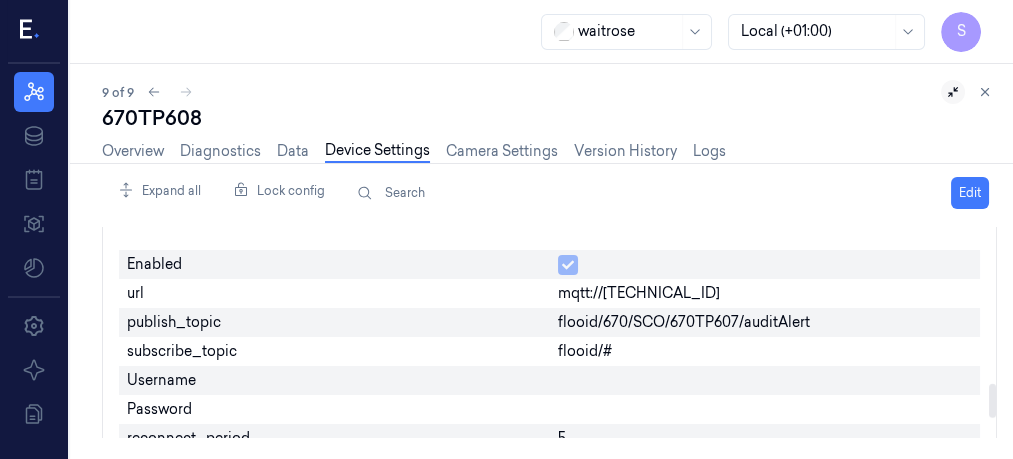 click at bounding box center [992, 401] 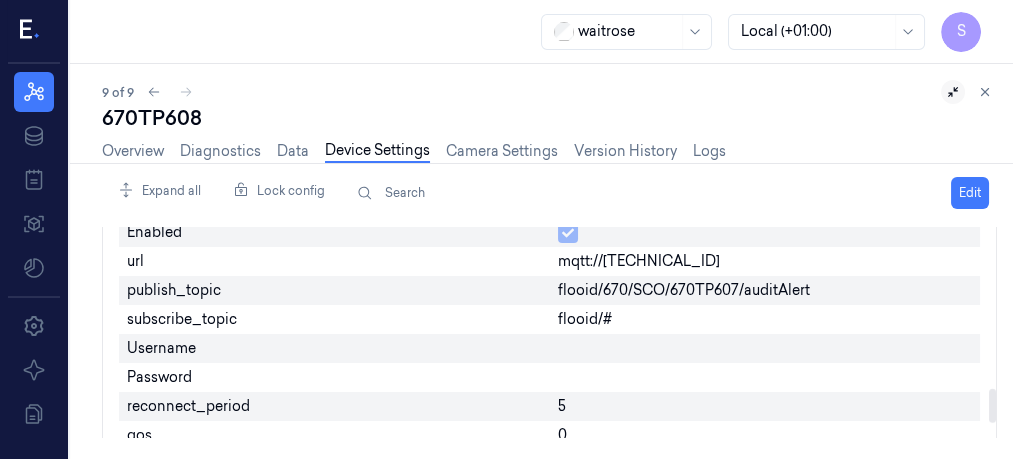 scroll, scrollTop: 1016, scrollLeft: 0, axis: vertical 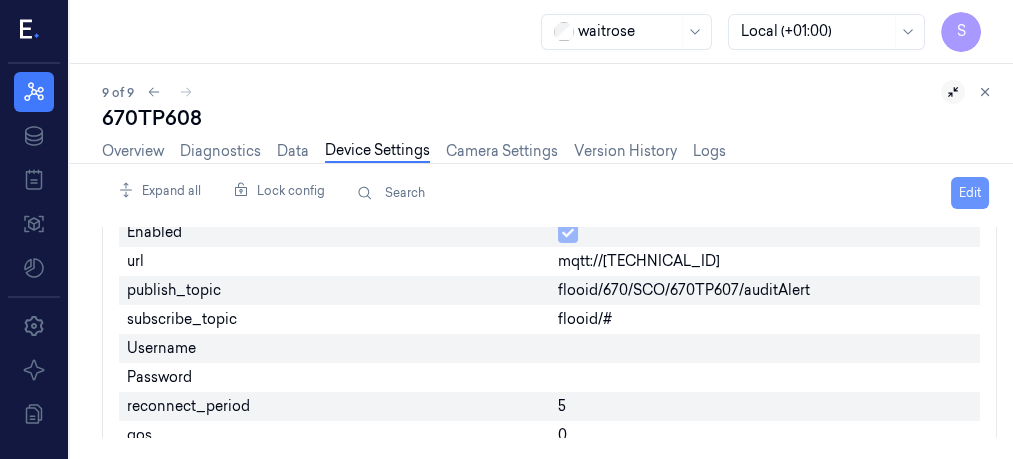 click on "Edit" at bounding box center [970, 193] 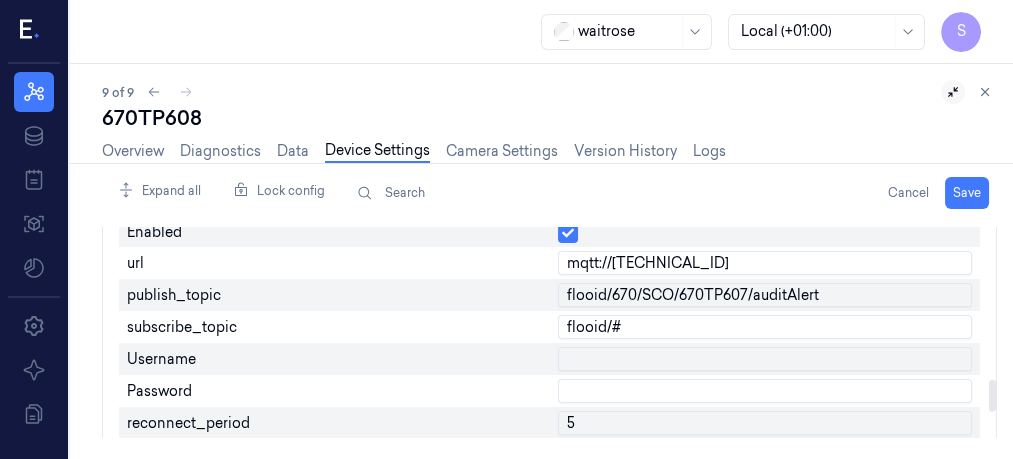 click on "flooid/670/SCO/670TP607/auditAlert" at bounding box center [765, 295] 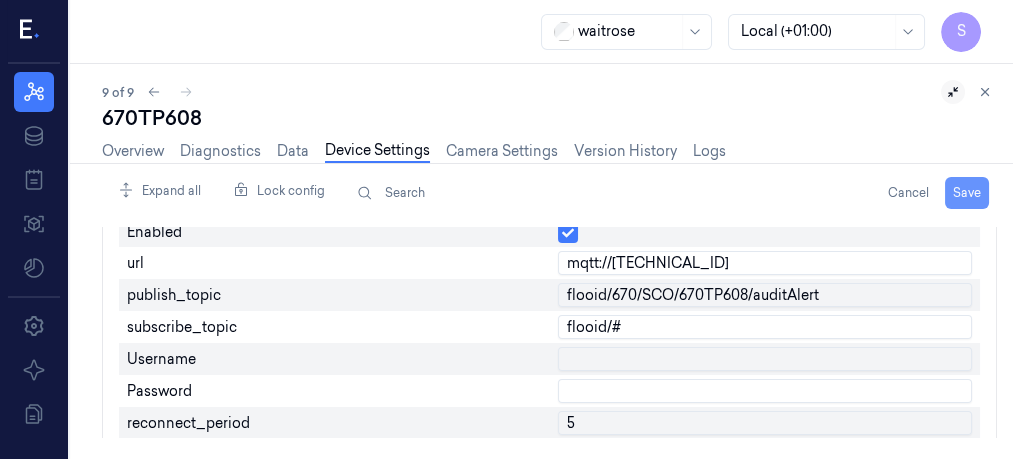 type on "flooid/670/SCO/670TP608/auditAlert" 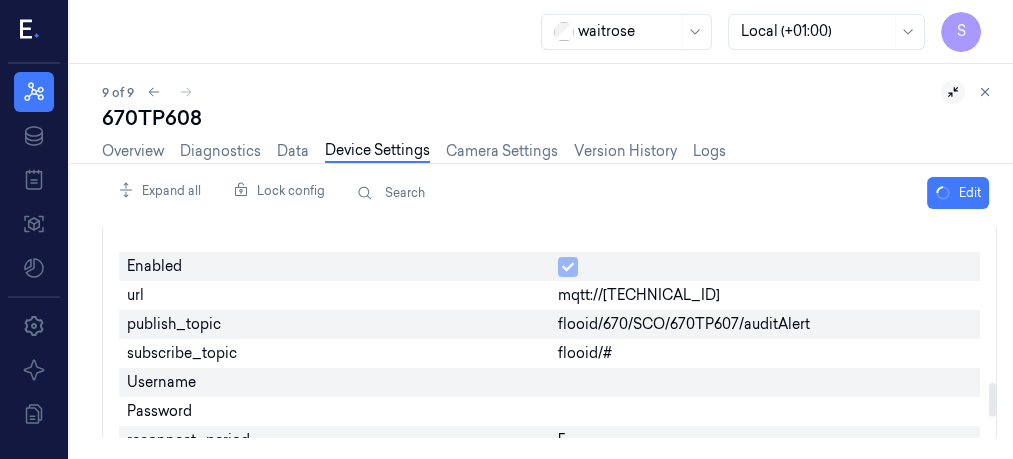 scroll, scrollTop: 979, scrollLeft: 0, axis: vertical 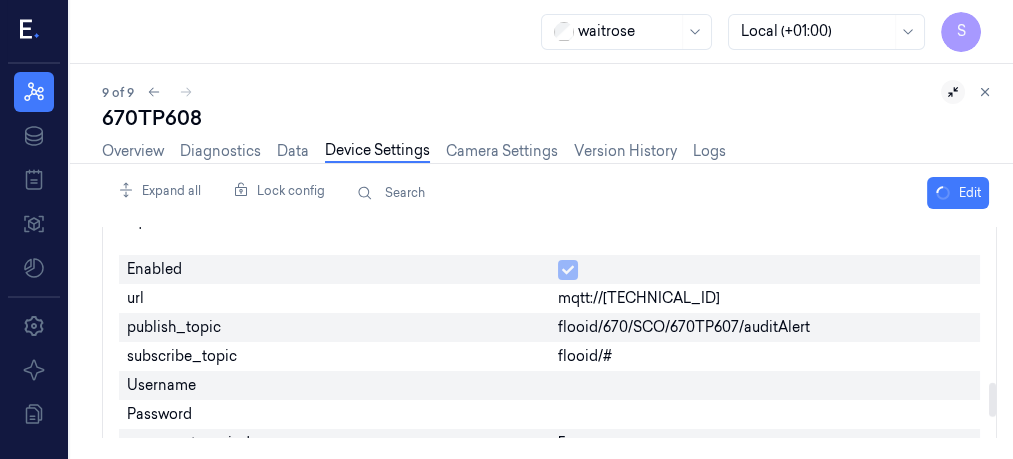 click at bounding box center (992, 400) 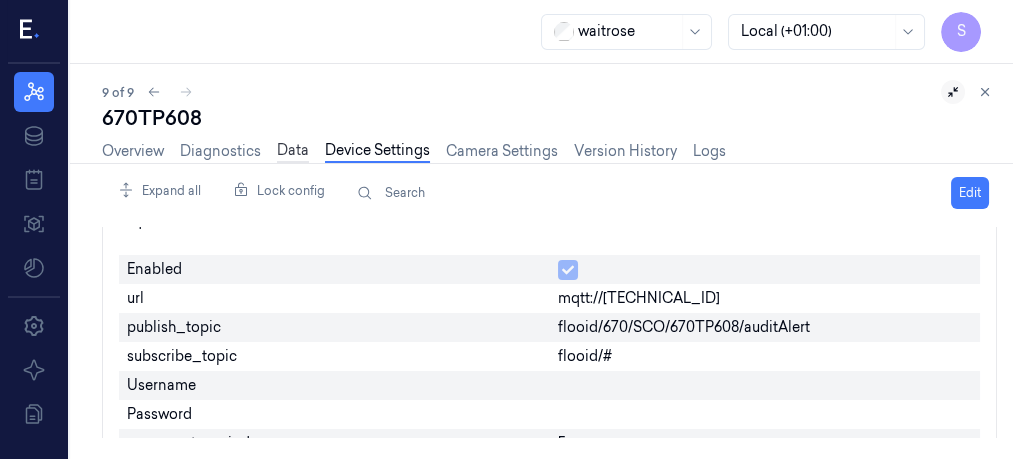 click on "Data" at bounding box center [293, 151] 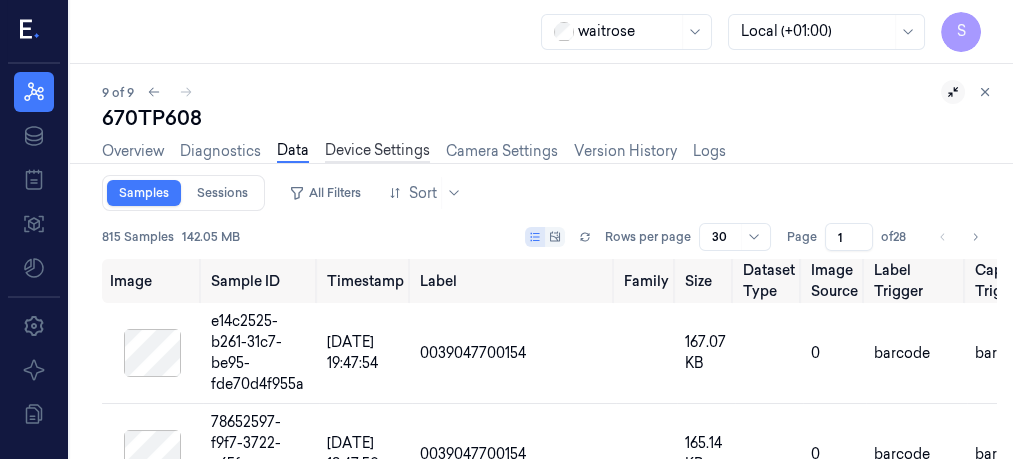 click on "Device Settings" at bounding box center [377, 151] 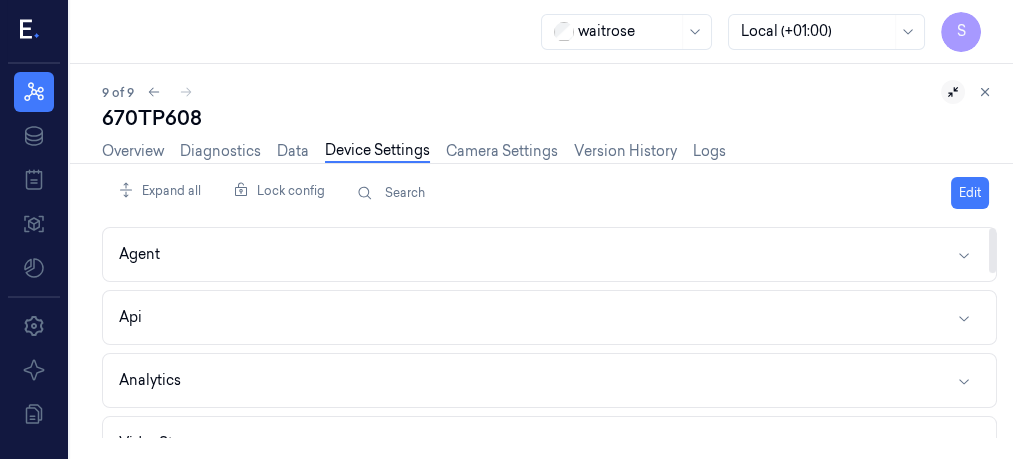 drag, startPoint x: 991, startPoint y: 249, endPoint x: 992, endPoint y: 414, distance: 165.00304 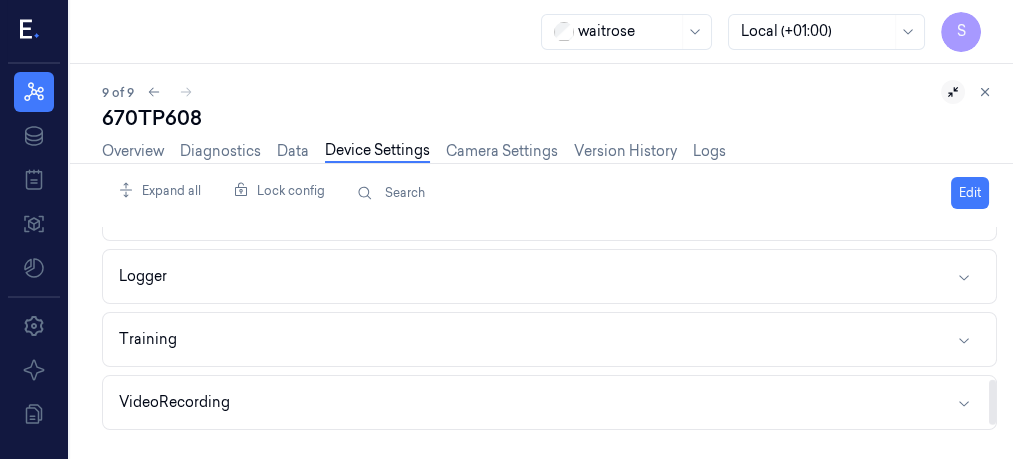 scroll, scrollTop: 781, scrollLeft: 0, axis: vertical 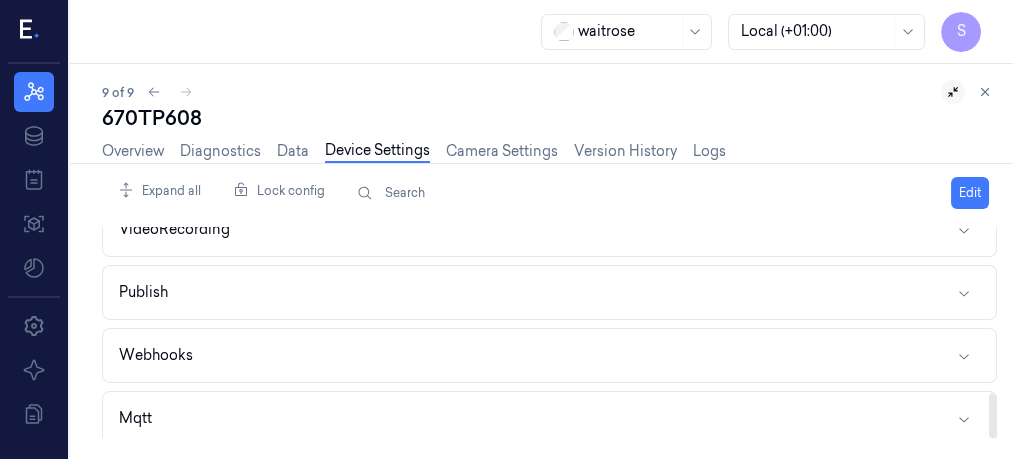 drag, startPoint x: 993, startPoint y: 245, endPoint x: 994, endPoint y: 438, distance: 193.0026 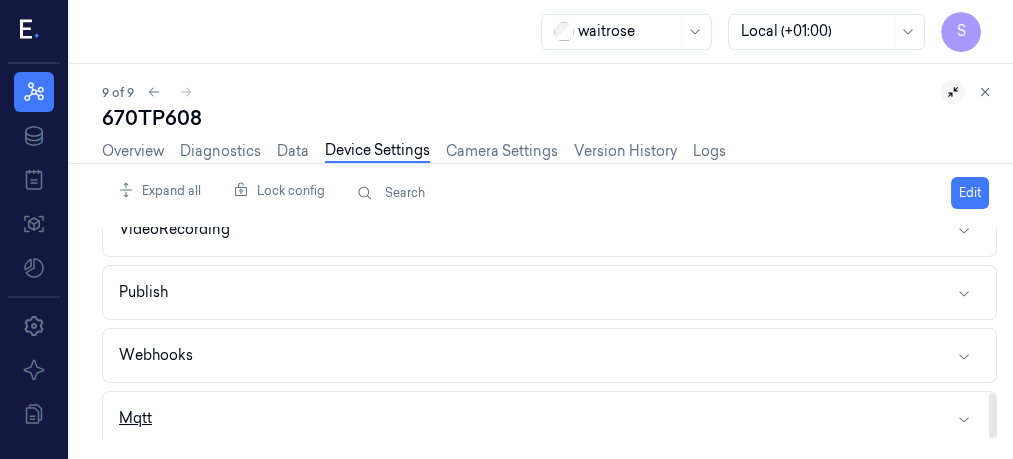 click 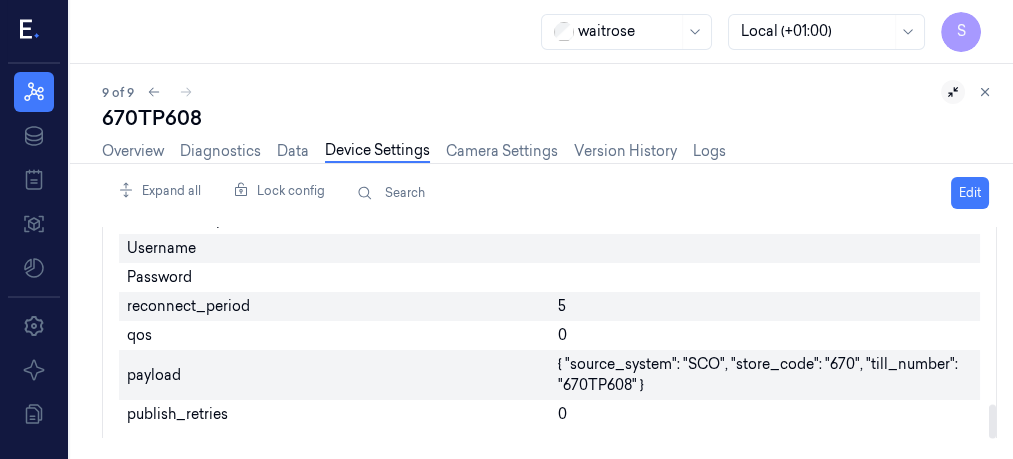 scroll, scrollTop: 0, scrollLeft: 0, axis: both 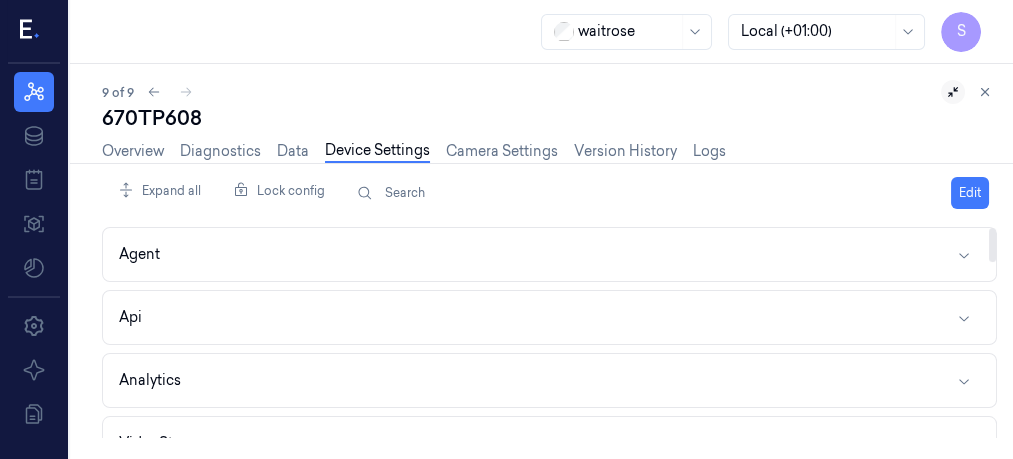 drag, startPoint x: 992, startPoint y: 356, endPoint x: 985, endPoint y: 47, distance: 309.07928 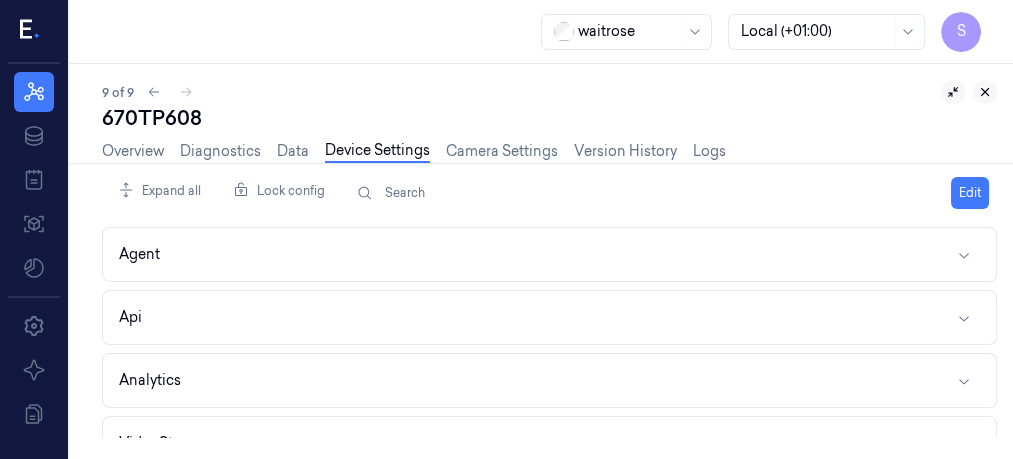 click 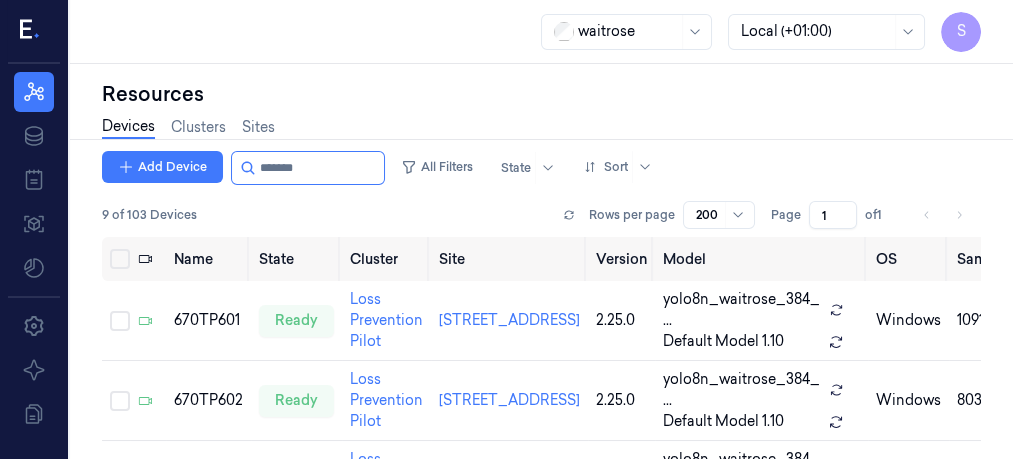 scroll, scrollTop: 0, scrollLeft: 0, axis: both 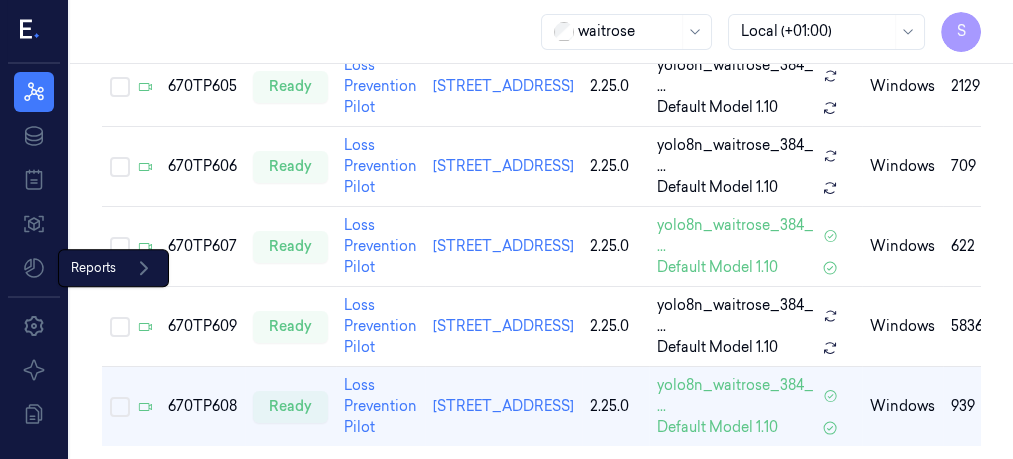 click 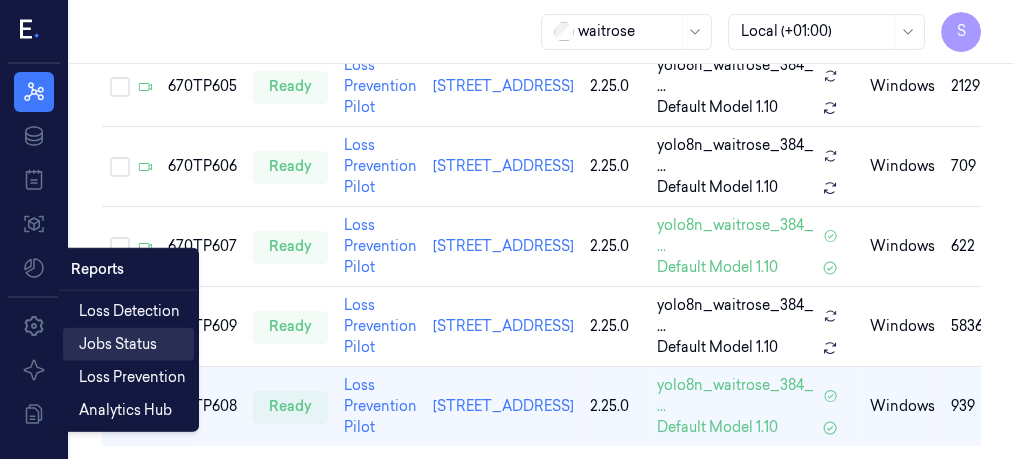 click on "Jobs Status" at bounding box center [118, 344] 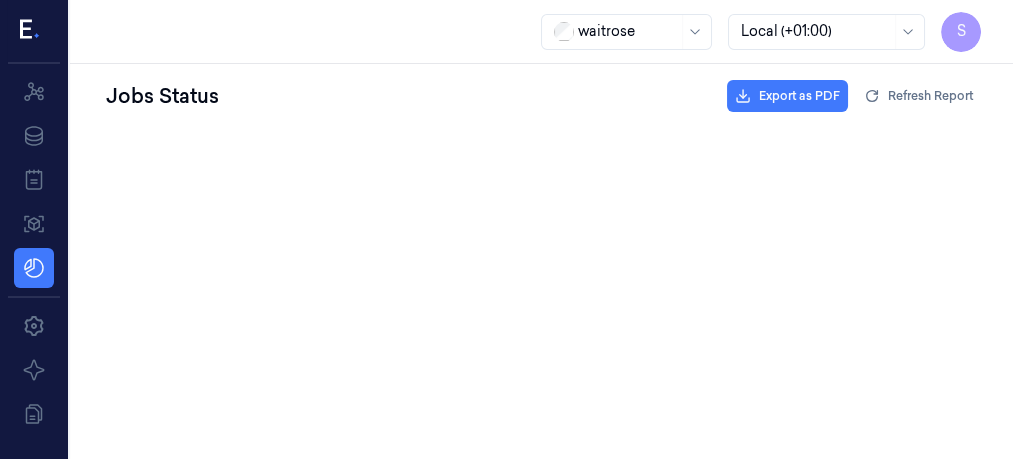 scroll, scrollTop: 0, scrollLeft: 0, axis: both 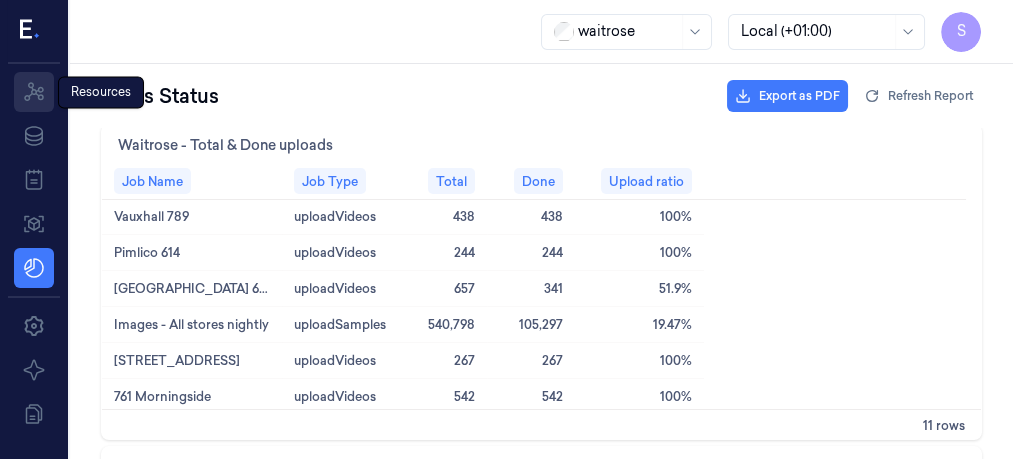 click on "Resources" at bounding box center [34, 92] 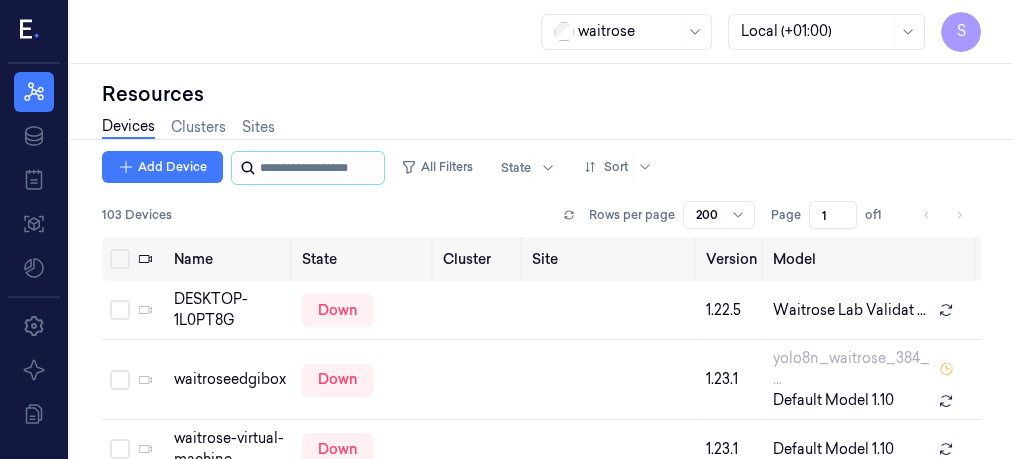 click at bounding box center (320, 168) 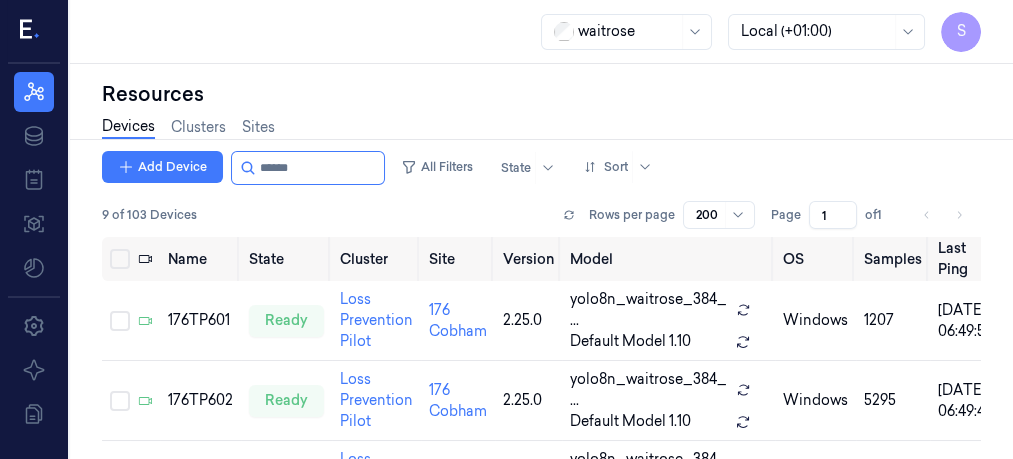 type on "******" 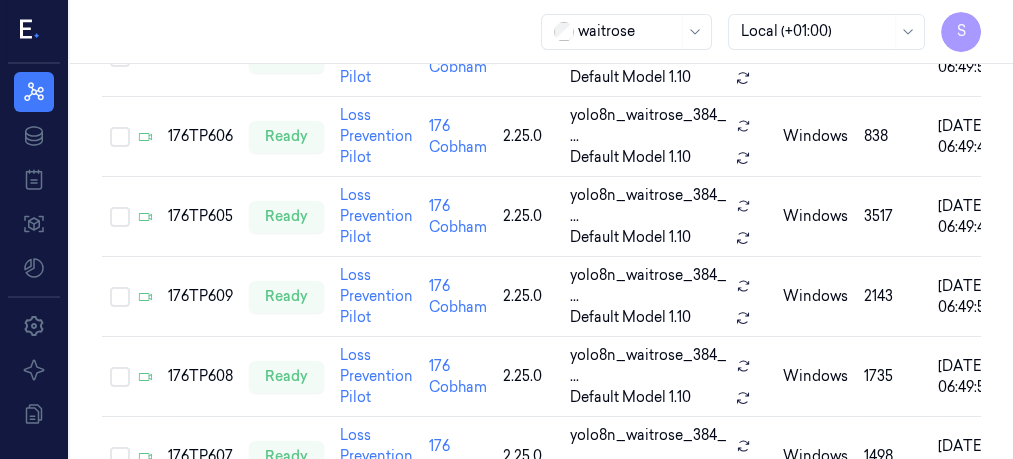 scroll, scrollTop: 554, scrollLeft: 0, axis: vertical 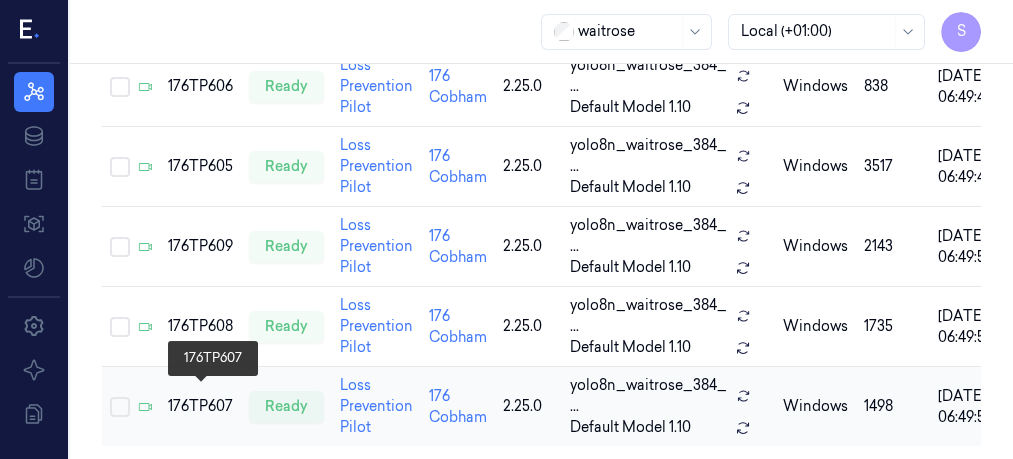 click on "176TP607" at bounding box center (200, 406) 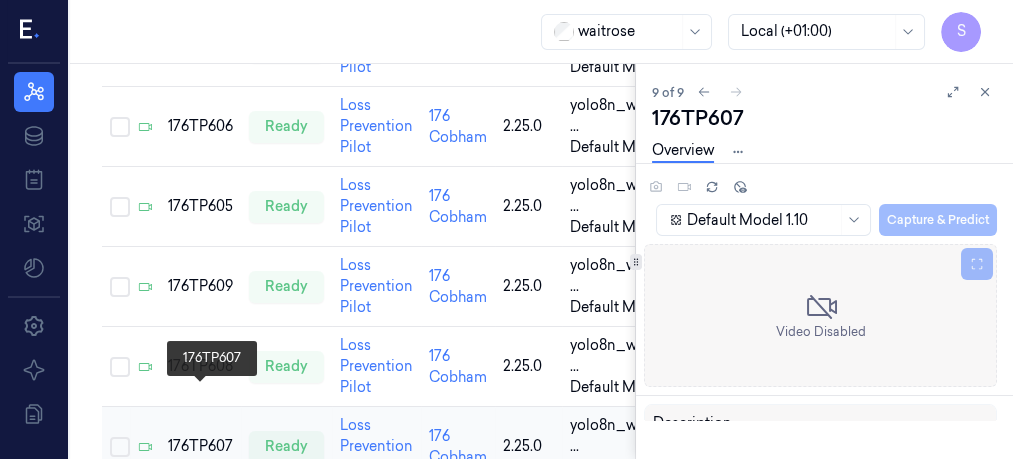 scroll, scrollTop: 0, scrollLeft: 0, axis: both 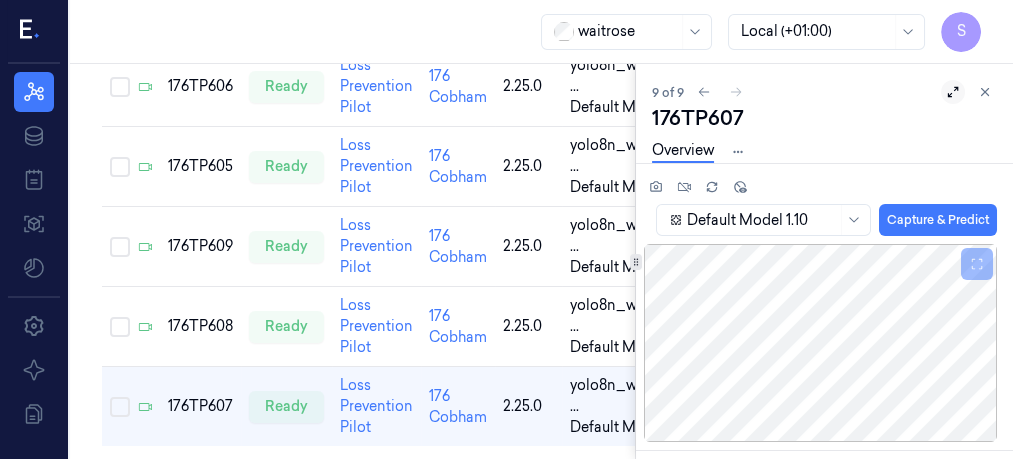 click at bounding box center (953, 92) 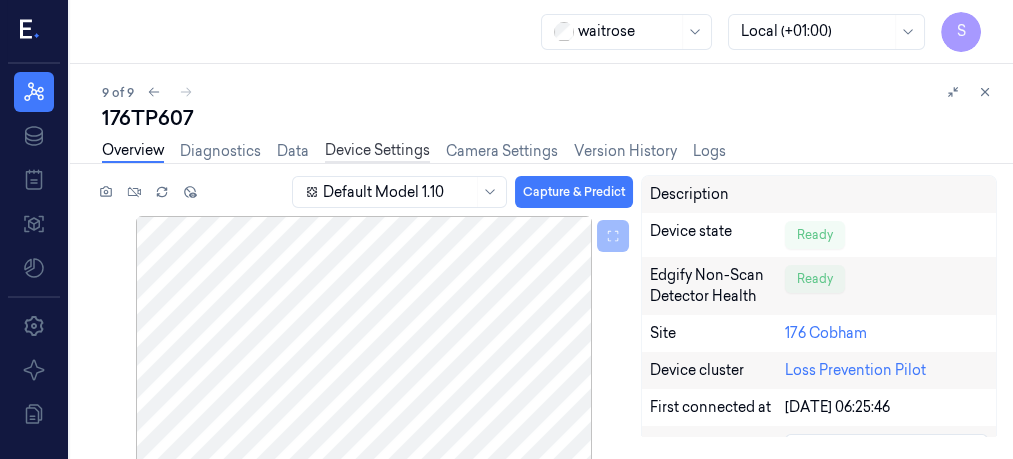 click on "Device Settings" at bounding box center (377, 151) 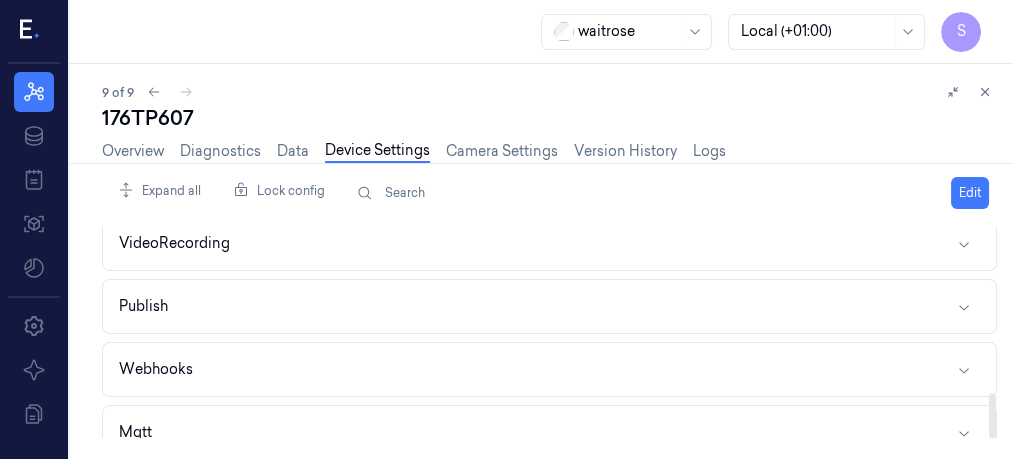 scroll, scrollTop: 781, scrollLeft: 0, axis: vertical 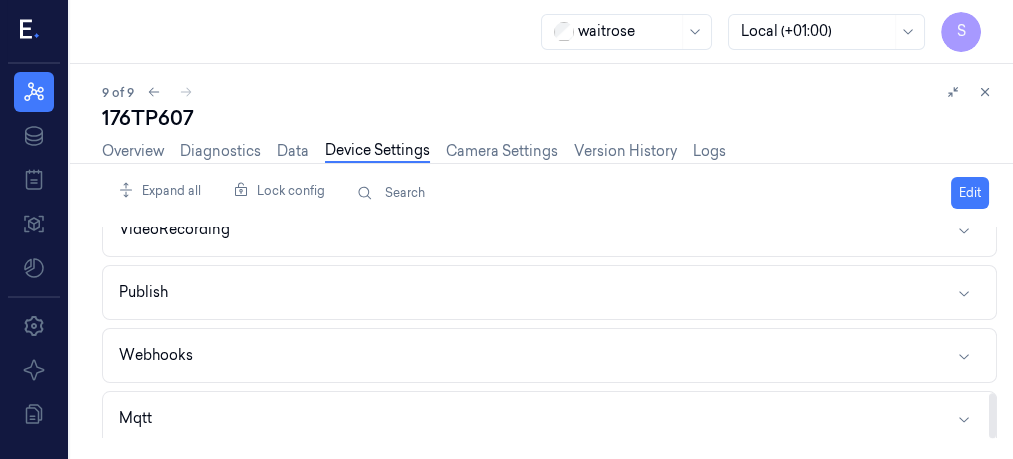 drag, startPoint x: 990, startPoint y: 253, endPoint x: 1004, endPoint y: 456, distance: 203.4822 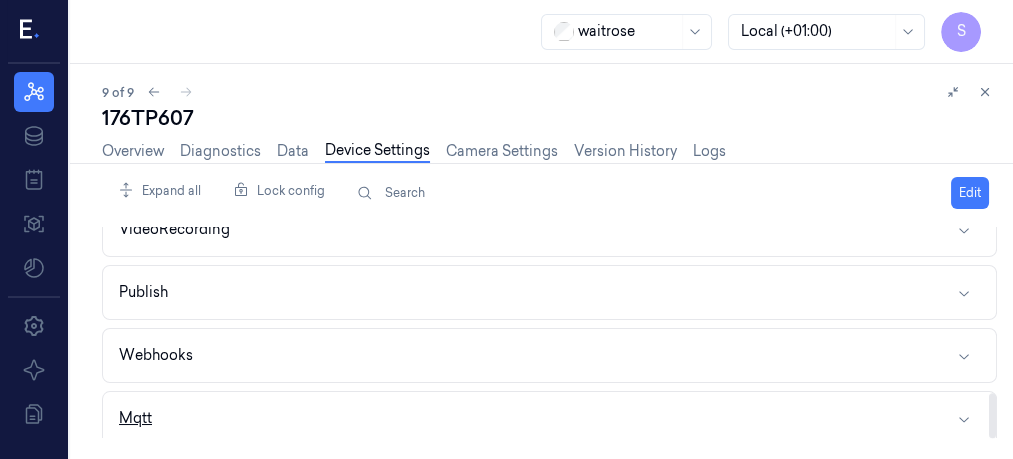click 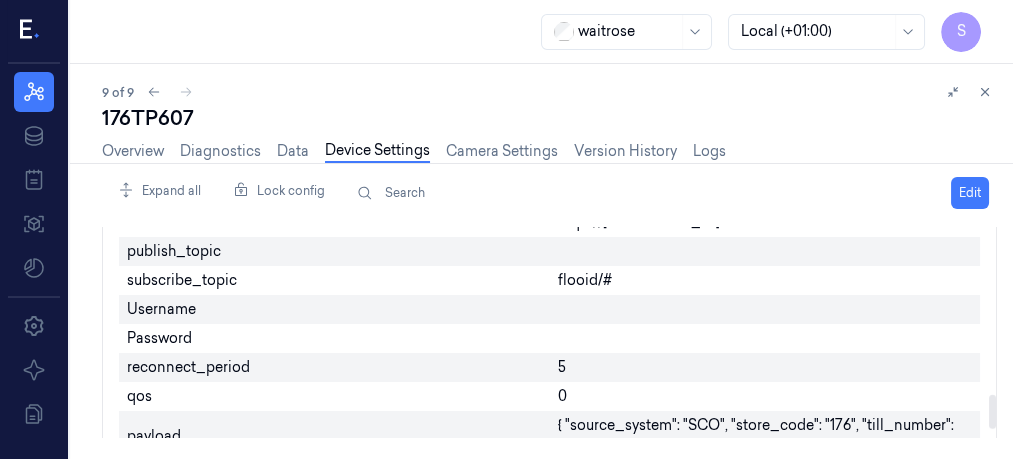 scroll, scrollTop: 1058, scrollLeft: 0, axis: vertical 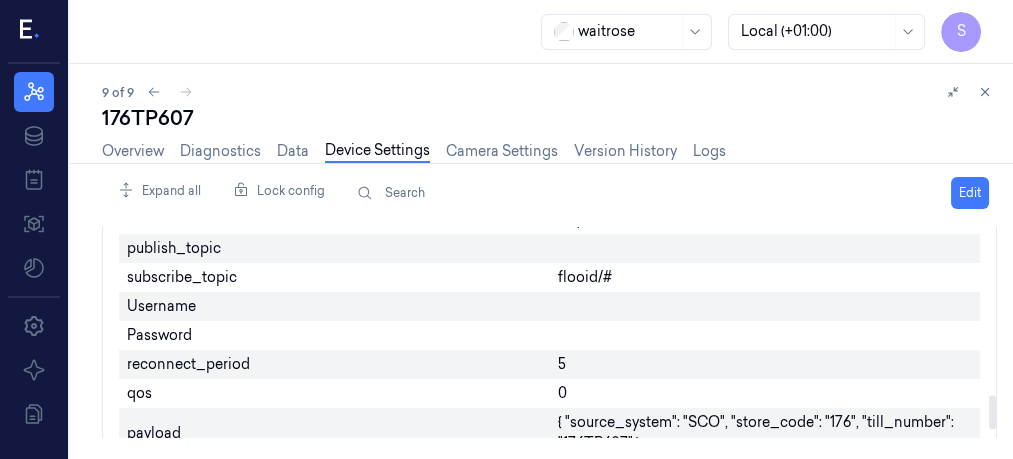 drag, startPoint x: 992, startPoint y: 364, endPoint x: 991, endPoint y: 407, distance: 43.011627 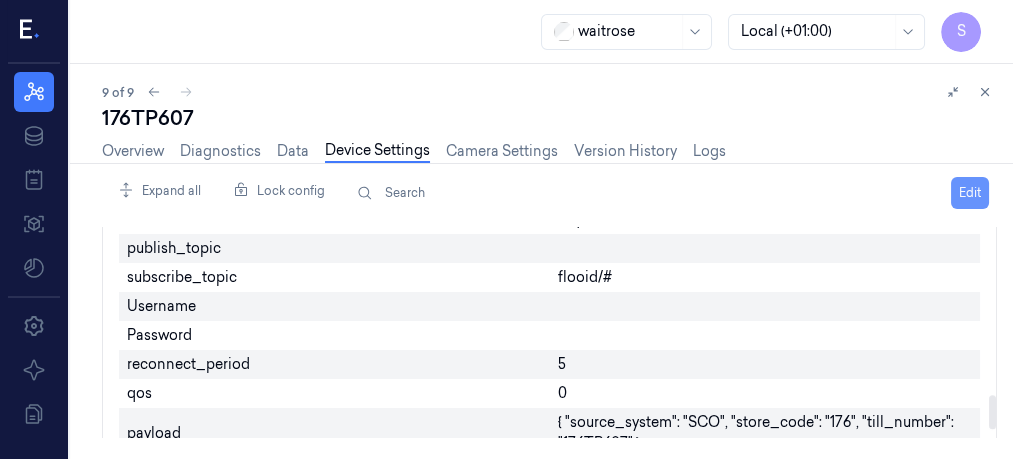 click on "Edit" at bounding box center [970, 193] 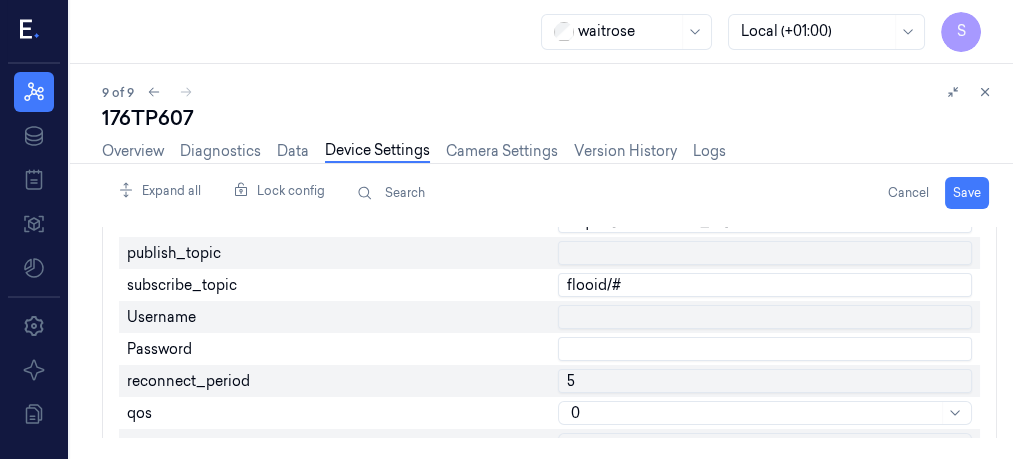 scroll, scrollTop: 1062, scrollLeft: 0, axis: vertical 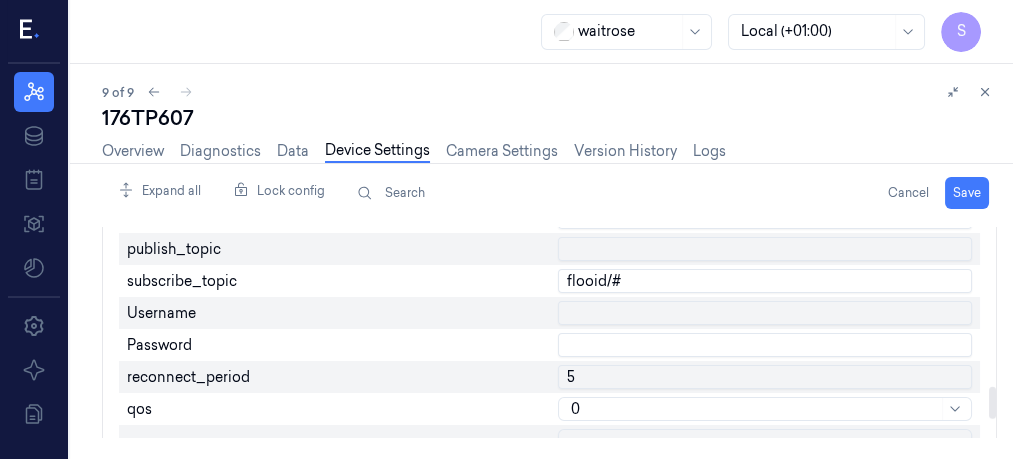 click at bounding box center [765, 249] 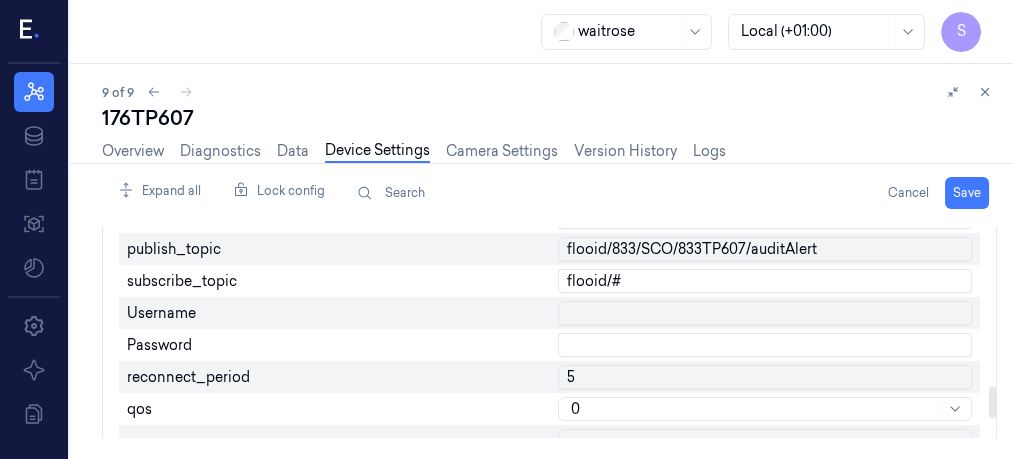 scroll, scrollTop: 1059, scrollLeft: 0, axis: vertical 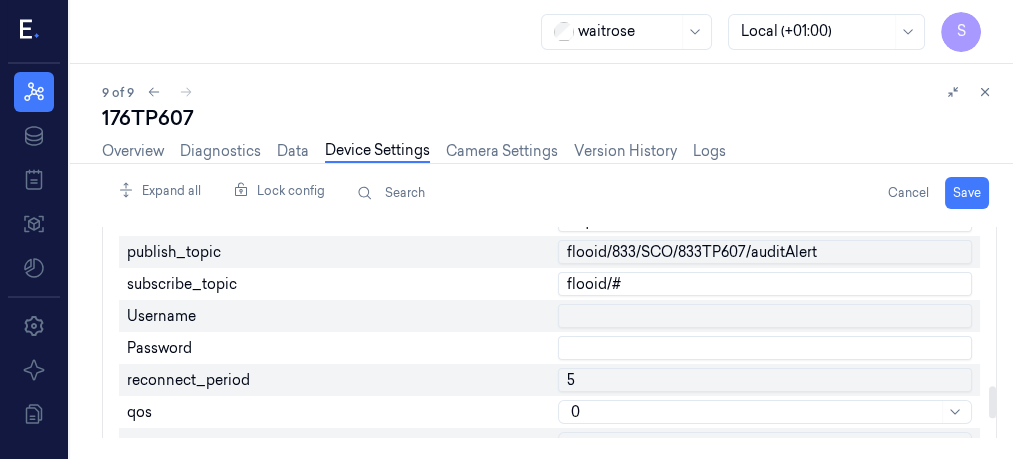 click on "flooid/833/SCO/833TP607/auditAlert" at bounding box center (765, 252) 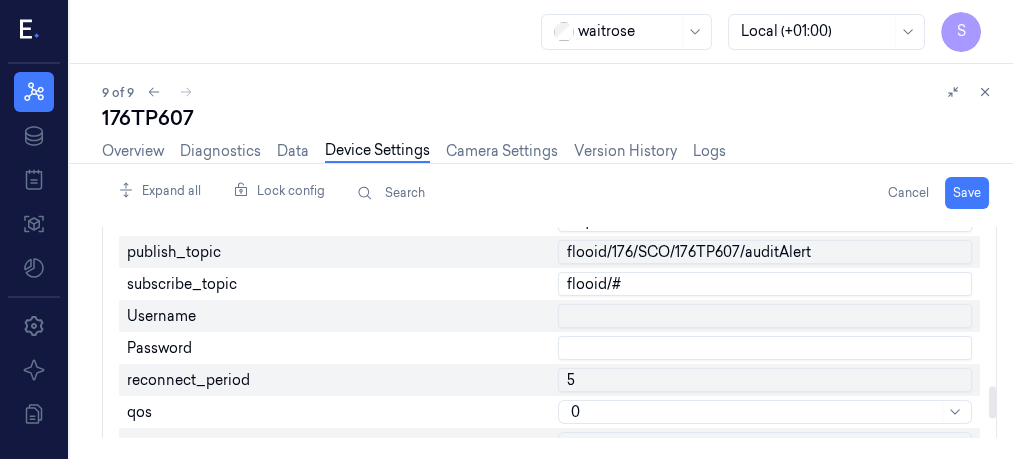 type on "flooid/176/SCO/176TP607/auditAlert" 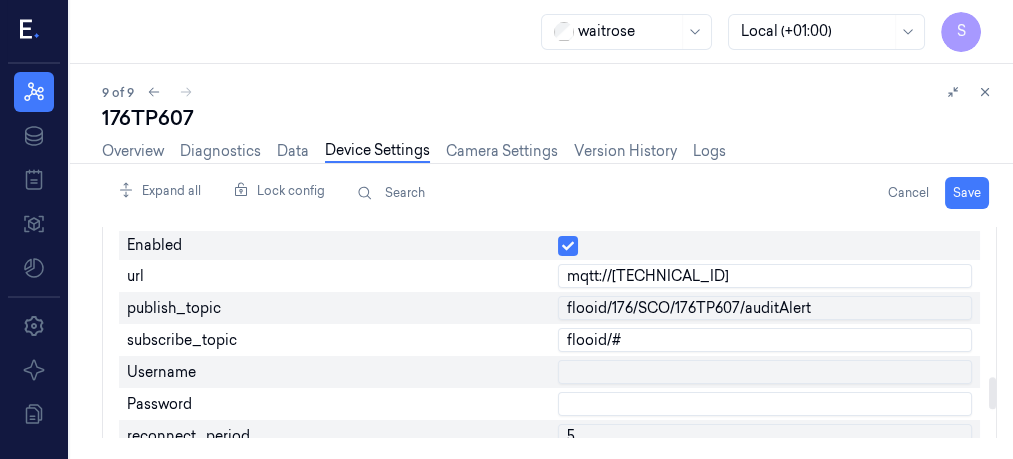 scroll, scrollTop: 999, scrollLeft: 0, axis: vertical 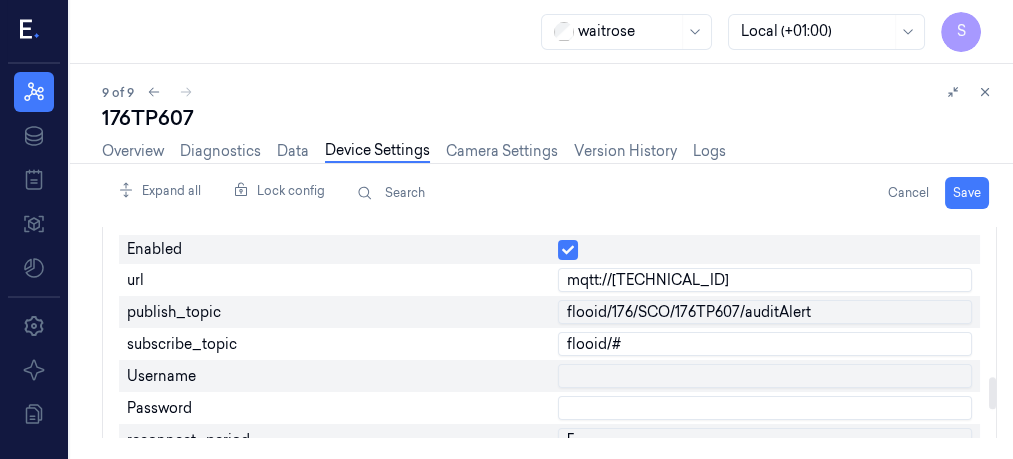 click at bounding box center [992, 393] 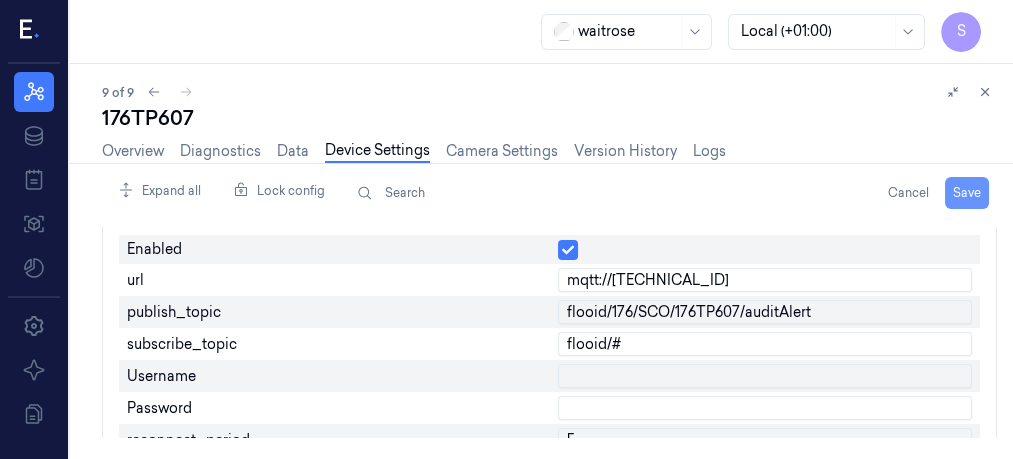 click on "Save" at bounding box center [967, 193] 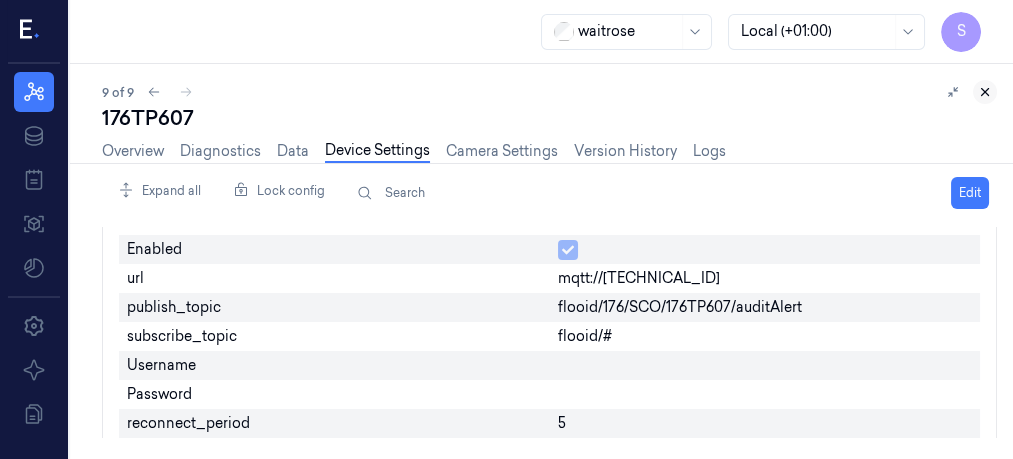 click 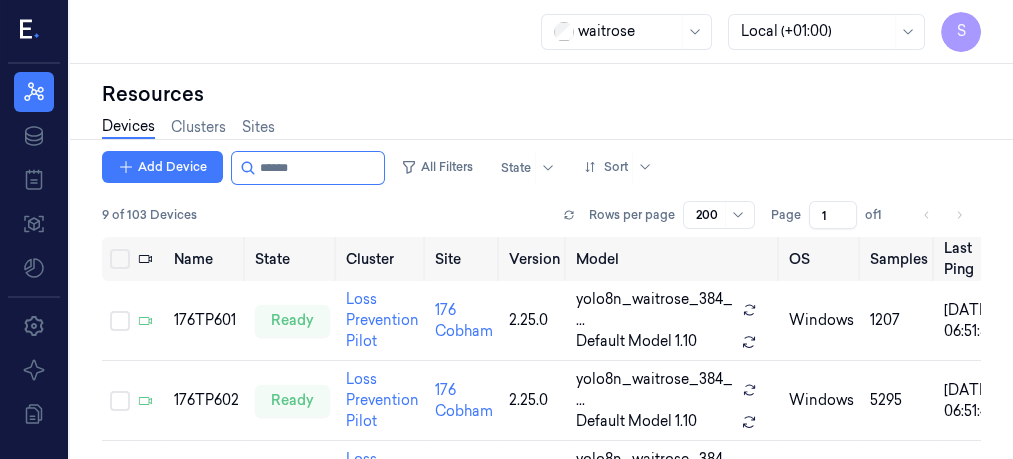 scroll, scrollTop: 0, scrollLeft: 0, axis: both 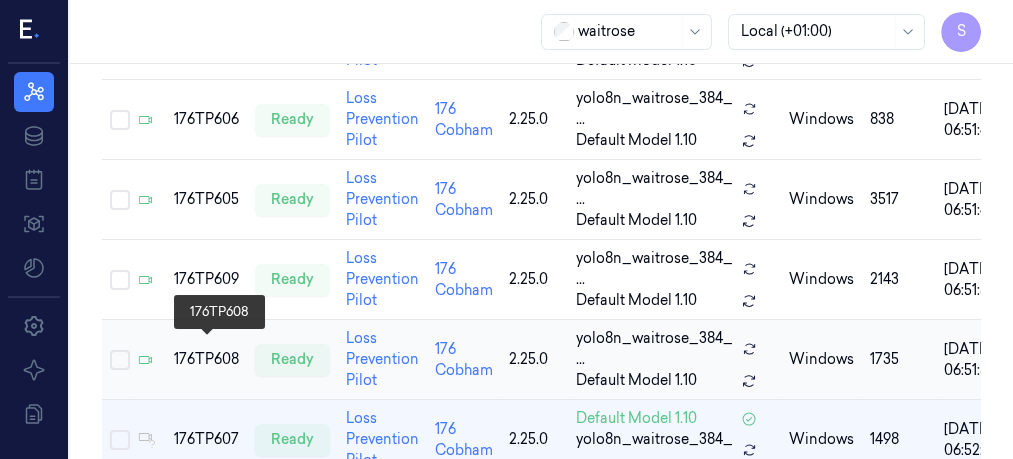 click on "176TP608" at bounding box center (206, 359) 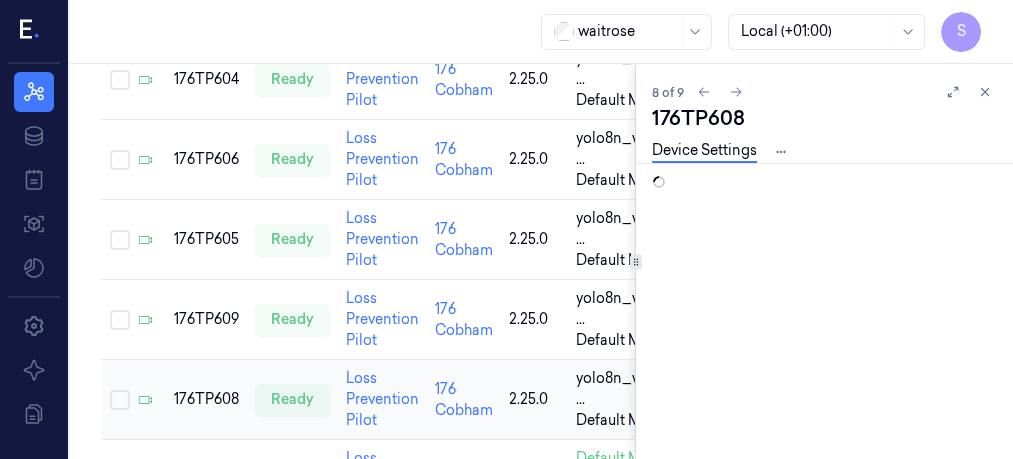 scroll, scrollTop: 0, scrollLeft: 0, axis: both 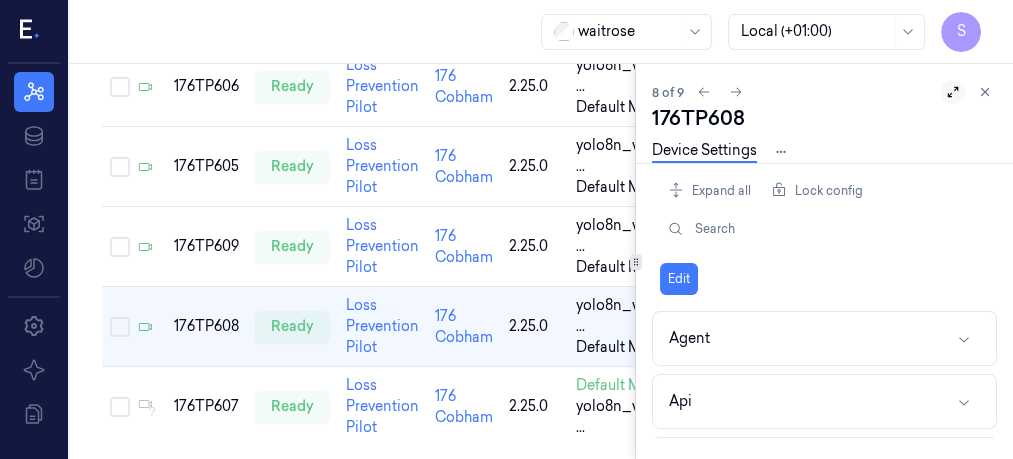 click 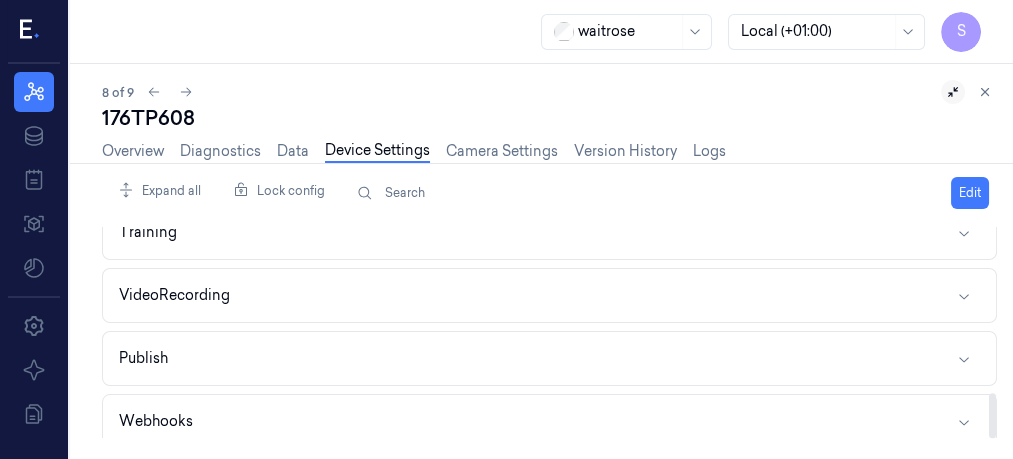 scroll, scrollTop: 781, scrollLeft: 0, axis: vertical 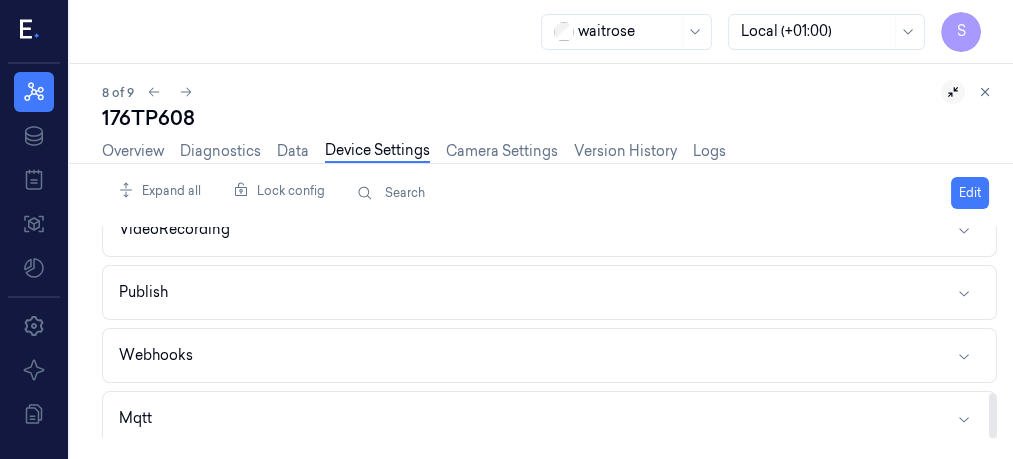 drag, startPoint x: 992, startPoint y: 241, endPoint x: 1001, endPoint y: 464, distance: 223.18153 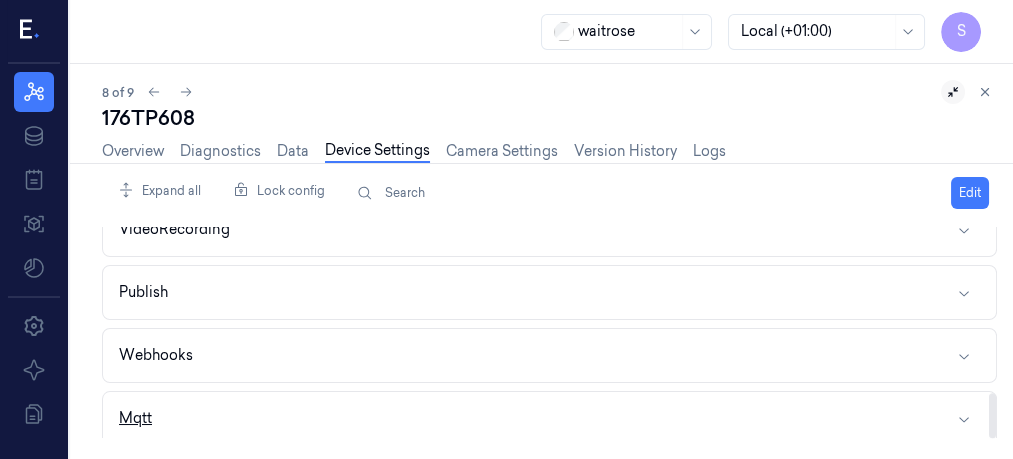 click 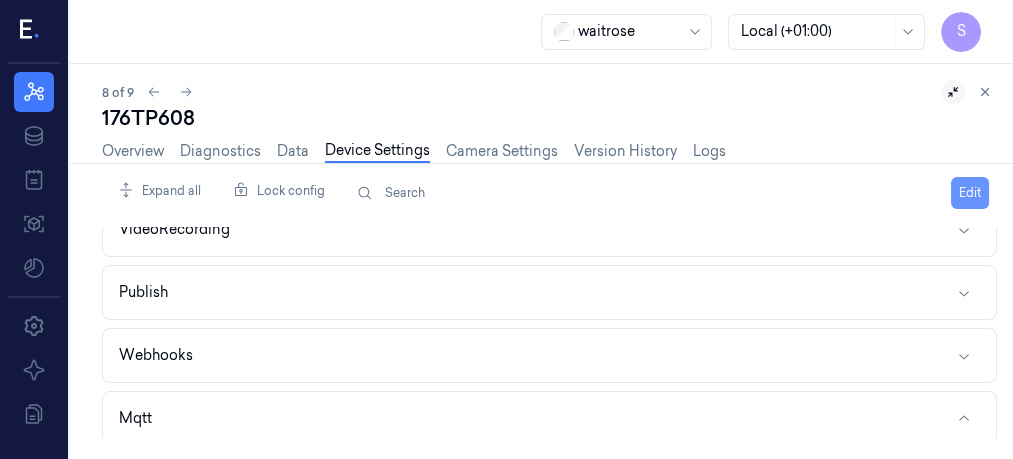 click on "Edit" at bounding box center (970, 193) 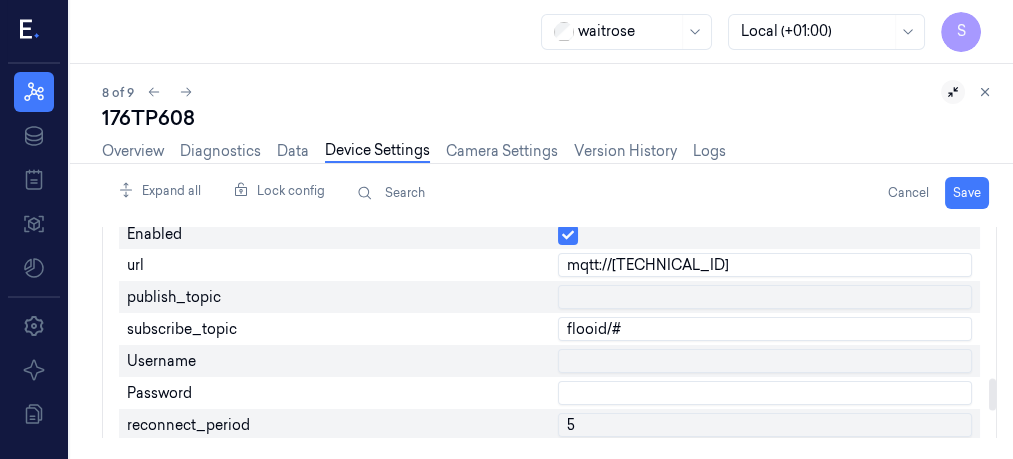 scroll, scrollTop: 1003, scrollLeft: 0, axis: vertical 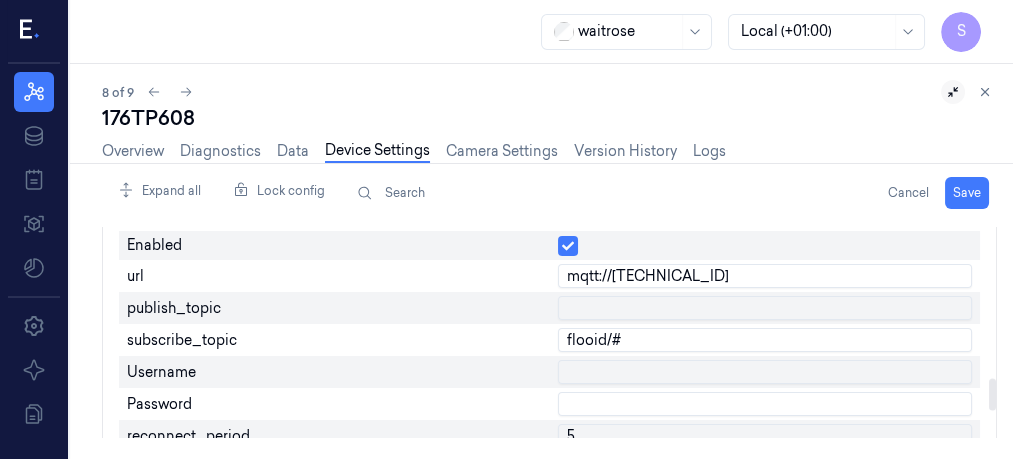drag, startPoint x: 993, startPoint y: 356, endPoint x: 994, endPoint y: 389, distance: 33.01515 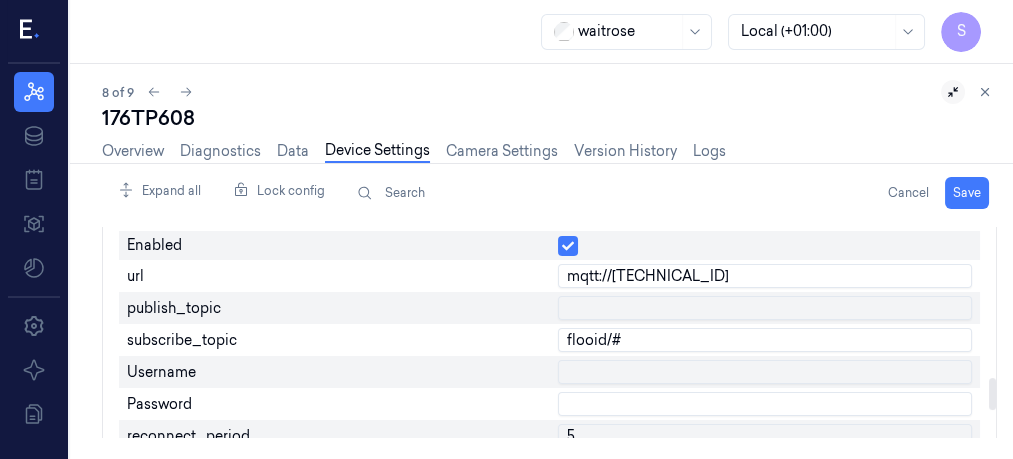 click at bounding box center [765, 308] 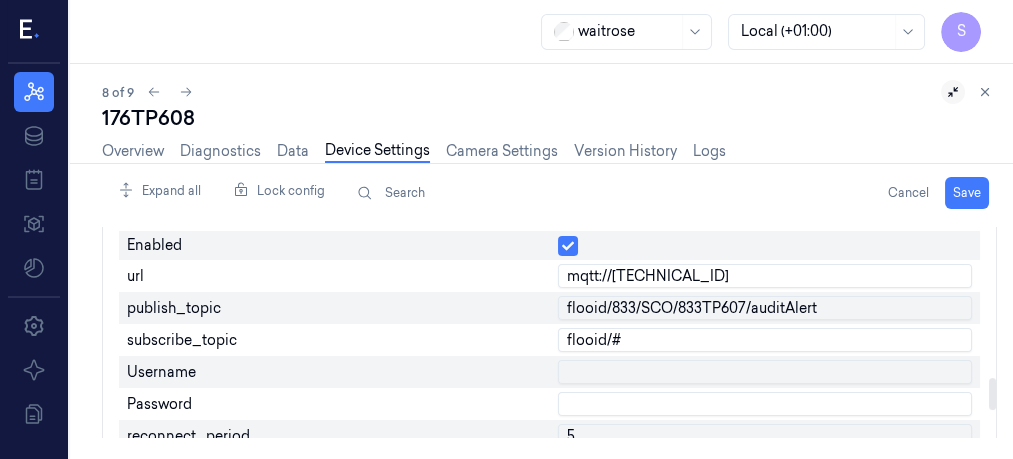 click on "flooid/833/SCO/833TP607/auditAlert" at bounding box center (765, 308) 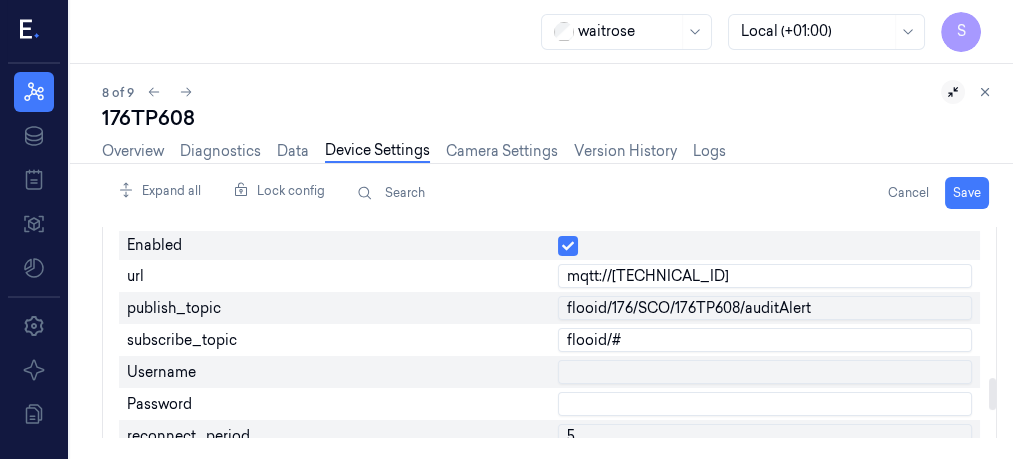 type on "flooid/176/SCO/176TP608/auditAlert" 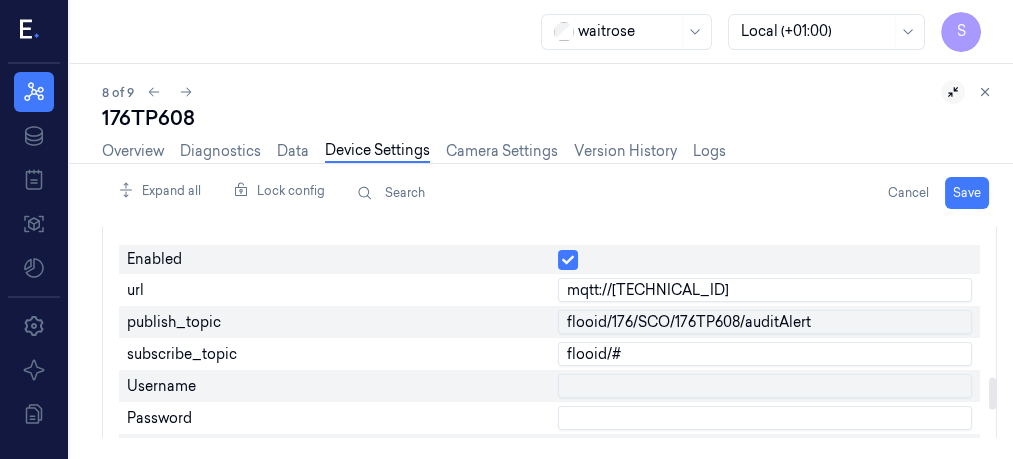 click at bounding box center [992, 393] 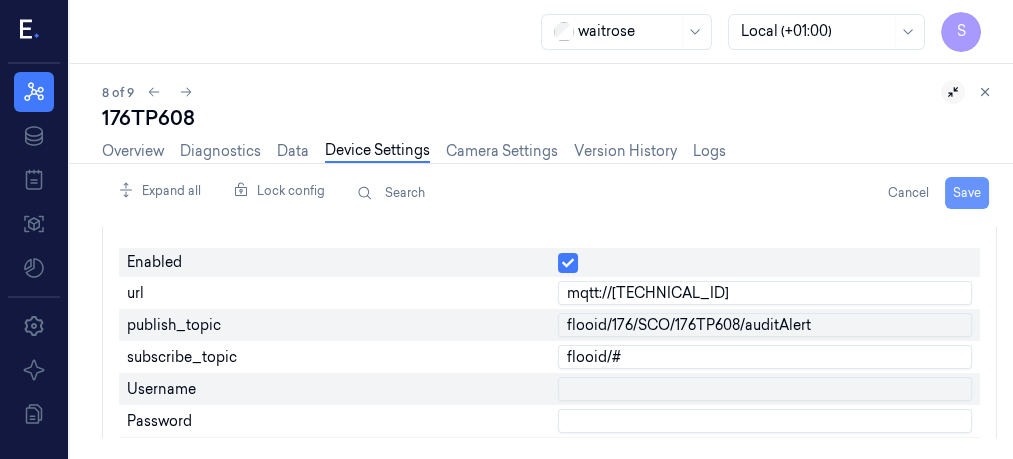 click on "Save" at bounding box center [967, 193] 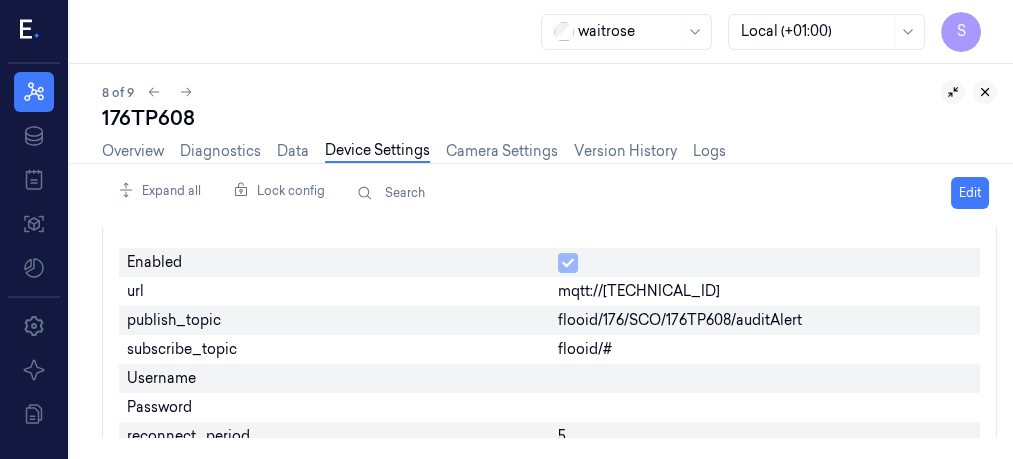 click 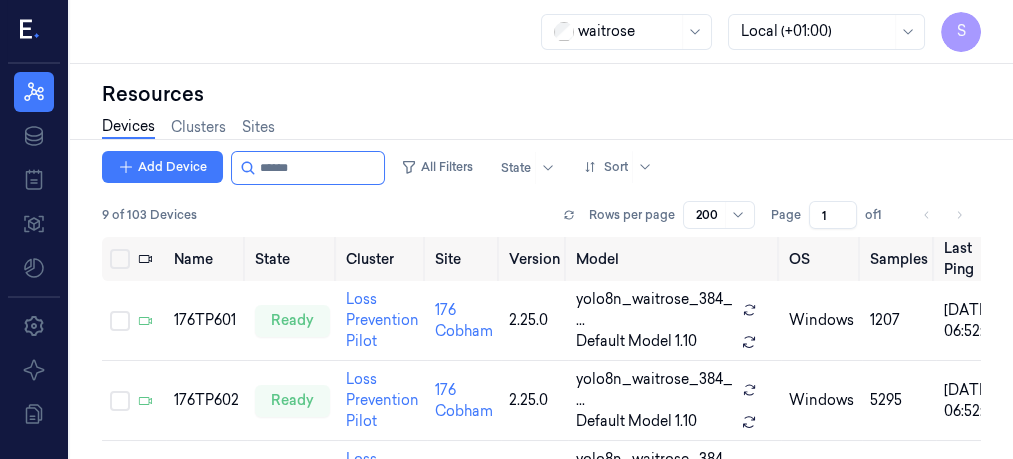 scroll, scrollTop: 0, scrollLeft: 0, axis: both 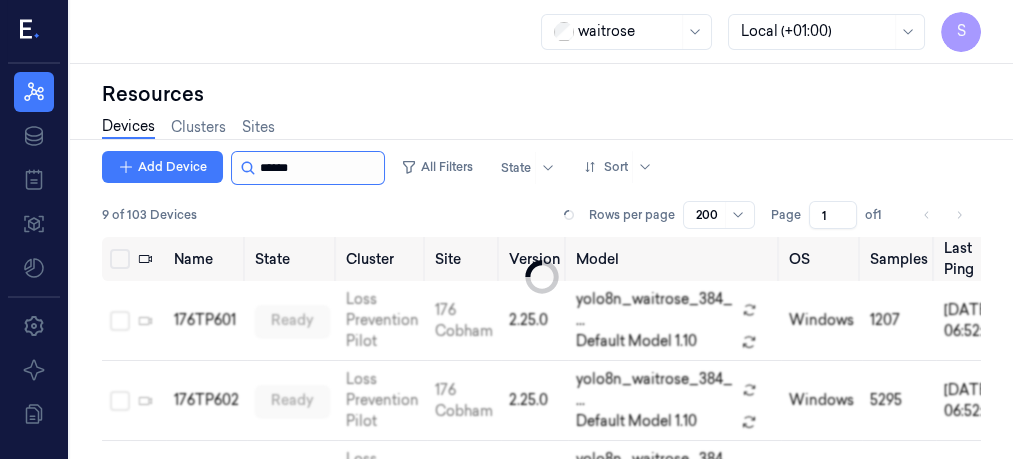 click at bounding box center [320, 168] 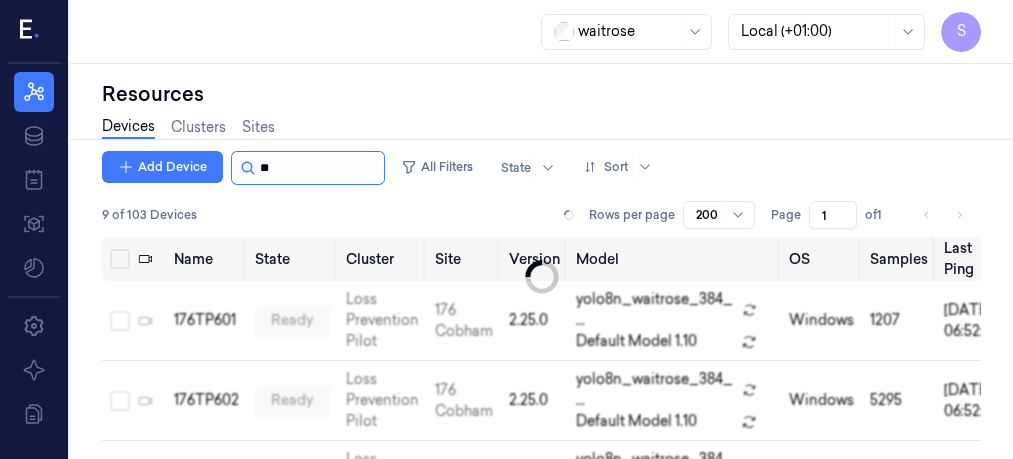 type on "*" 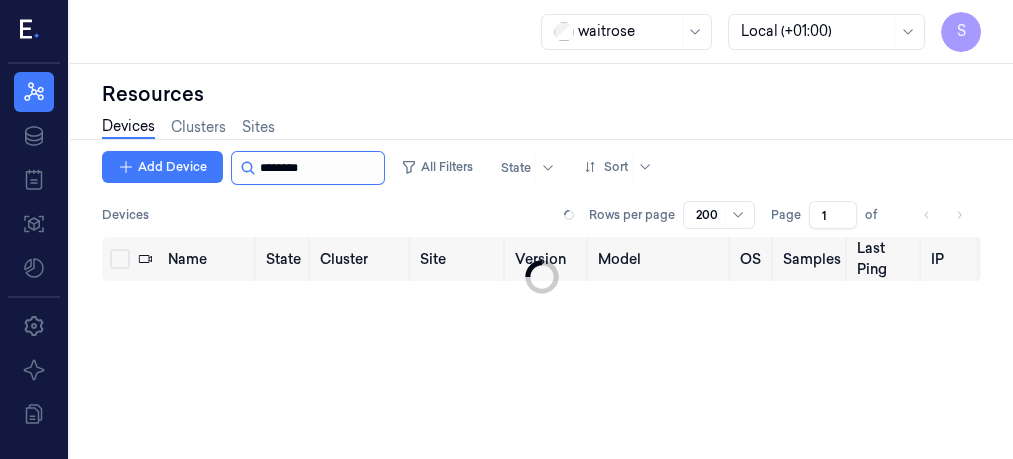 type on "********" 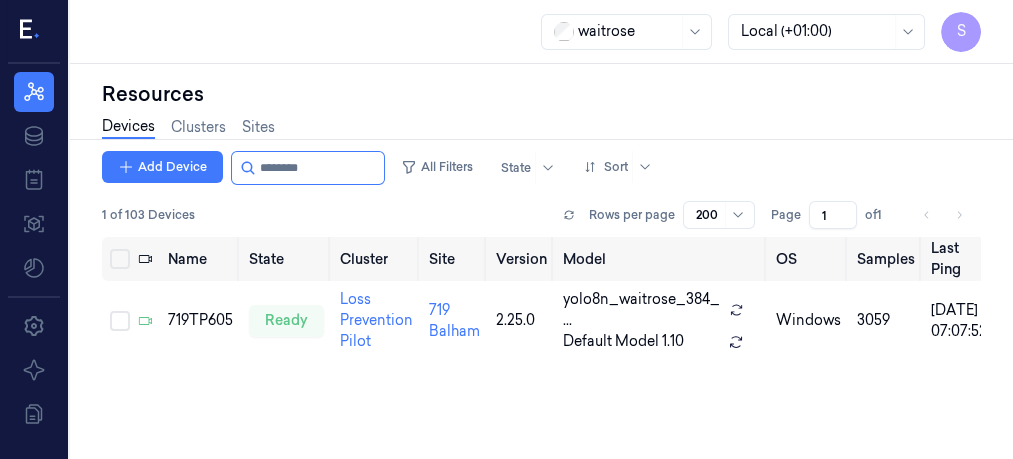 click on "Resources Devices Clusters Sites Add Device All Filters State Sort 1 of 103 Devices Rows per page 200 Page 1 of  1 Name State Cluster Site Version Model OS Samples Last Ping IP 719TP605 ready Loss Prevention Pilot 719	Balham 2.25.0 yolo8n_waitrose_384_ ... Default Model 1.10 windows 3059 08/07/2025 07:07:52 10.222.51.13" at bounding box center (541, 261) 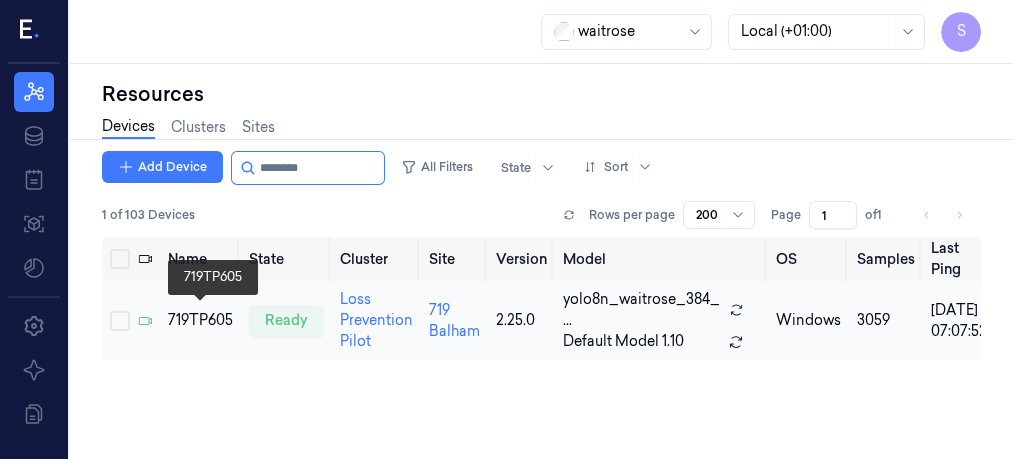 click on "719TP605" at bounding box center (200, 320) 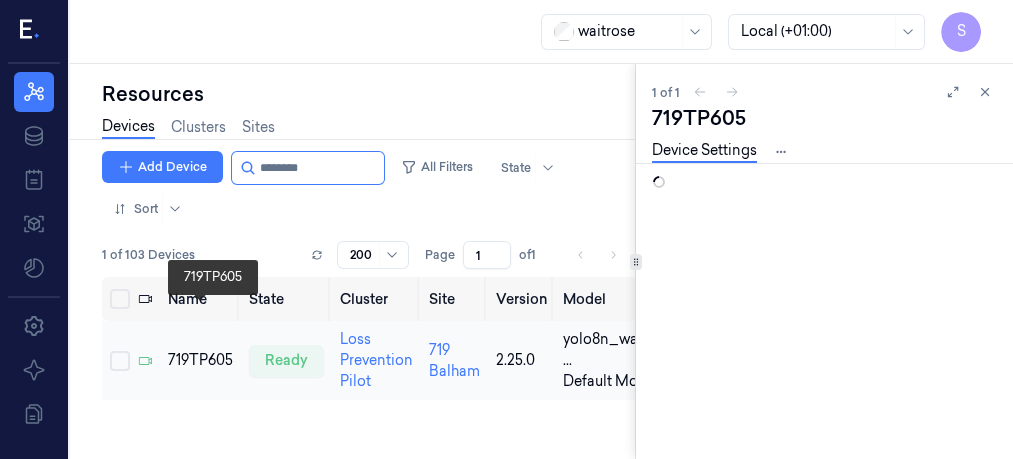 scroll, scrollTop: 0, scrollLeft: 0, axis: both 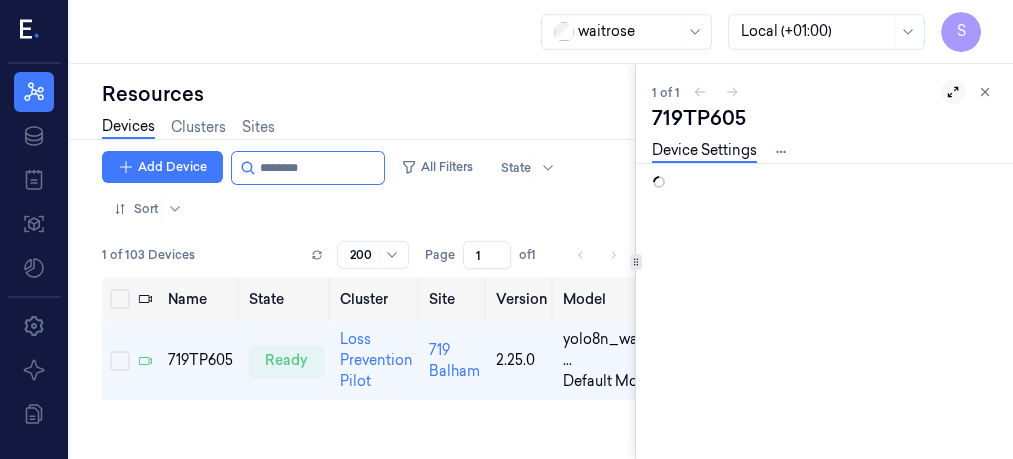 click 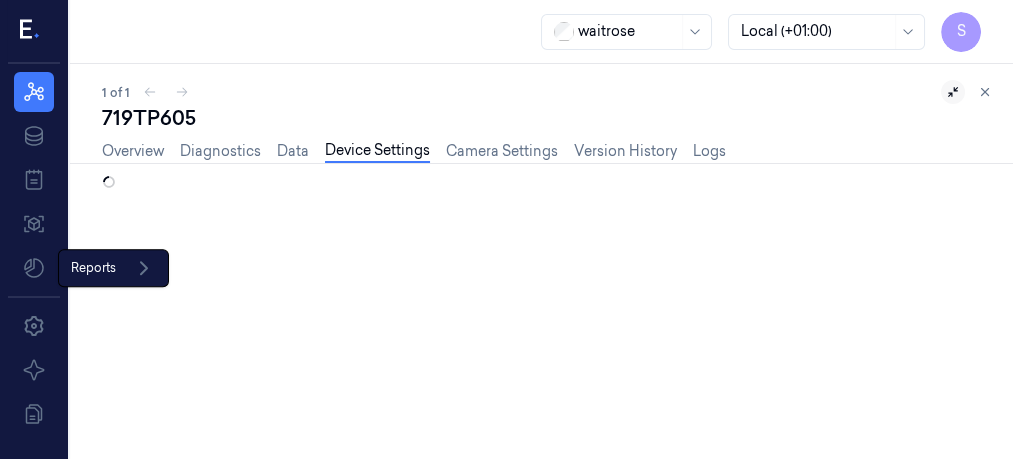 click on "Reports Reports" at bounding box center (113, 268) 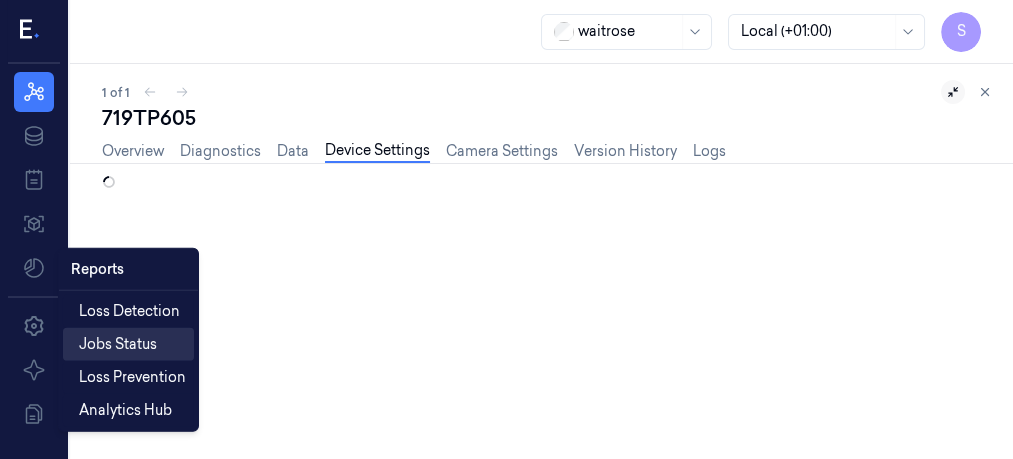 click on "Jobs Status" at bounding box center [118, 344] 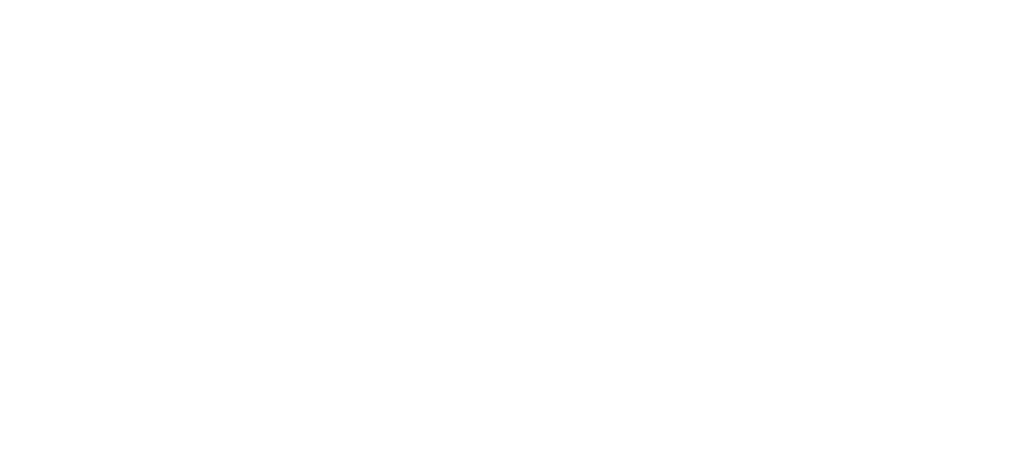 scroll, scrollTop: 0, scrollLeft: 0, axis: both 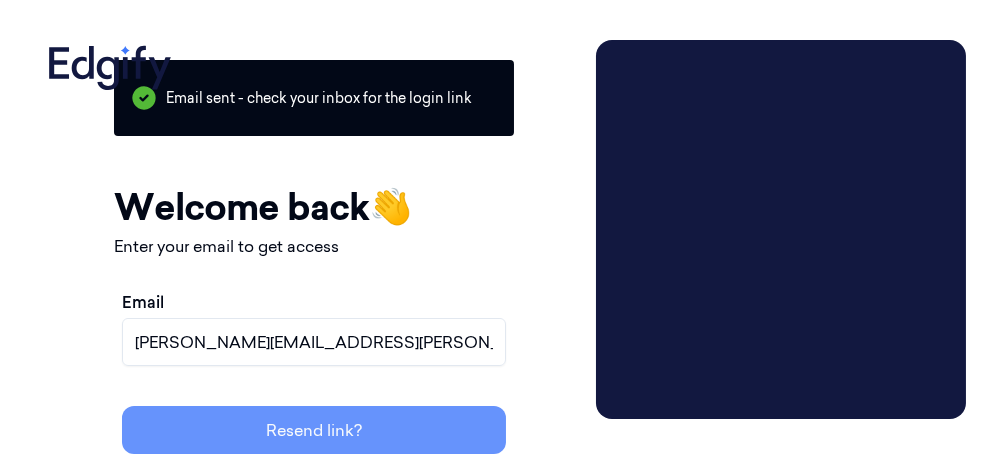 click on "Resend link?" at bounding box center [314, 430] 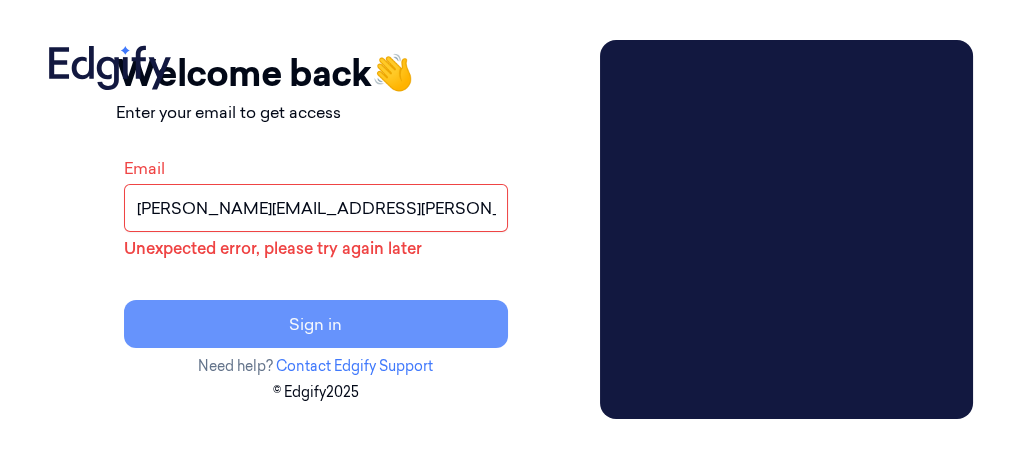 click on "Sign in" at bounding box center [316, 324] 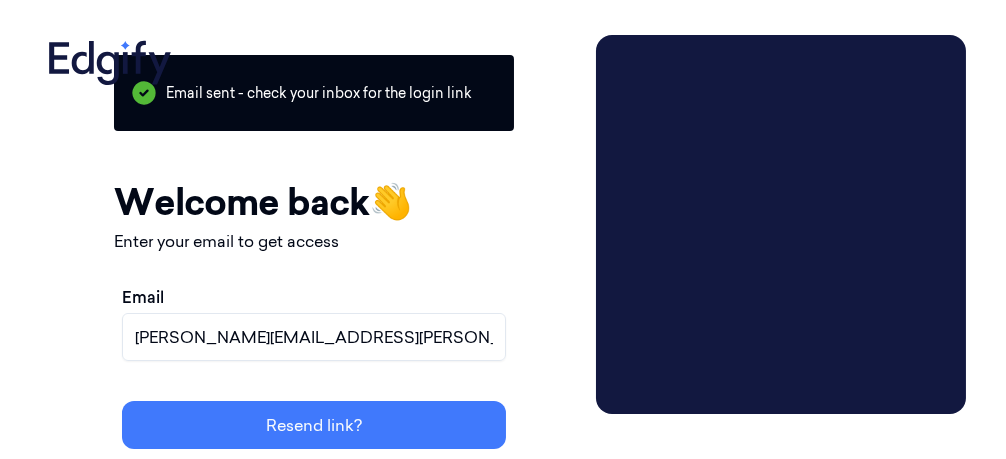 scroll, scrollTop: 3, scrollLeft: 0, axis: vertical 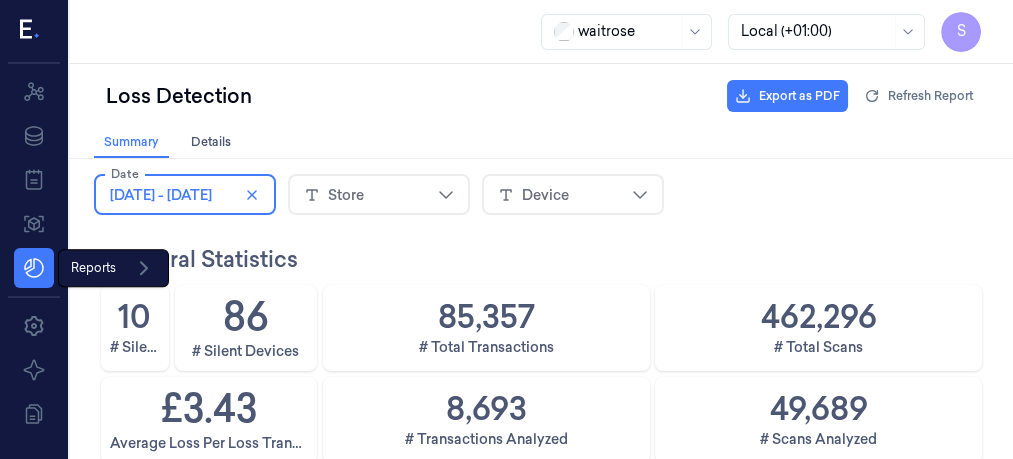click 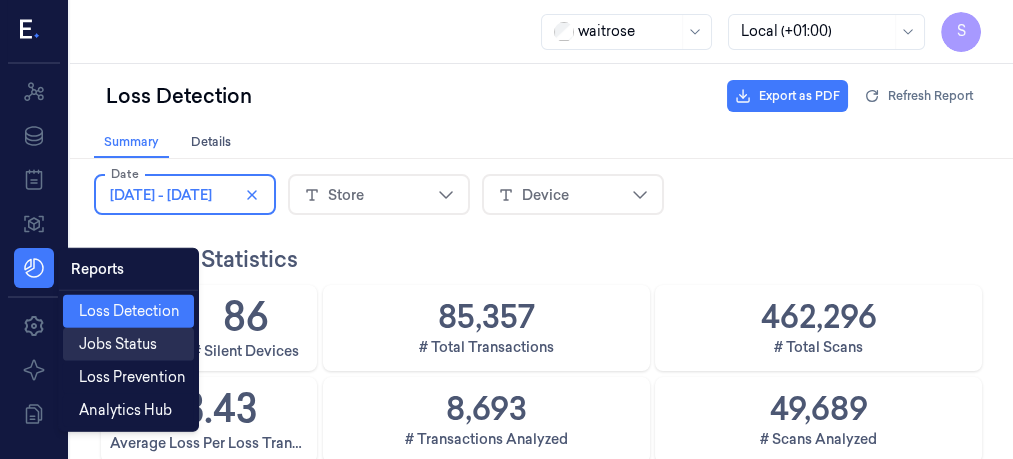 click on "Jobs Status" at bounding box center [118, 344] 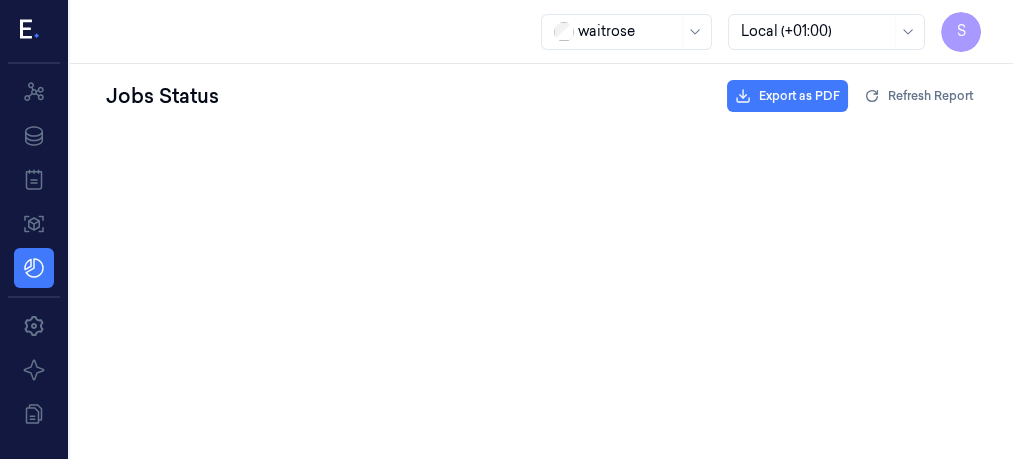 scroll, scrollTop: 0, scrollLeft: 0, axis: both 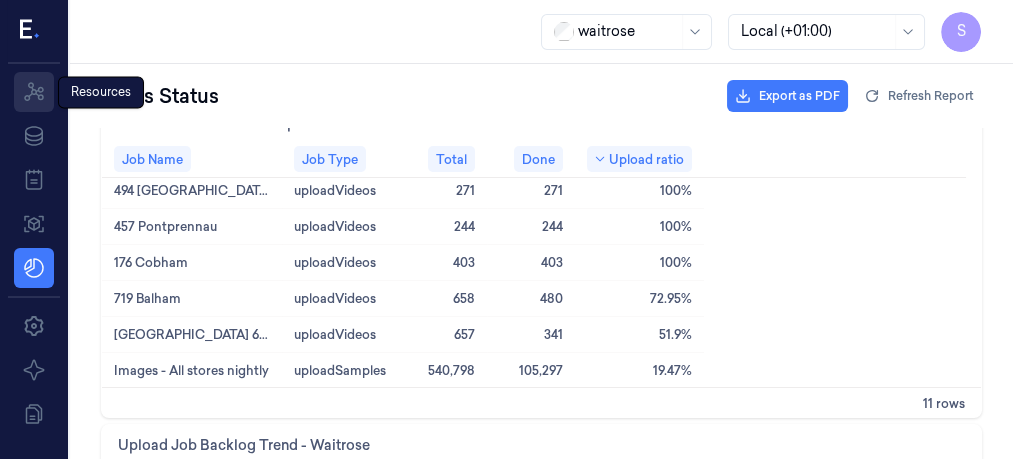 click 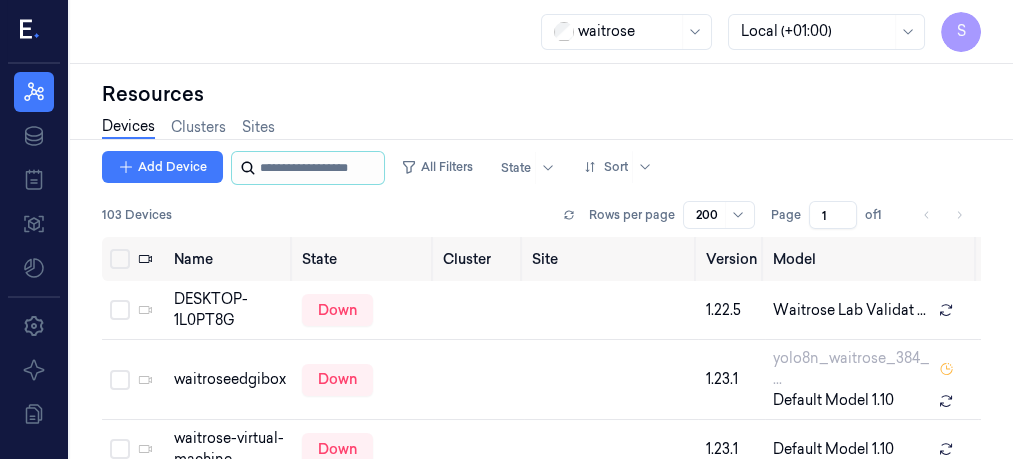 click at bounding box center (320, 168) 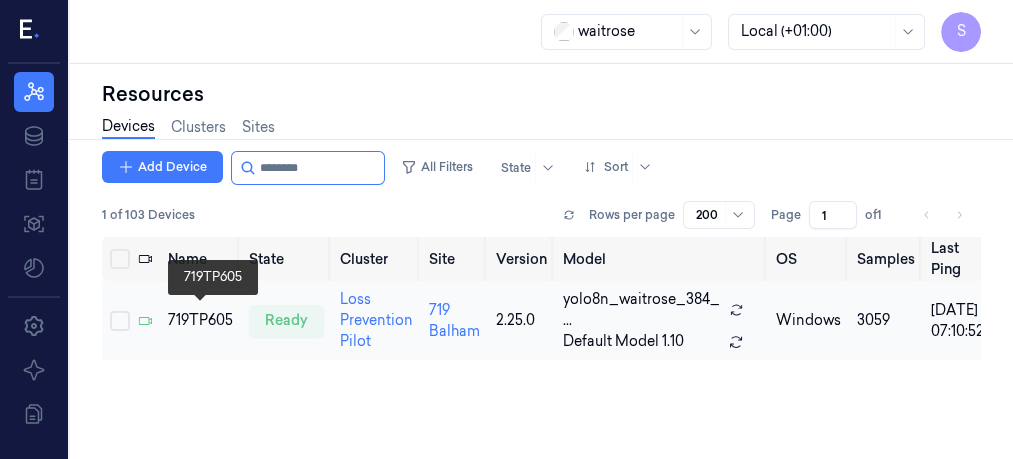 type on "********" 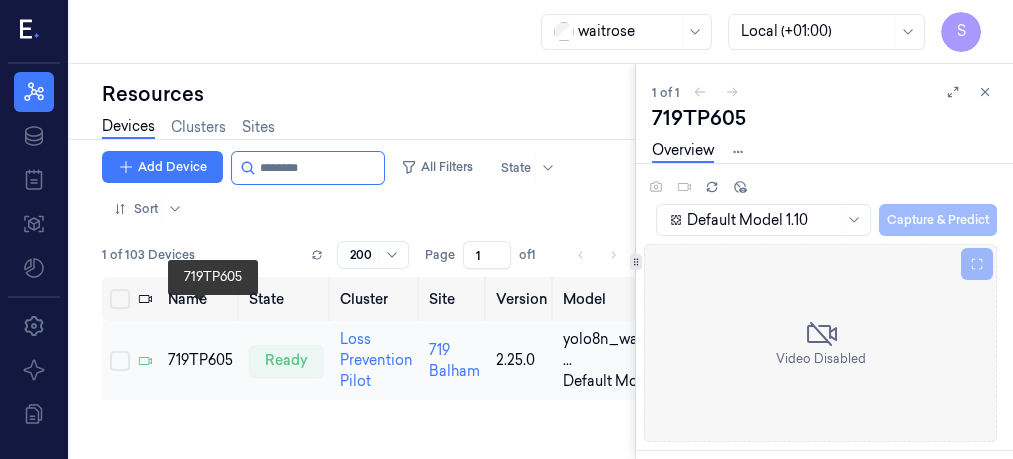 scroll, scrollTop: 0, scrollLeft: 0, axis: both 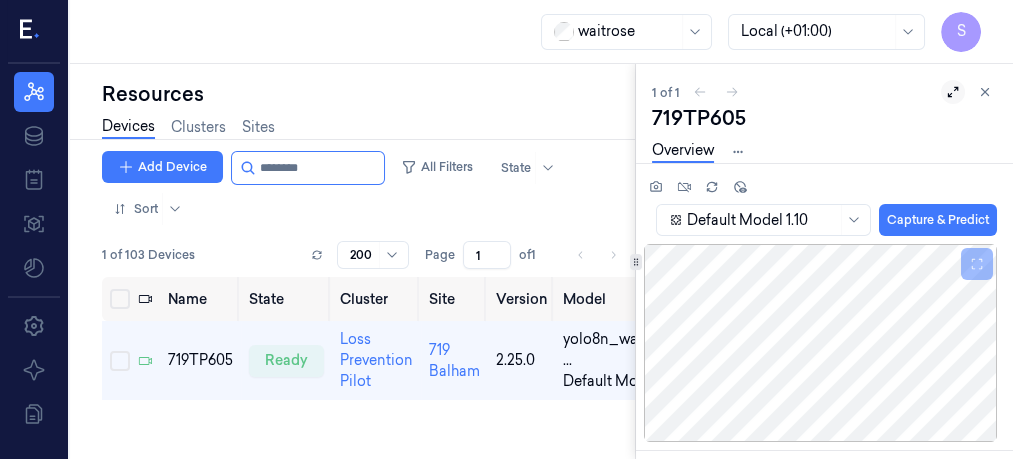 click 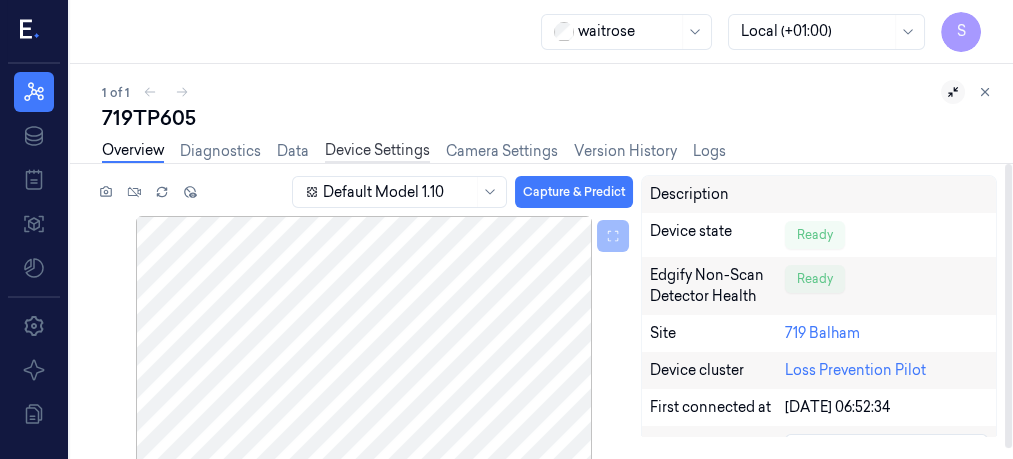 click on "Device Settings" at bounding box center (377, 151) 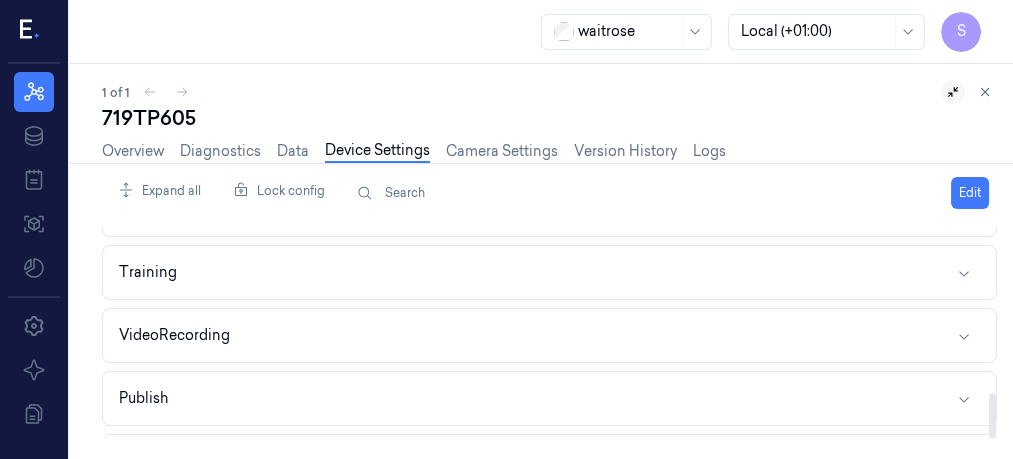 scroll, scrollTop: 781, scrollLeft: 0, axis: vertical 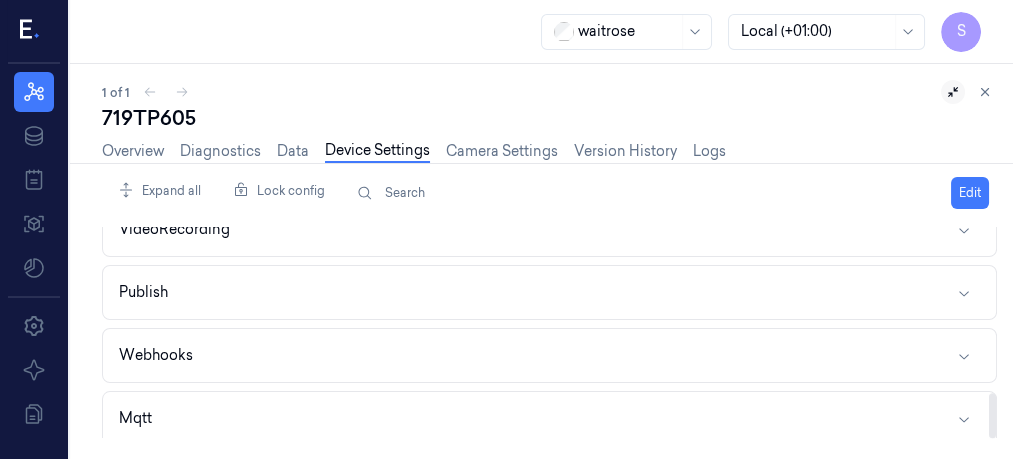 drag, startPoint x: 992, startPoint y: 256, endPoint x: 1007, endPoint y: 434, distance: 178.6309 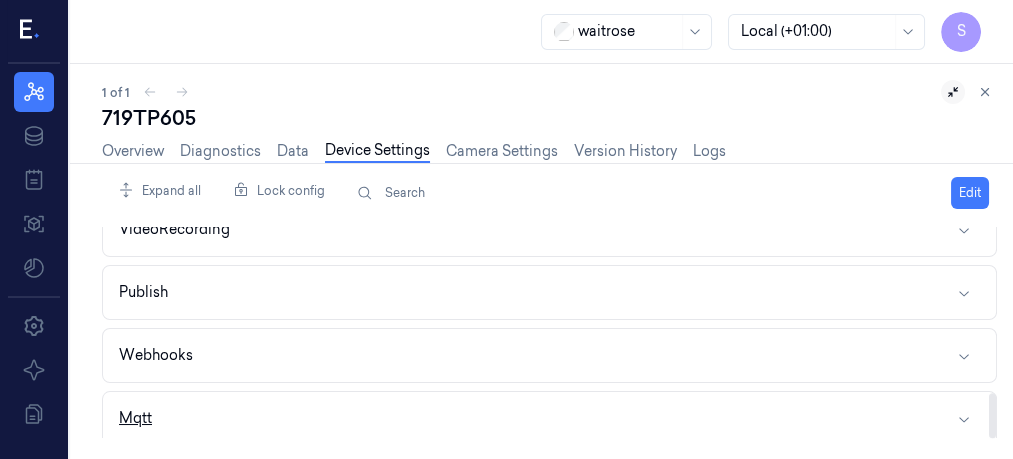 click 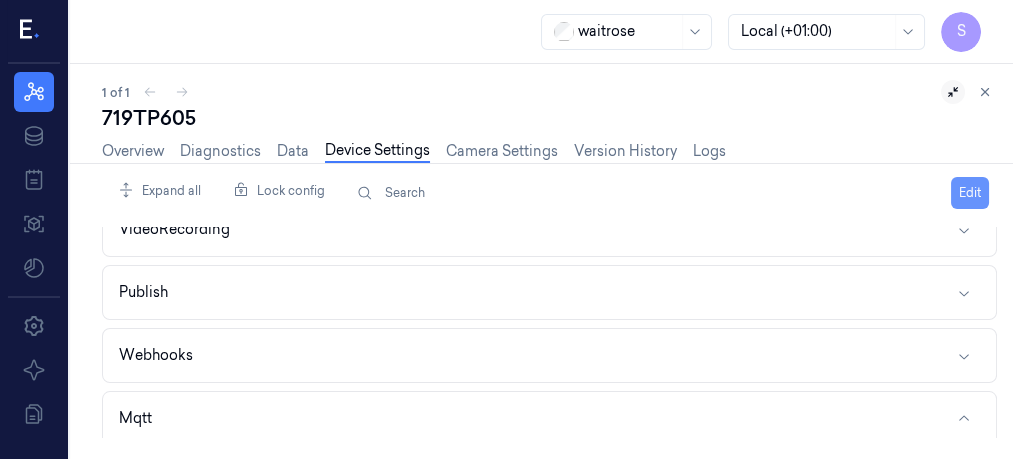click on "Edit" at bounding box center (970, 193) 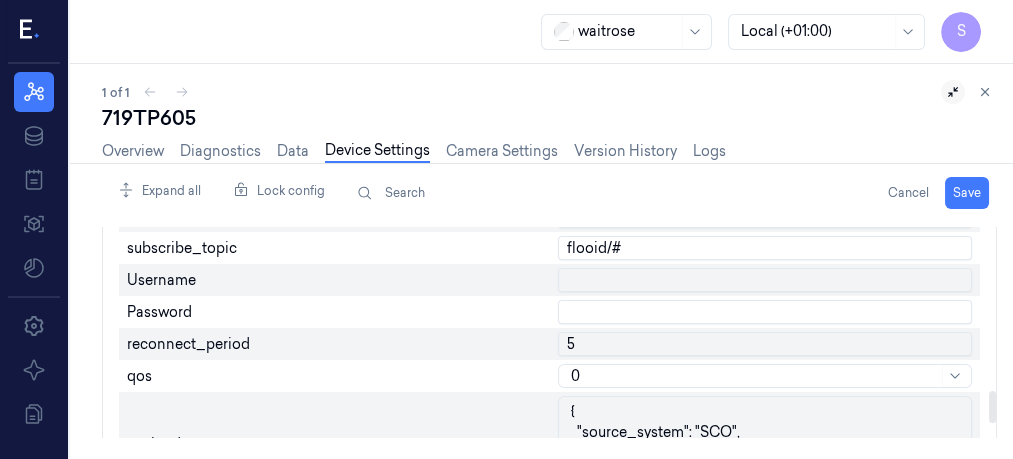 scroll, scrollTop: 1091, scrollLeft: 0, axis: vertical 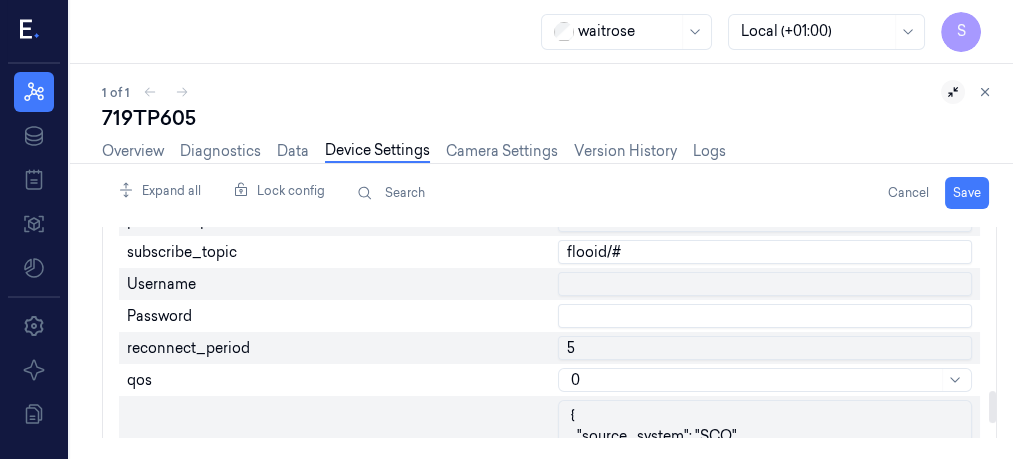 drag, startPoint x: 993, startPoint y: 357, endPoint x: 999, endPoint y: 404, distance: 47.38143 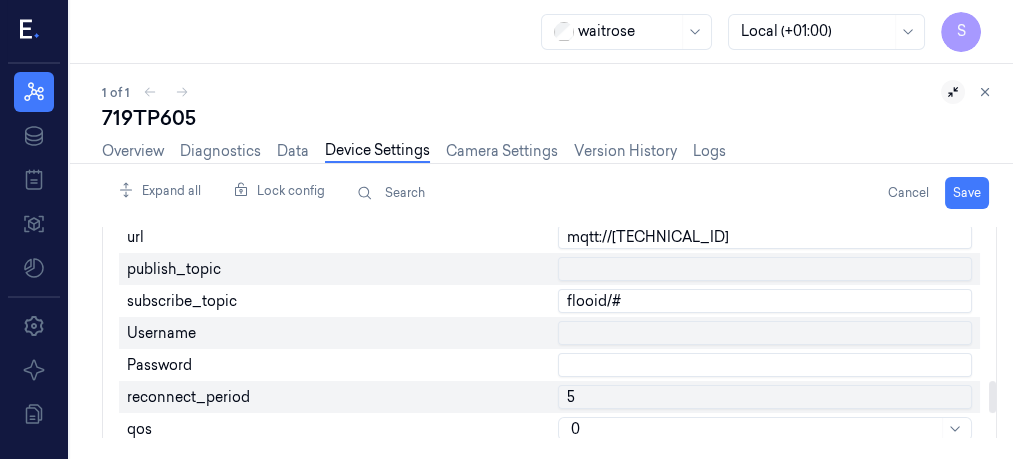 scroll, scrollTop: 1010, scrollLeft: 0, axis: vertical 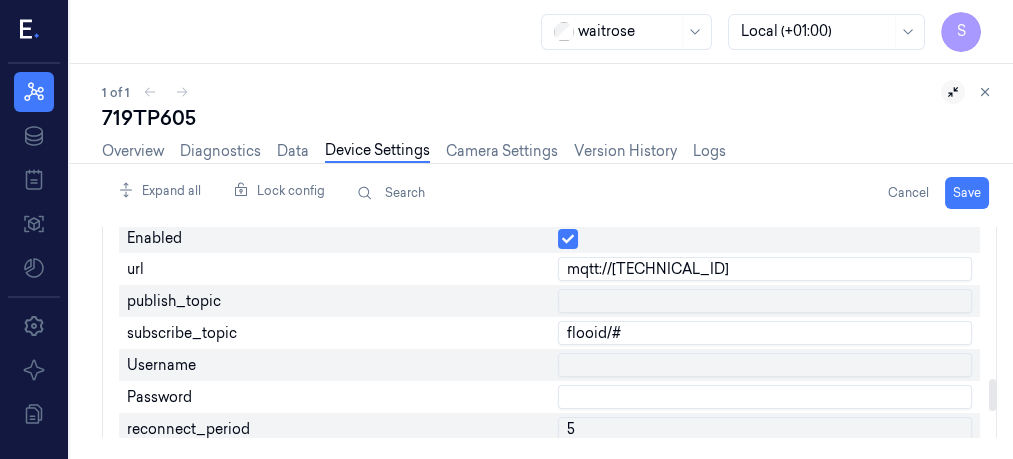 drag, startPoint x: 992, startPoint y: 396, endPoint x: 992, endPoint y: 384, distance: 12 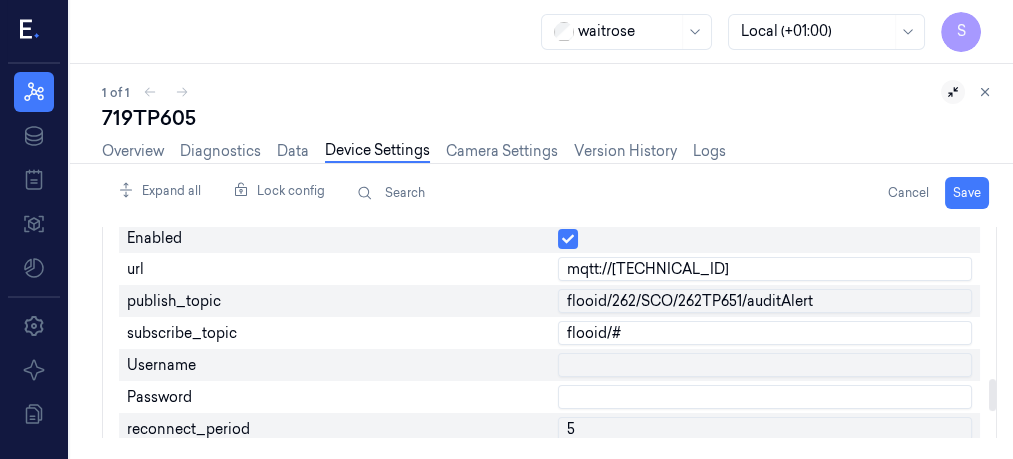 click on "flooid/262/SCO/262TP651/auditAlert" at bounding box center (765, 301) 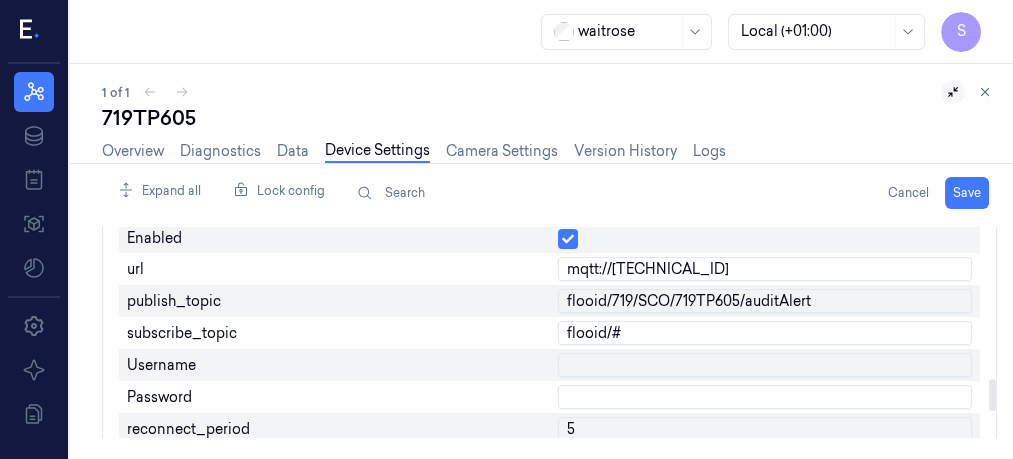 type on "flooid/719/SCO/719TP605/auditAlert" 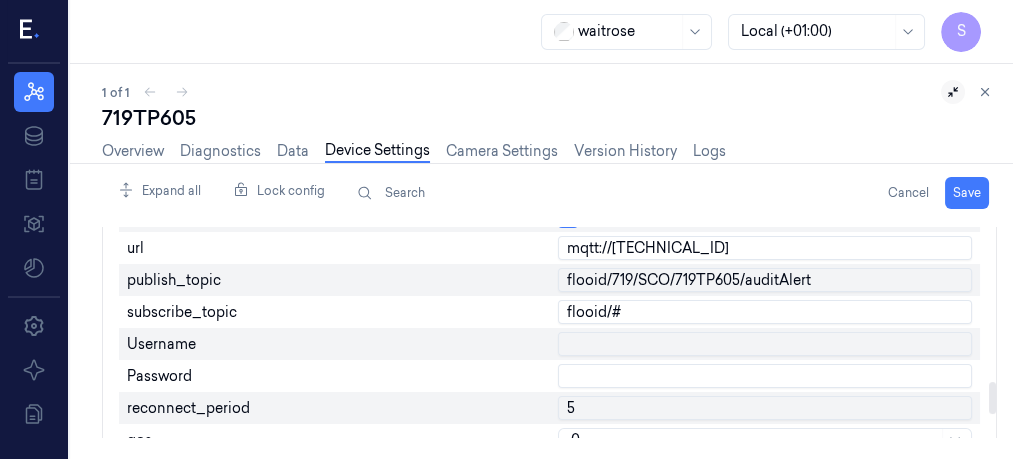 scroll, scrollTop: 1025, scrollLeft: 0, axis: vertical 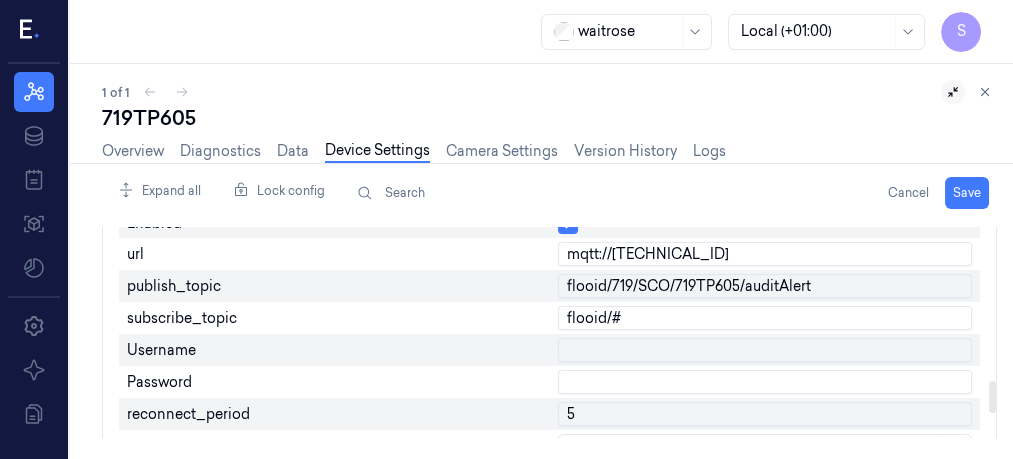 click at bounding box center [992, 397] 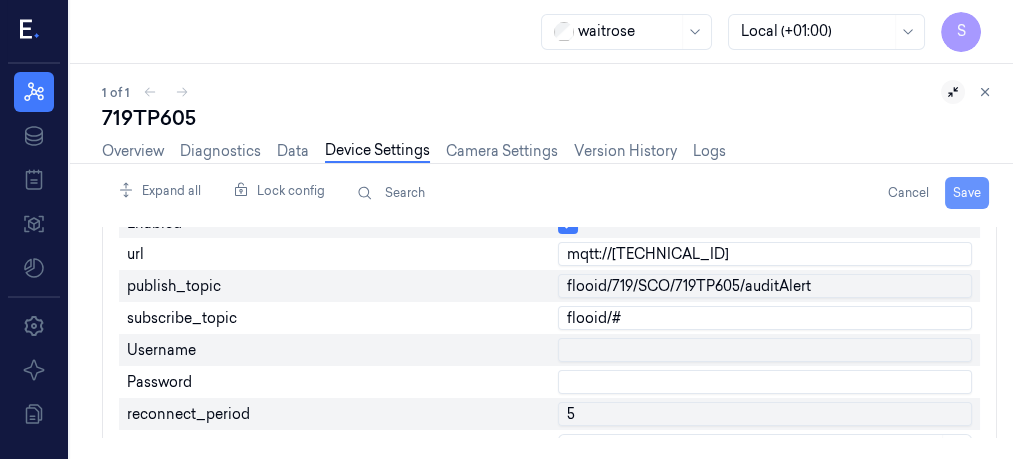 click on "Save" at bounding box center [967, 193] 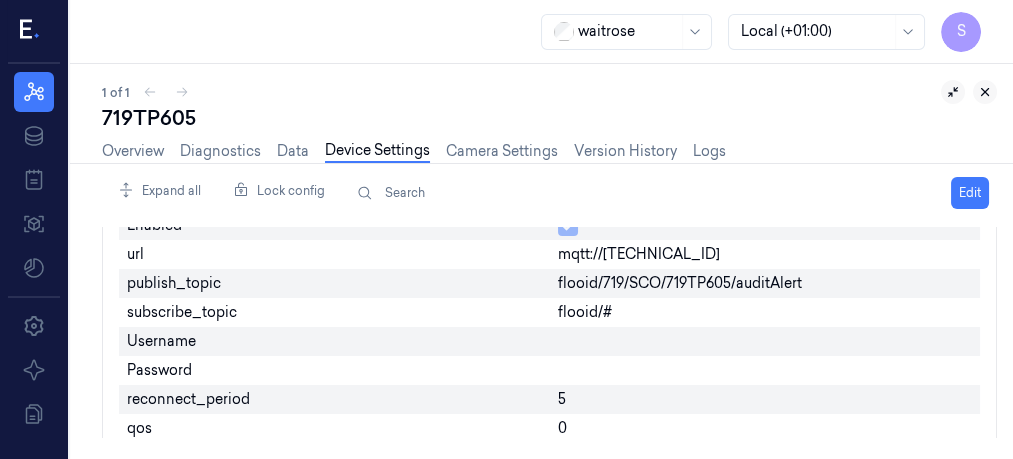 click 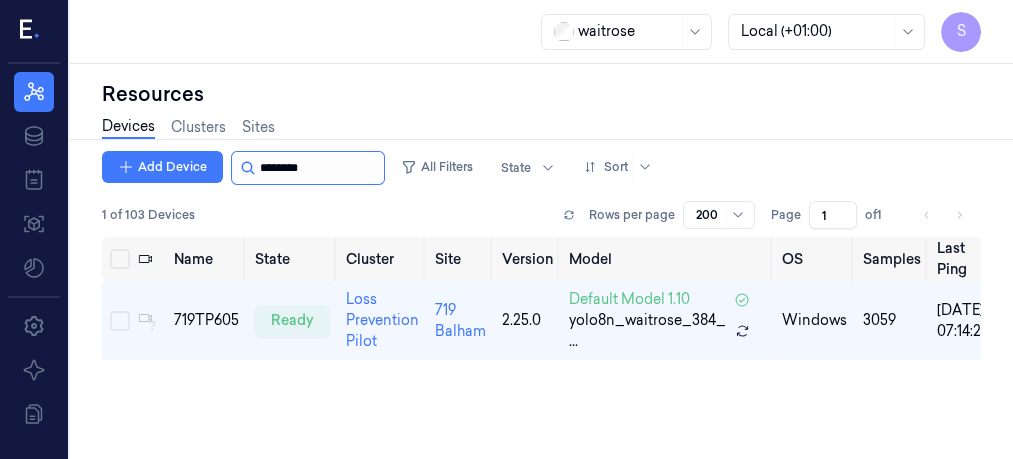 click at bounding box center (320, 168) 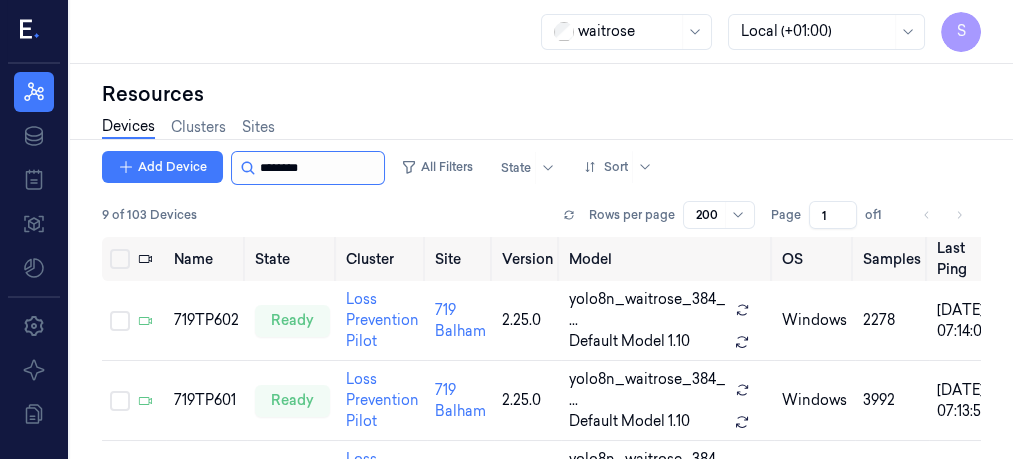 scroll, scrollTop: 38, scrollLeft: 0, axis: vertical 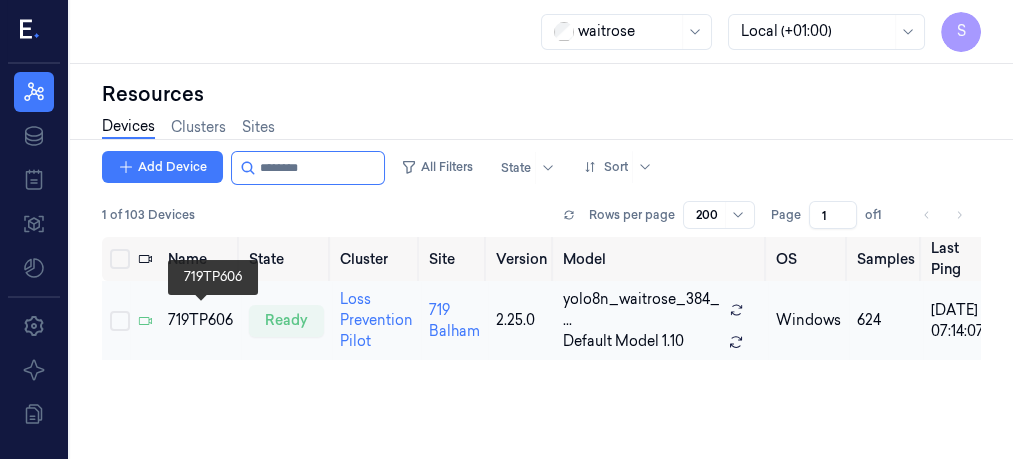 type on "********" 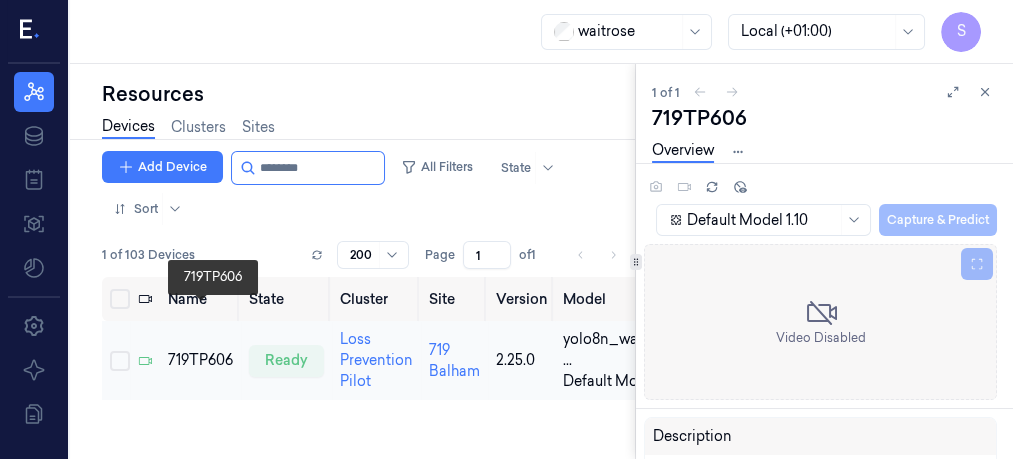 scroll, scrollTop: 0, scrollLeft: 0, axis: both 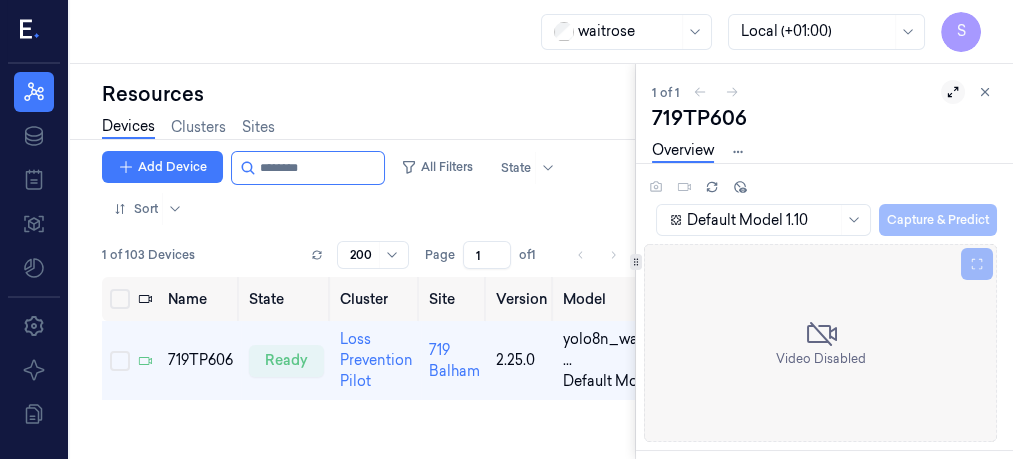 click at bounding box center (953, 92) 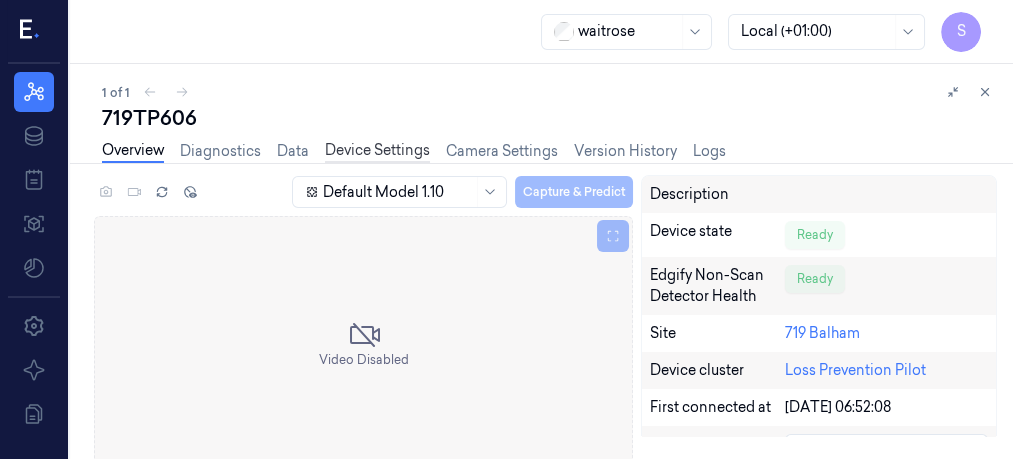 click on "Device Settings" at bounding box center (377, 151) 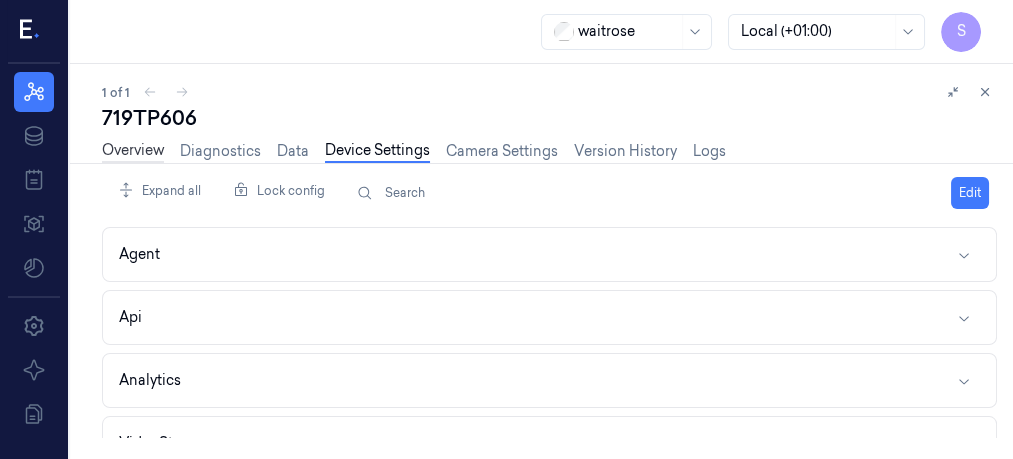 click on "Overview" at bounding box center [133, 151] 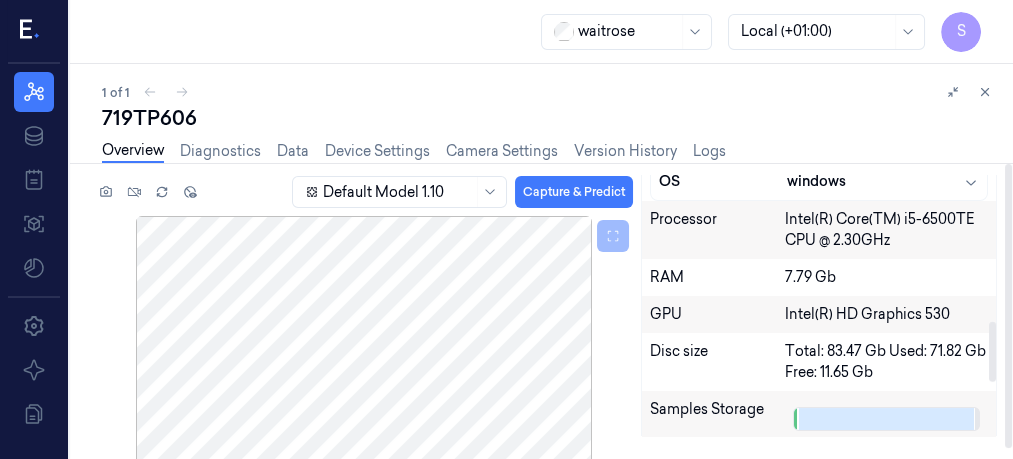 scroll, scrollTop: 629, scrollLeft: 0, axis: vertical 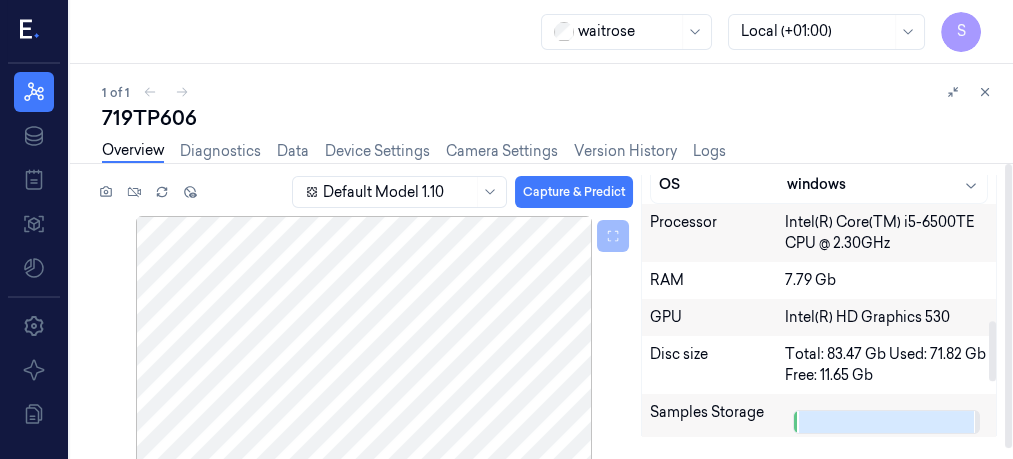 drag, startPoint x: 987, startPoint y: 200, endPoint x: 991, endPoint y: 350, distance: 150.05333 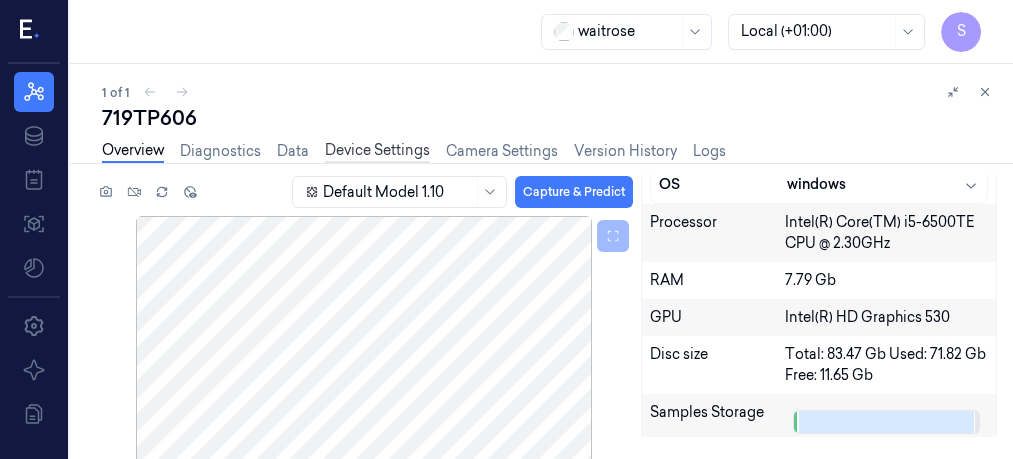 click on "Device Settings" at bounding box center (377, 151) 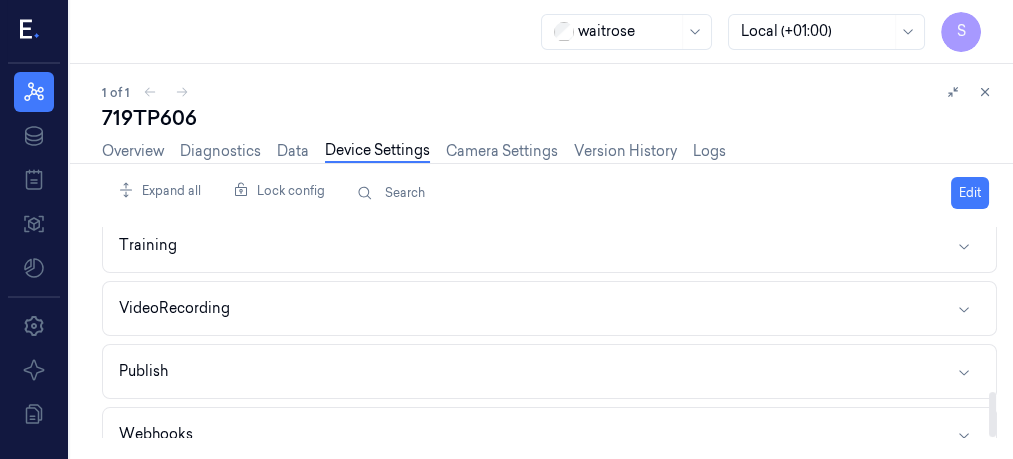 scroll, scrollTop: 781, scrollLeft: 0, axis: vertical 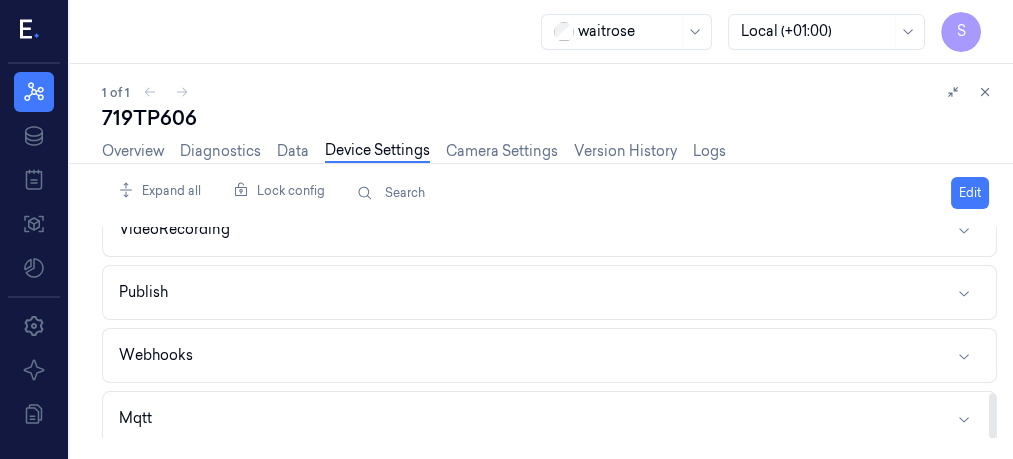 drag, startPoint x: 992, startPoint y: 251, endPoint x: 1007, endPoint y: 452, distance: 201.55893 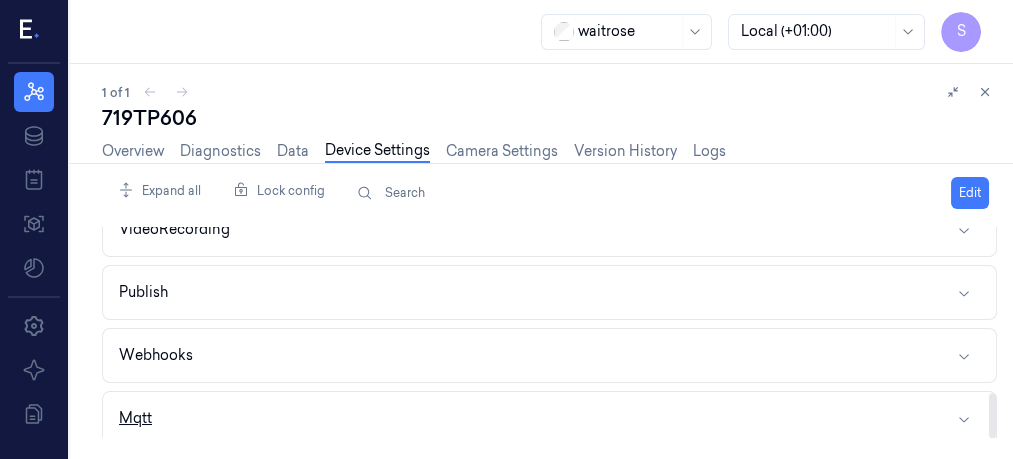 click 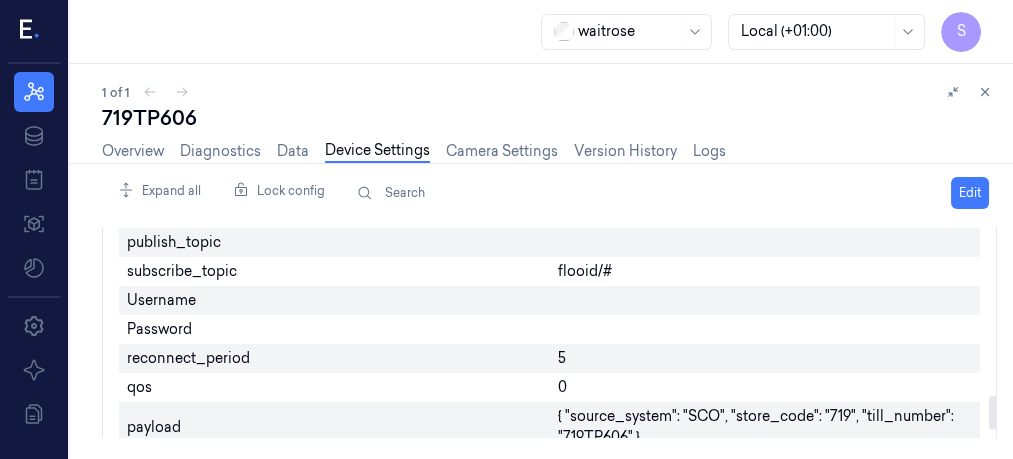 scroll, scrollTop: 1061, scrollLeft: 0, axis: vertical 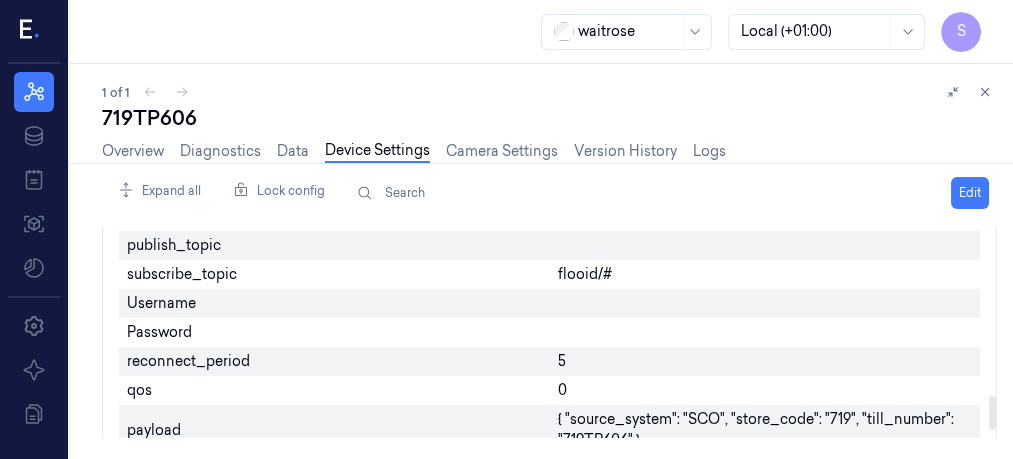 drag, startPoint x: 993, startPoint y: 365, endPoint x: 997, endPoint y: 409, distance: 44.181442 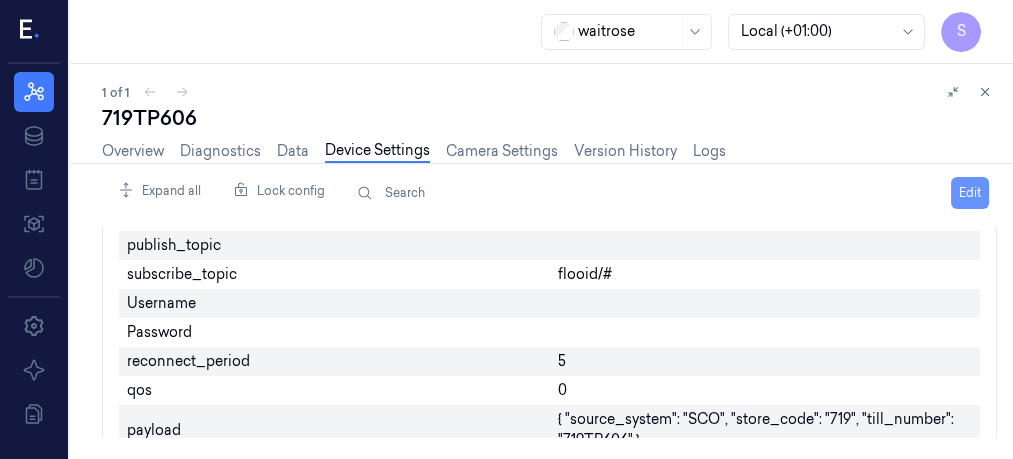 click on "Edit" at bounding box center [970, 193] 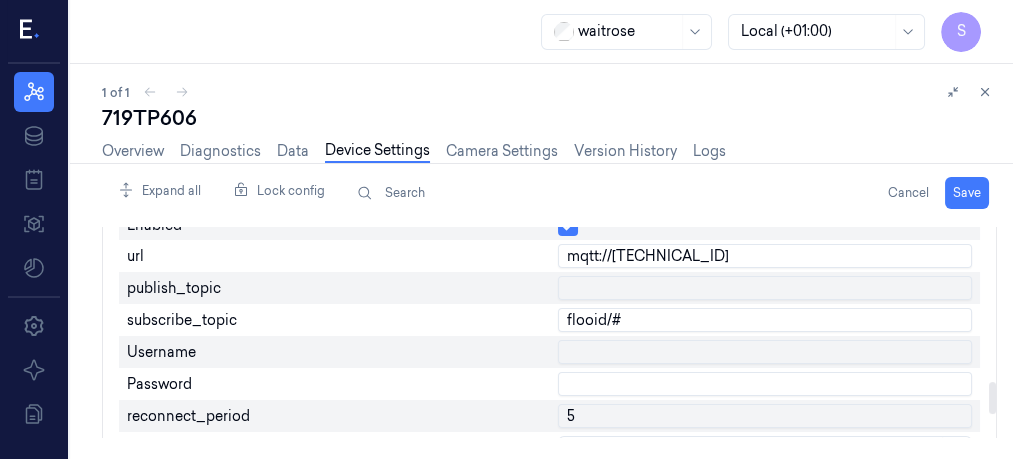 scroll, scrollTop: 1016, scrollLeft: 0, axis: vertical 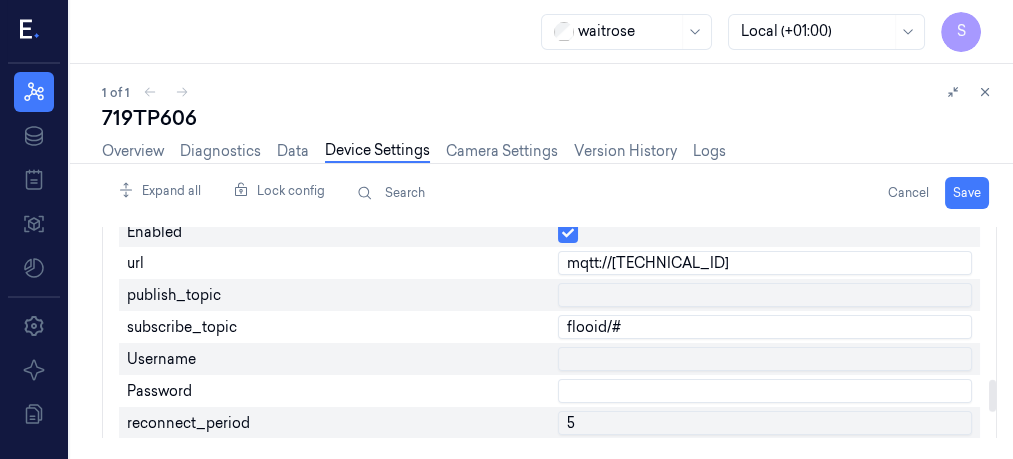 click at bounding box center (992, 396) 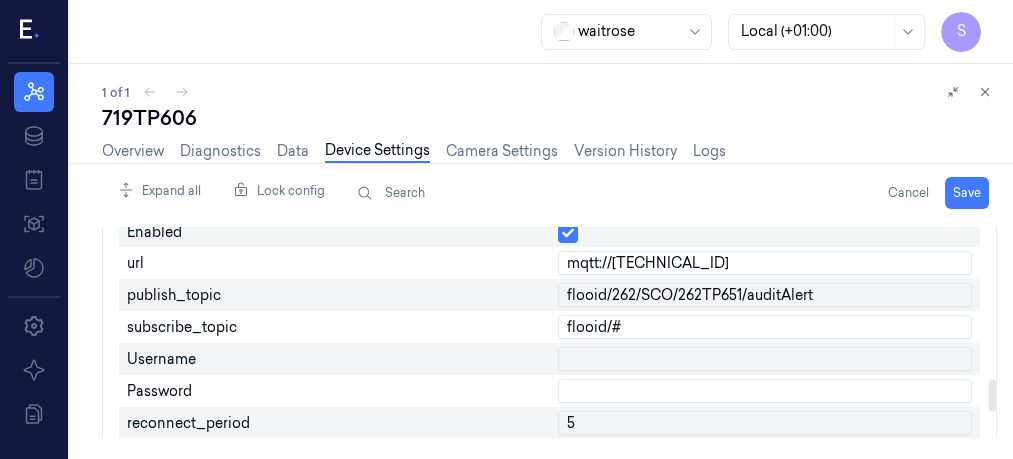 click on "flooid/262/SCO/262TP651/auditAlert" at bounding box center [765, 295] 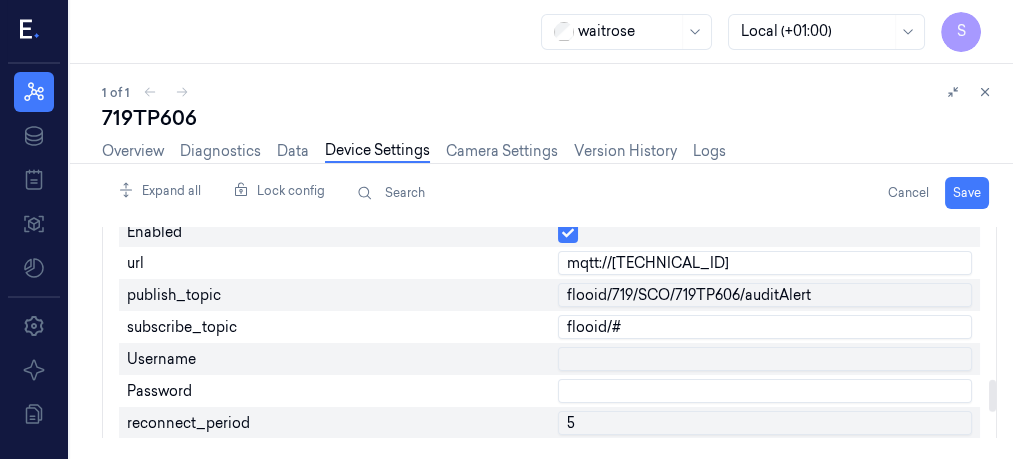 type on "flooid/719/SCO/719TP606/auditAlert" 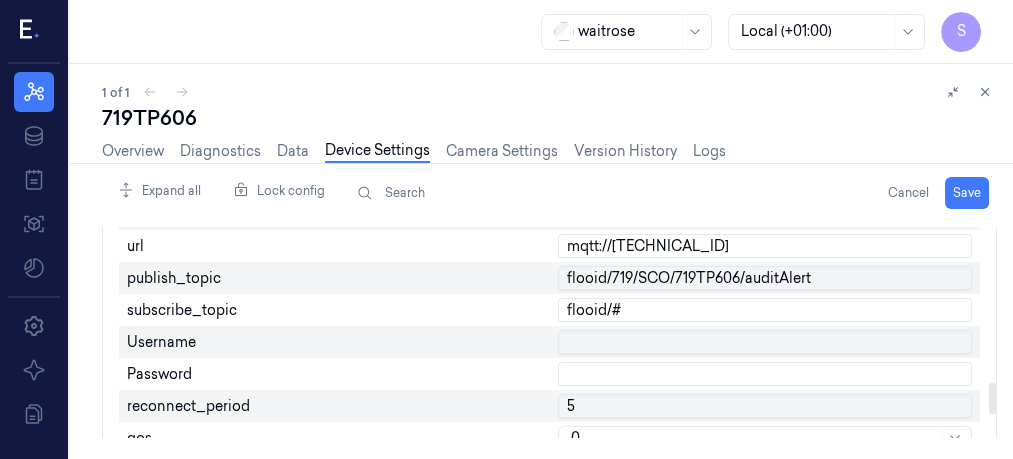 scroll, scrollTop: 1041, scrollLeft: 0, axis: vertical 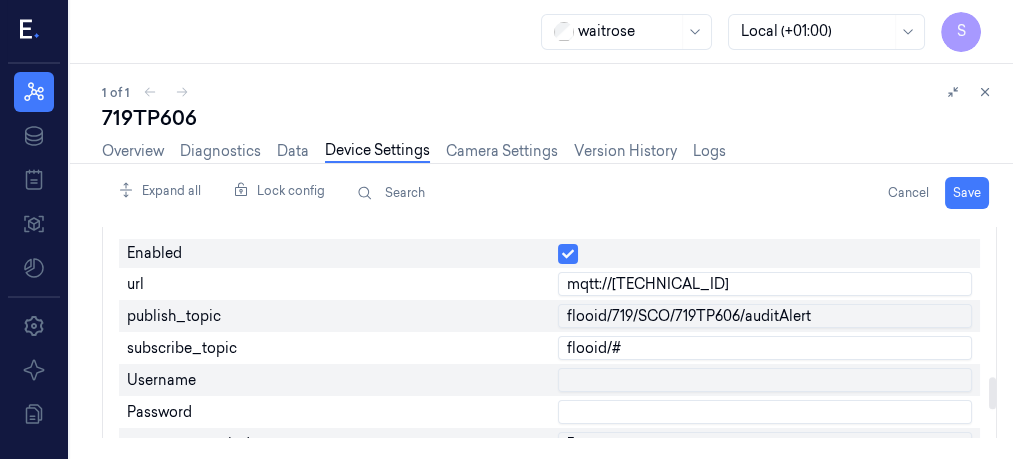 click at bounding box center [992, 393] 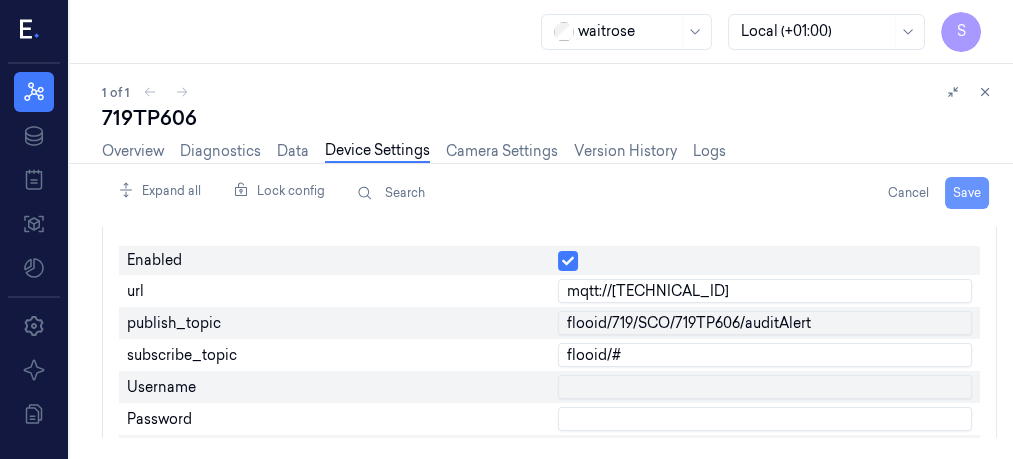 click on "Save" at bounding box center (967, 193) 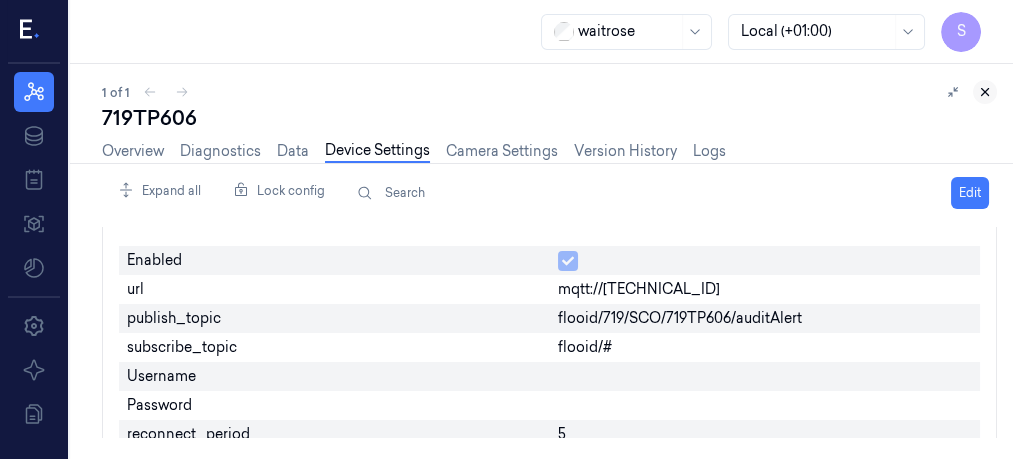 click 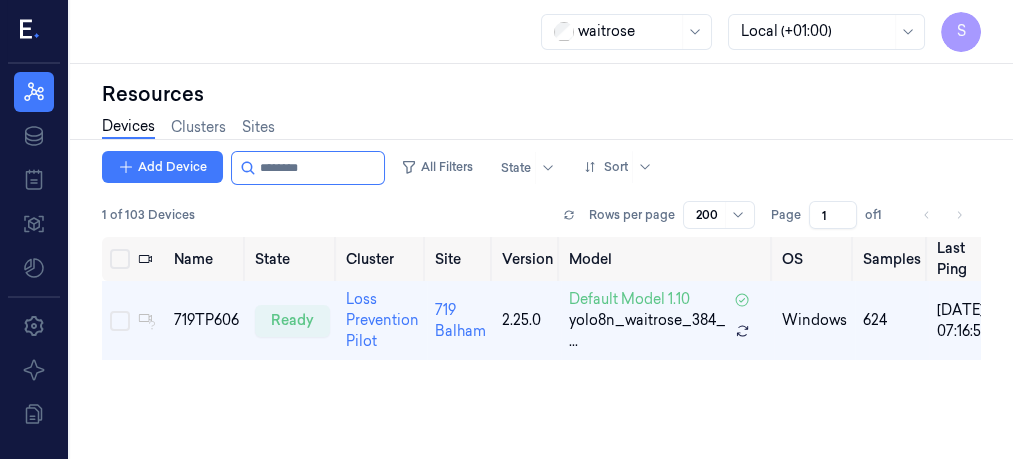 scroll, scrollTop: 0, scrollLeft: 0, axis: both 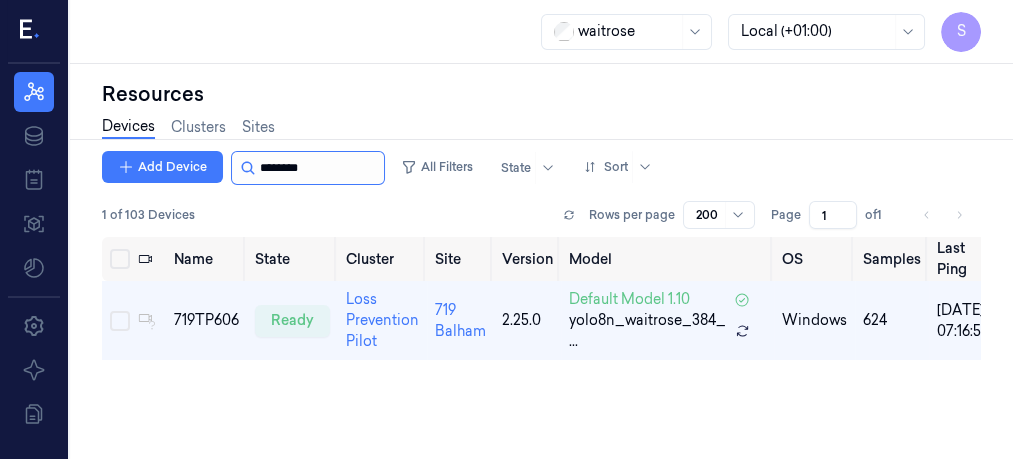 click at bounding box center [320, 168] 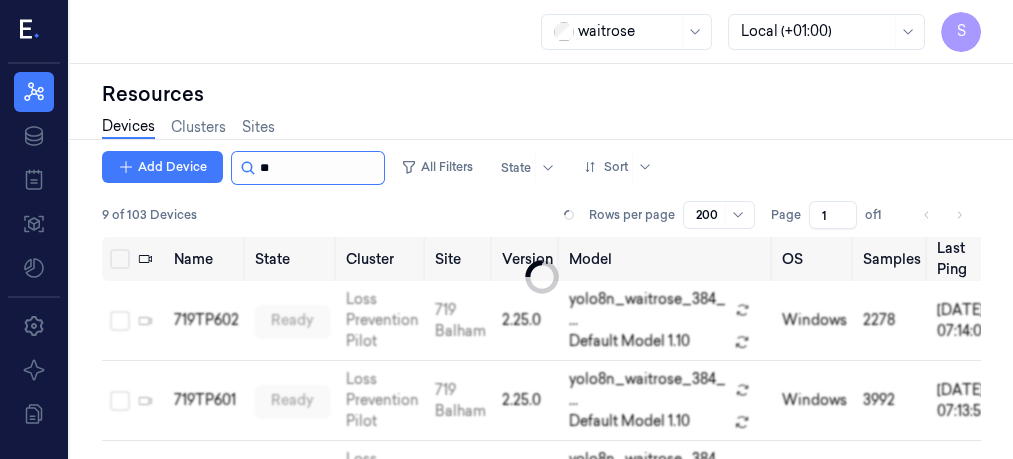type on "*" 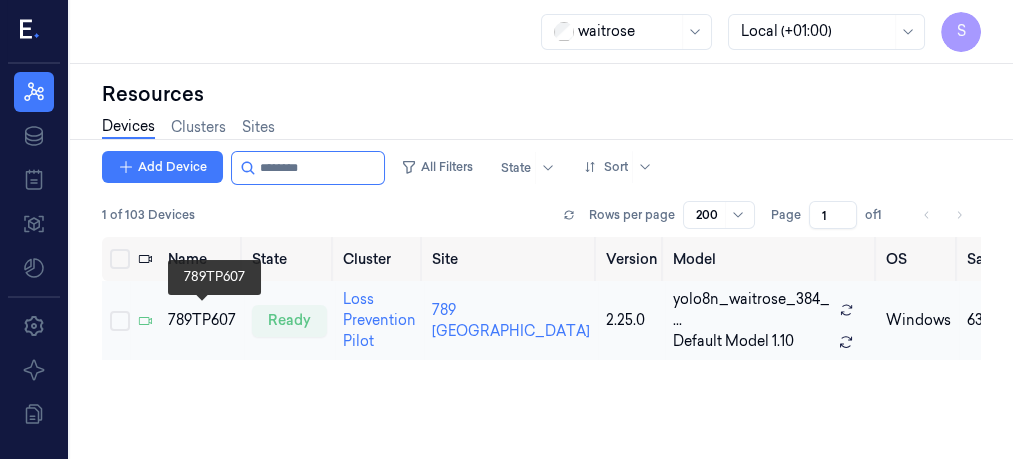 type on "********" 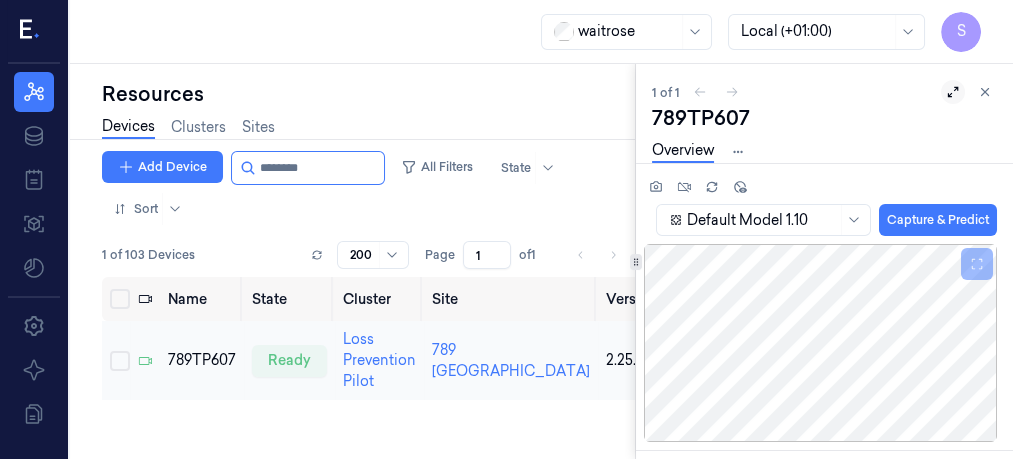 click 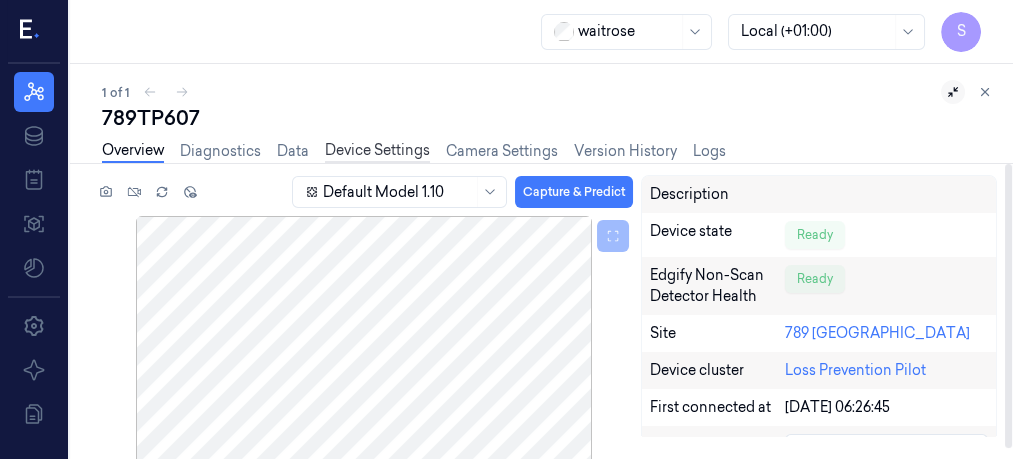 click on "Device Settings" at bounding box center [377, 151] 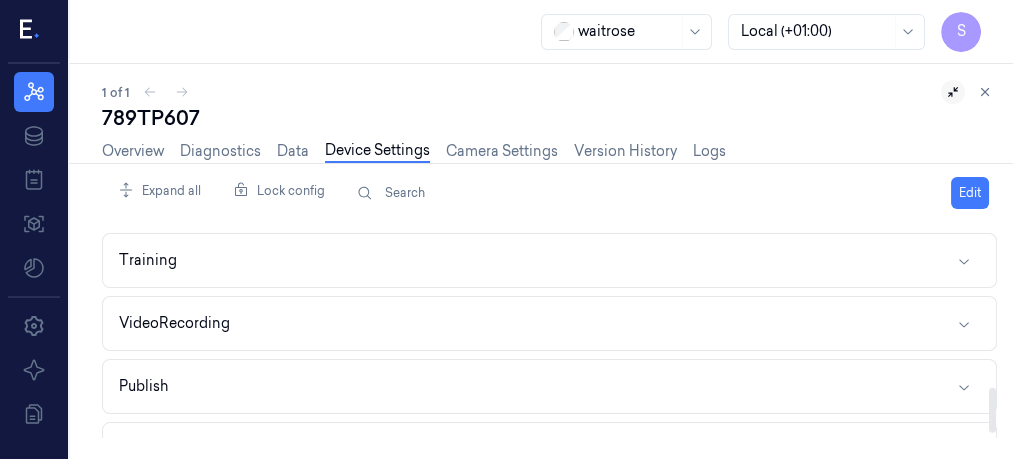 scroll, scrollTop: 781, scrollLeft: 0, axis: vertical 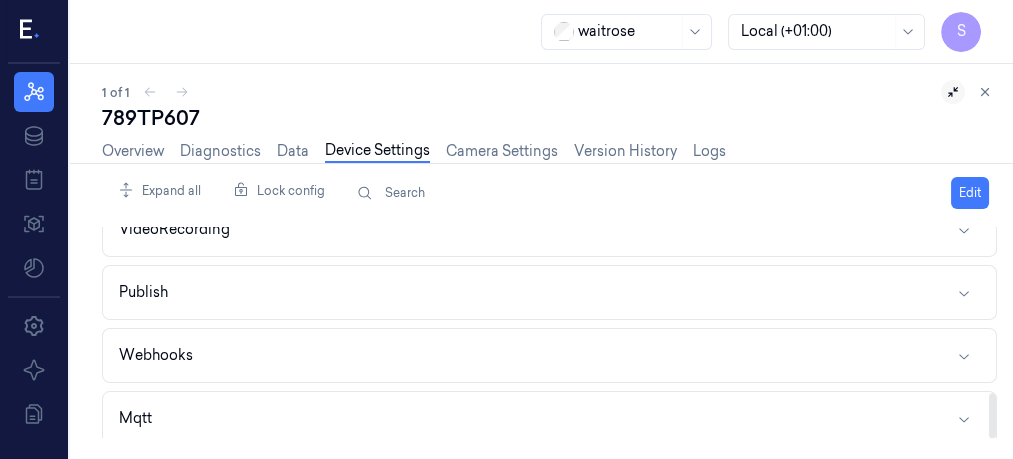 drag, startPoint x: 992, startPoint y: 241, endPoint x: 992, endPoint y: 446, distance: 205 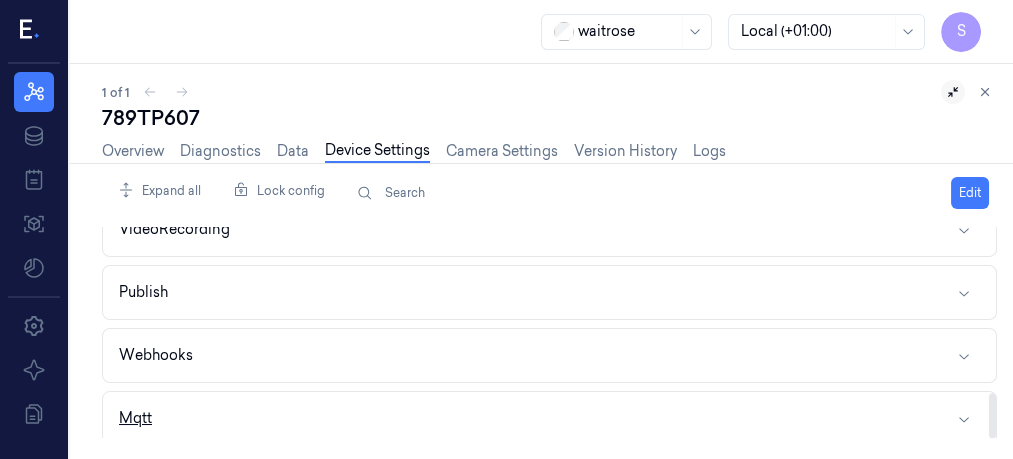 click 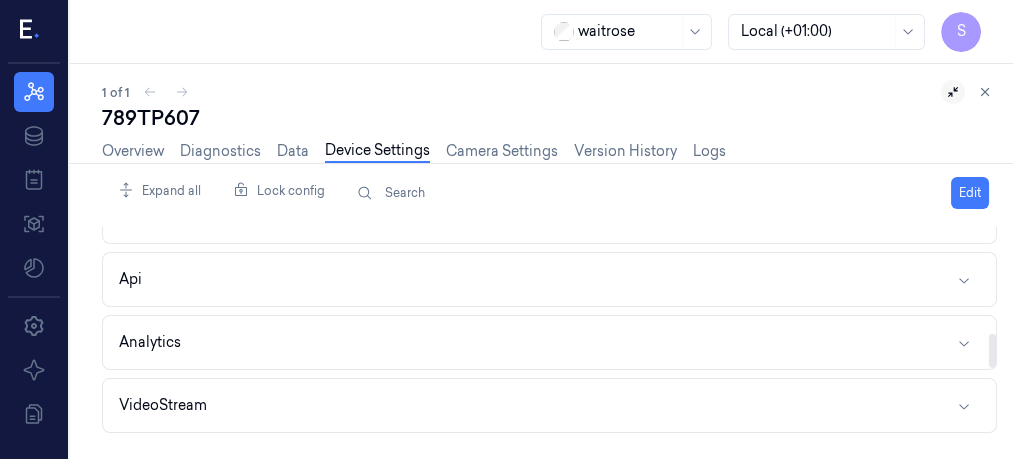scroll, scrollTop: 0, scrollLeft: 0, axis: both 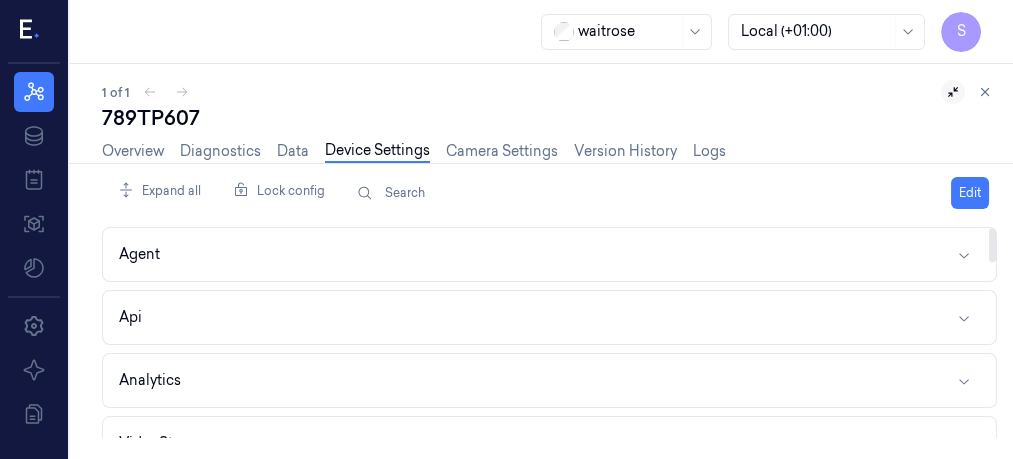drag, startPoint x: 991, startPoint y: 366, endPoint x: 1010, endPoint y: 161, distance: 205.8786 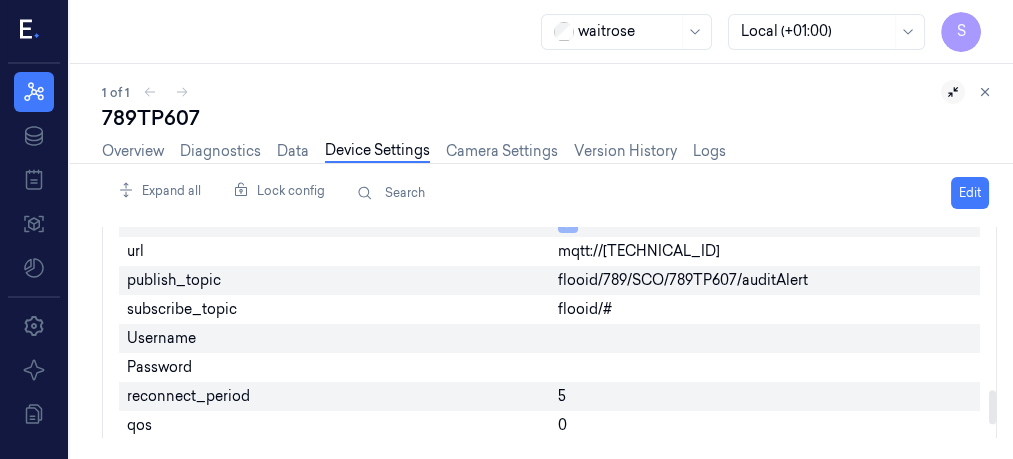 scroll, scrollTop: 1019, scrollLeft: 0, axis: vertical 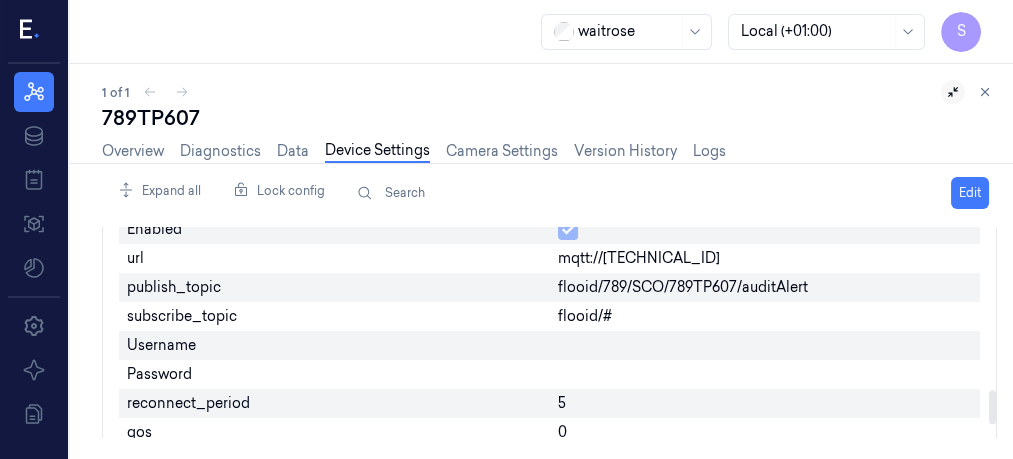 drag, startPoint x: 994, startPoint y: 243, endPoint x: 990, endPoint y: 404, distance: 161.04968 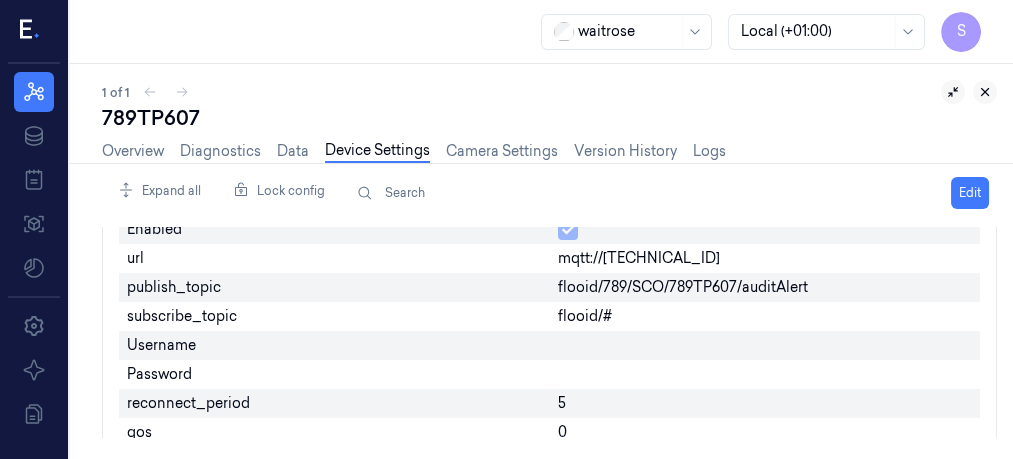 click 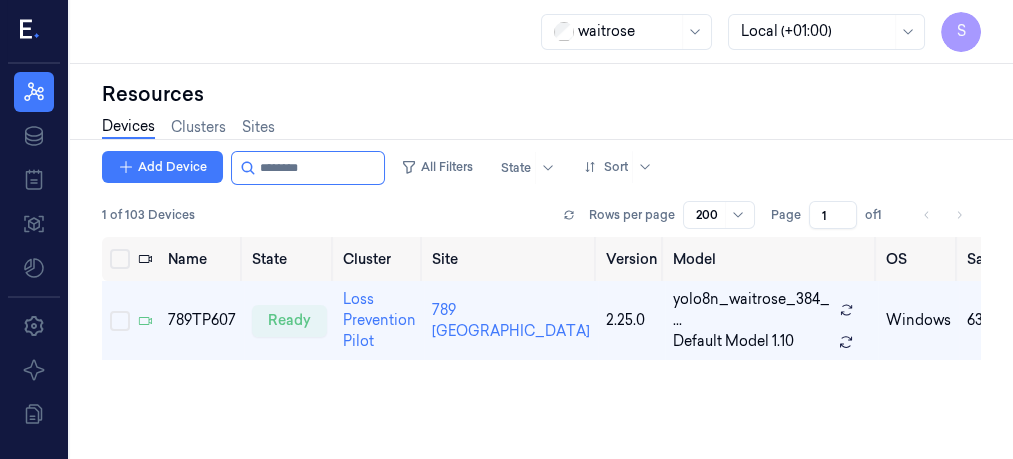 scroll, scrollTop: 0, scrollLeft: 0, axis: both 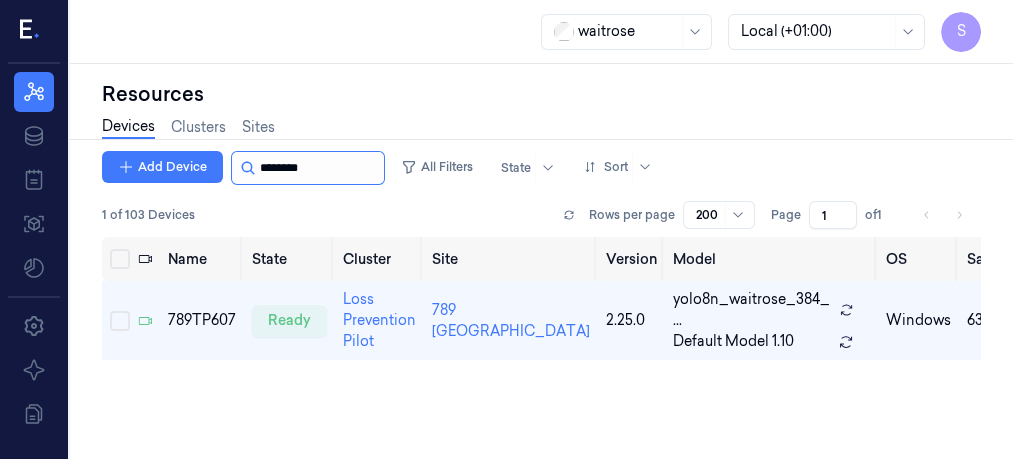 click at bounding box center (320, 168) 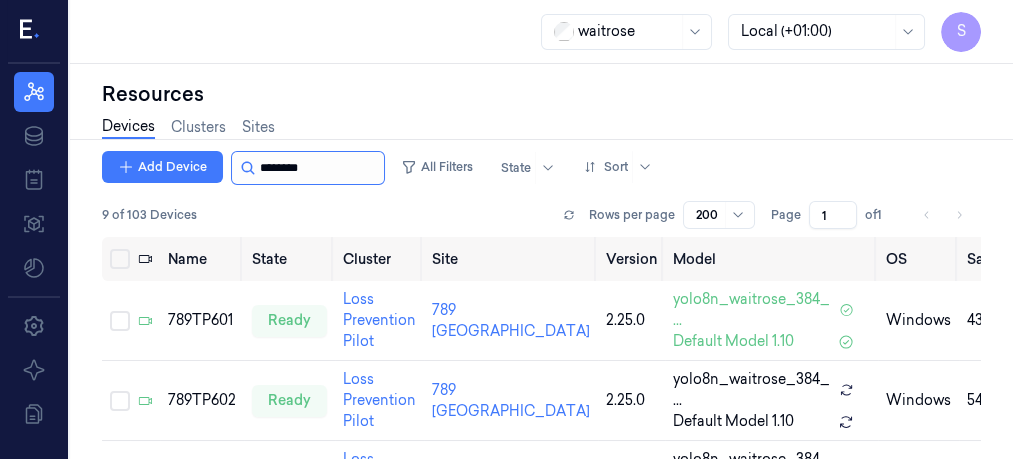 scroll, scrollTop: 52, scrollLeft: 0, axis: vertical 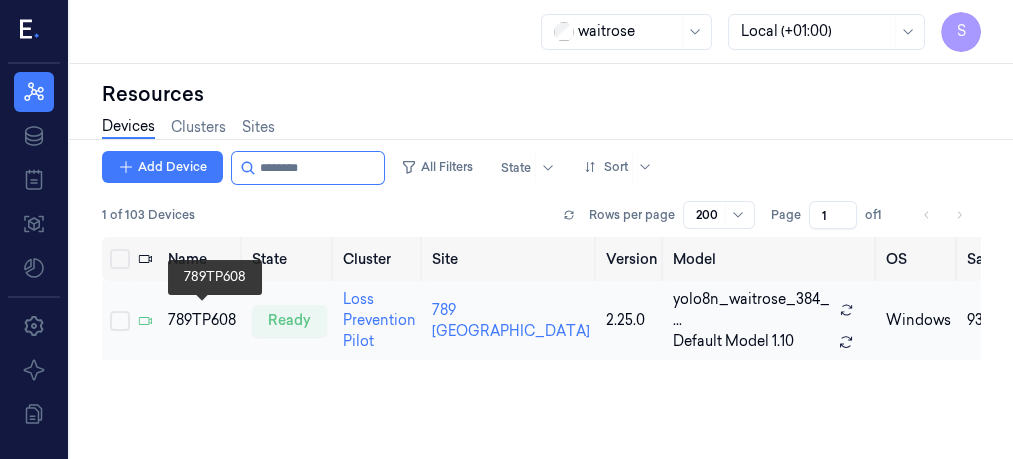 type on "********" 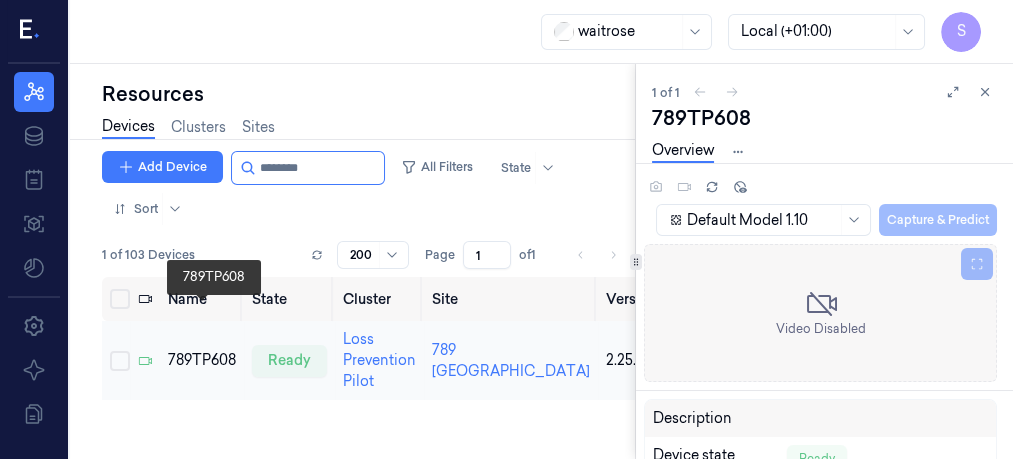 scroll, scrollTop: 0, scrollLeft: 0, axis: both 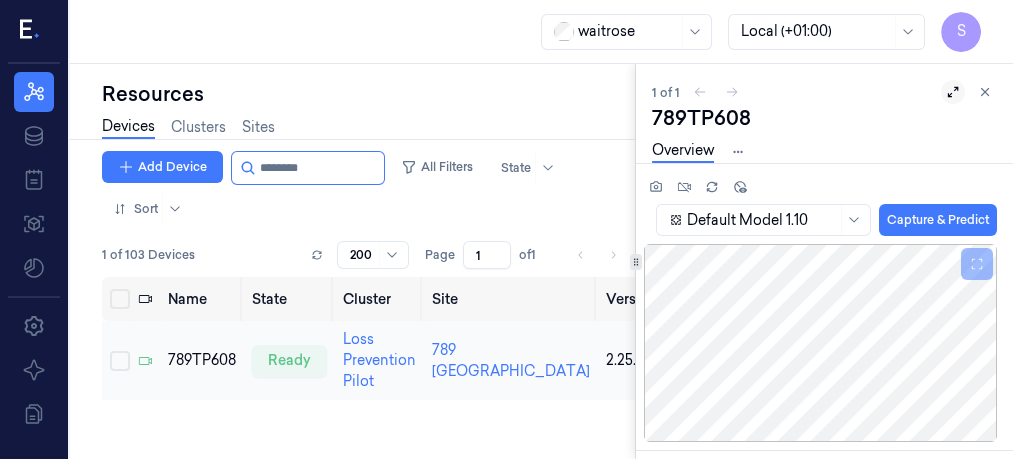 click 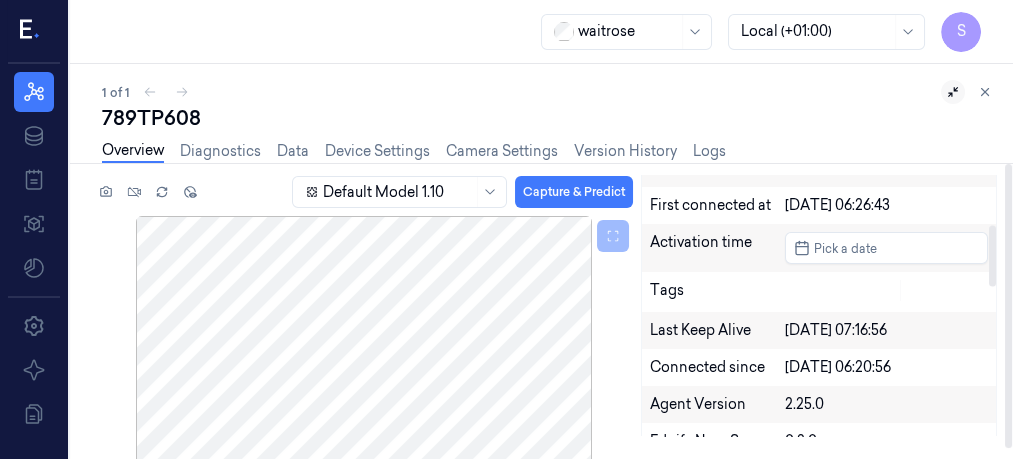 scroll, scrollTop: 198, scrollLeft: 0, axis: vertical 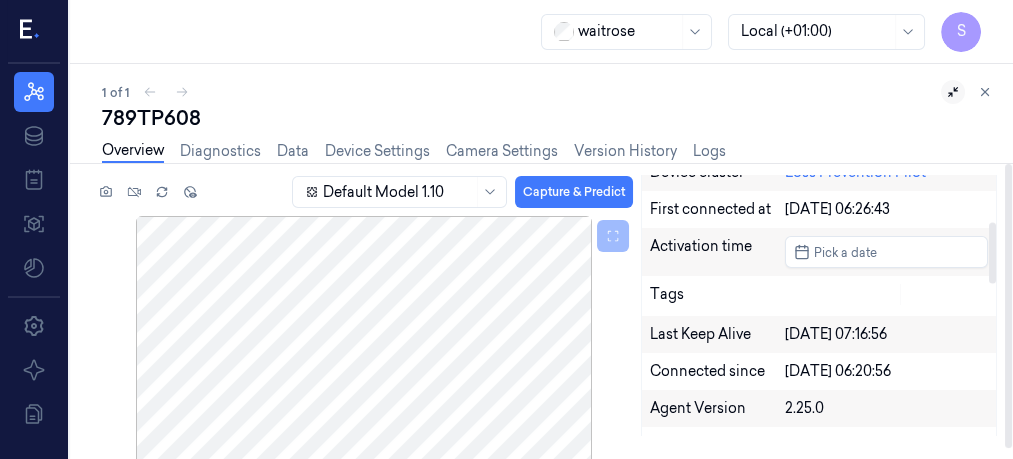 drag, startPoint x: 991, startPoint y: 196, endPoint x: 984, endPoint y: 242, distance: 46.52956 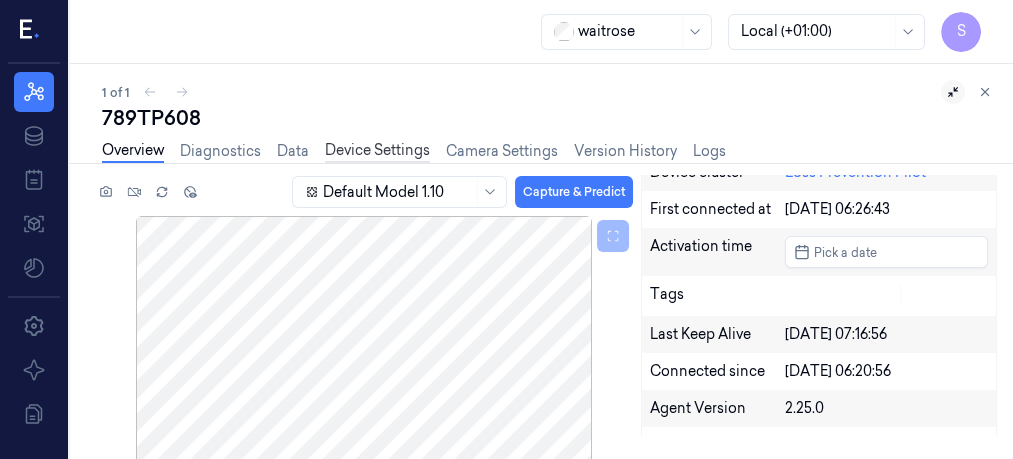 click on "Device Settings" at bounding box center (377, 151) 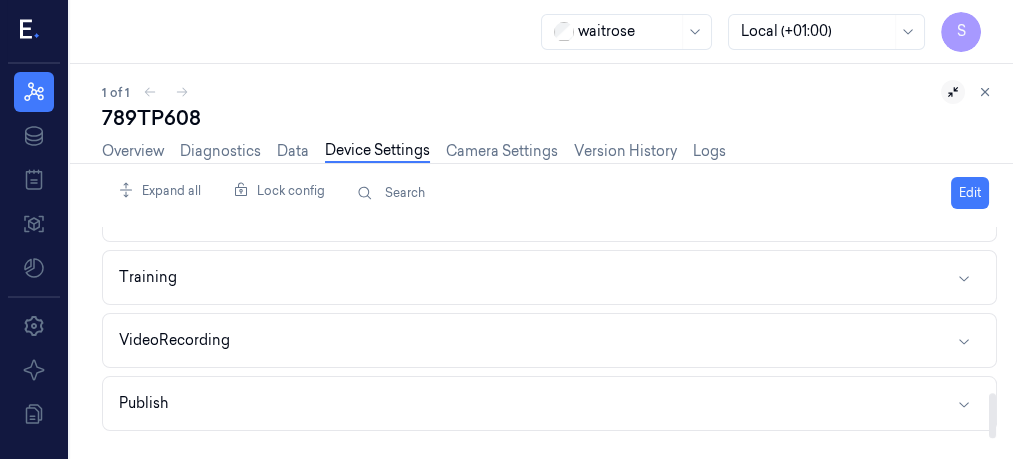 scroll, scrollTop: 781, scrollLeft: 0, axis: vertical 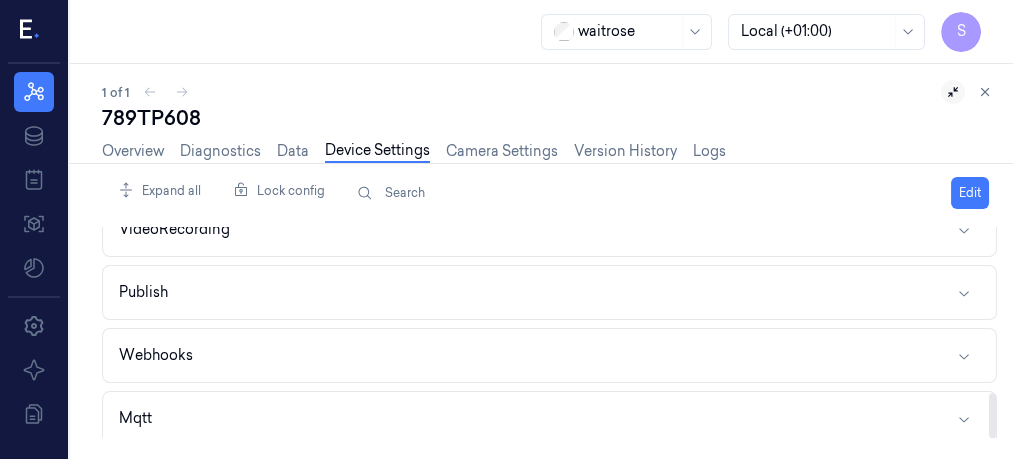 drag, startPoint x: 988, startPoint y: 247, endPoint x: 988, endPoint y: 457, distance: 210 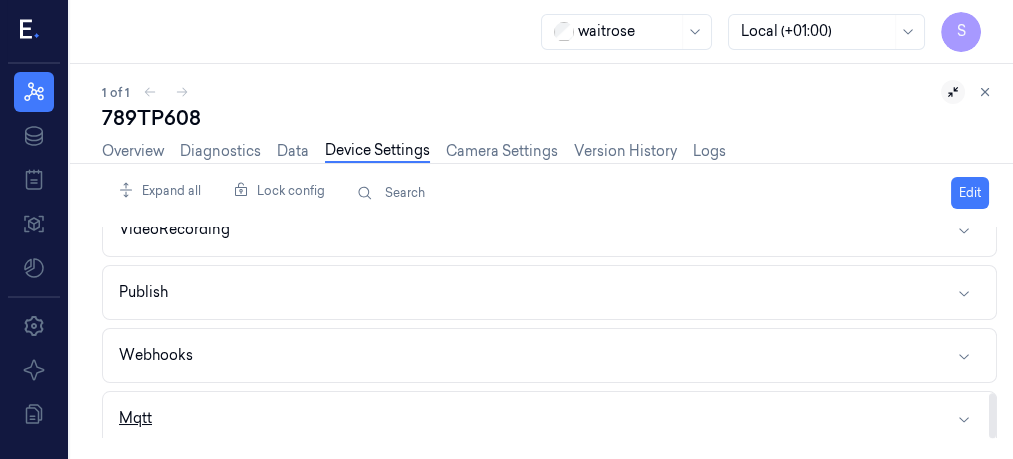 click 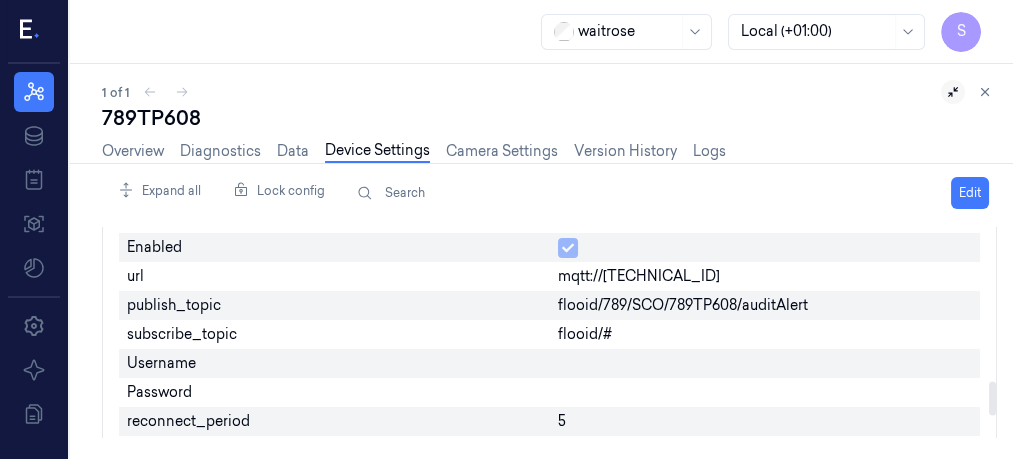 scroll, scrollTop: 948, scrollLeft: 0, axis: vertical 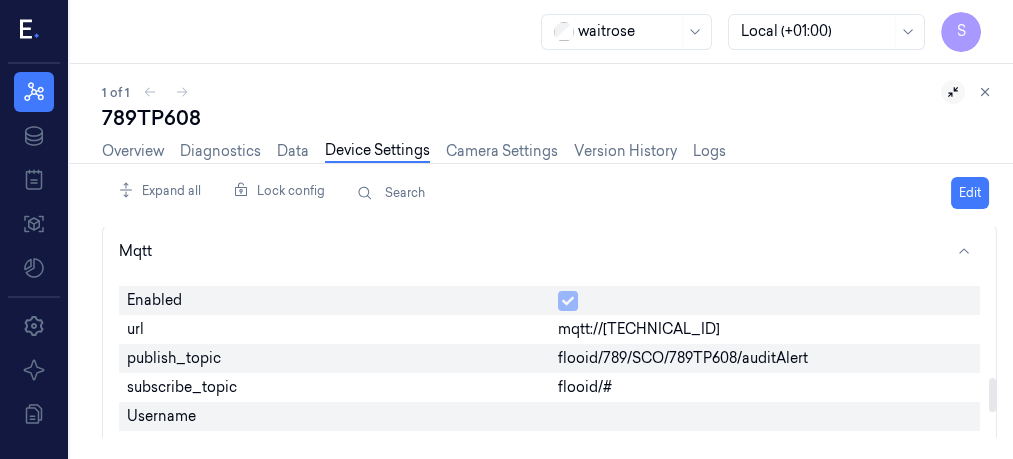 drag, startPoint x: 989, startPoint y: 365, endPoint x: 989, endPoint y: 391, distance: 26 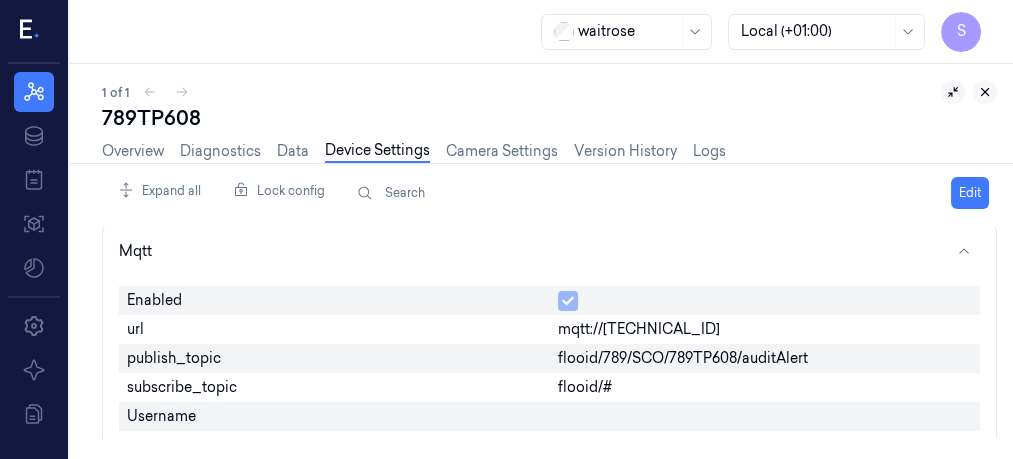 click at bounding box center [985, 92] 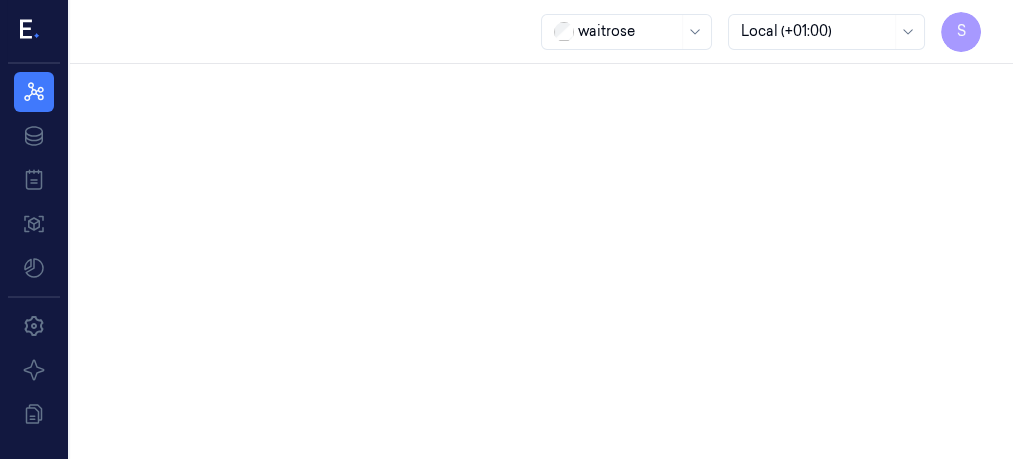 scroll, scrollTop: 0, scrollLeft: 0, axis: both 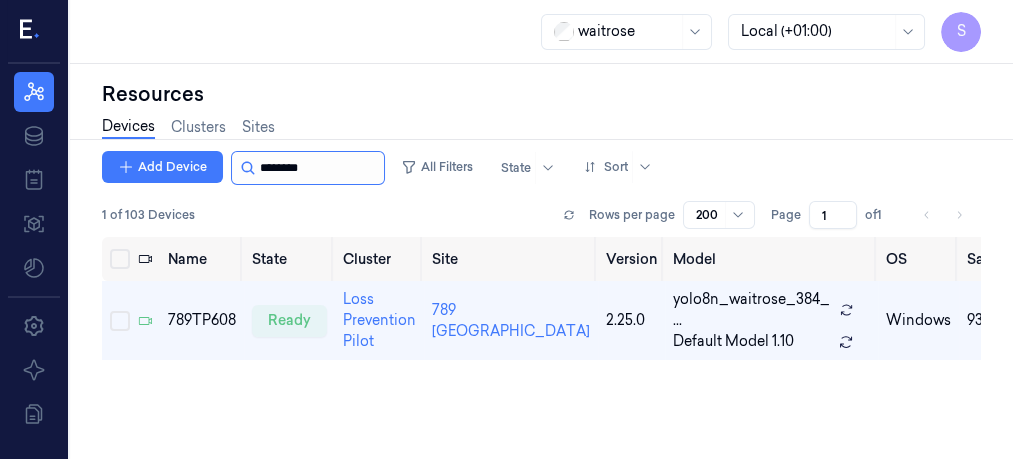 click at bounding box center [320, 168] 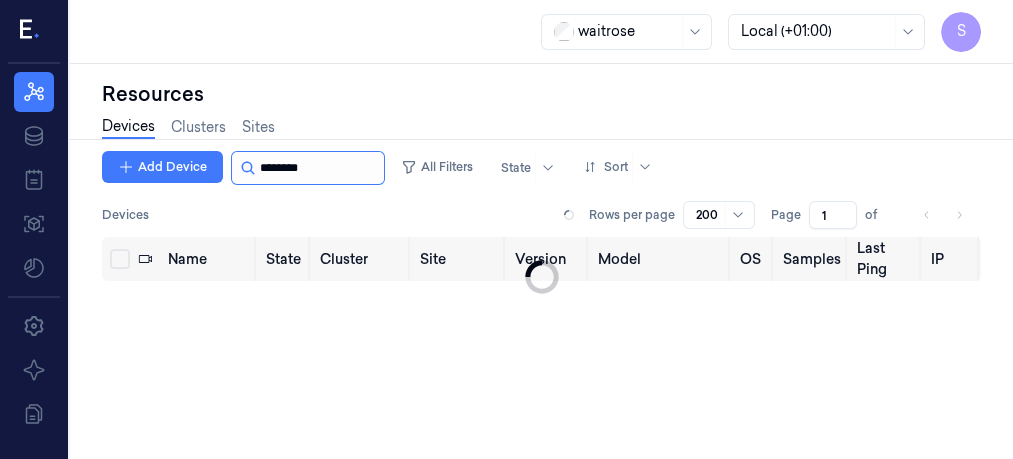 type on "********" 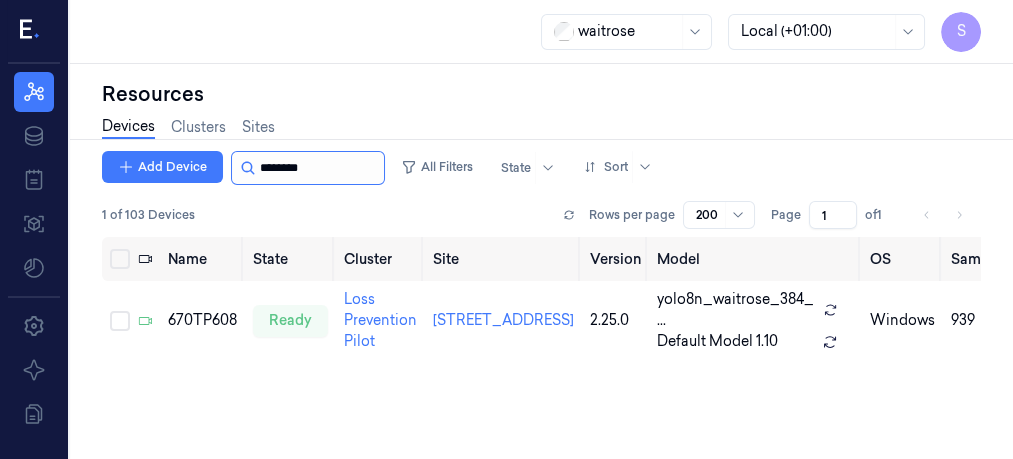 click at bounding box center (320, 168) 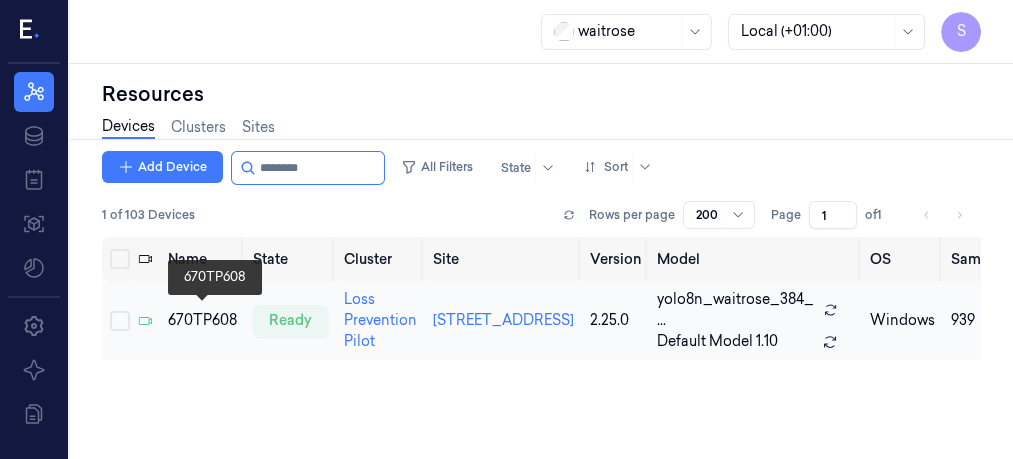 click on "670TP608" at bounding box center [202, 320] 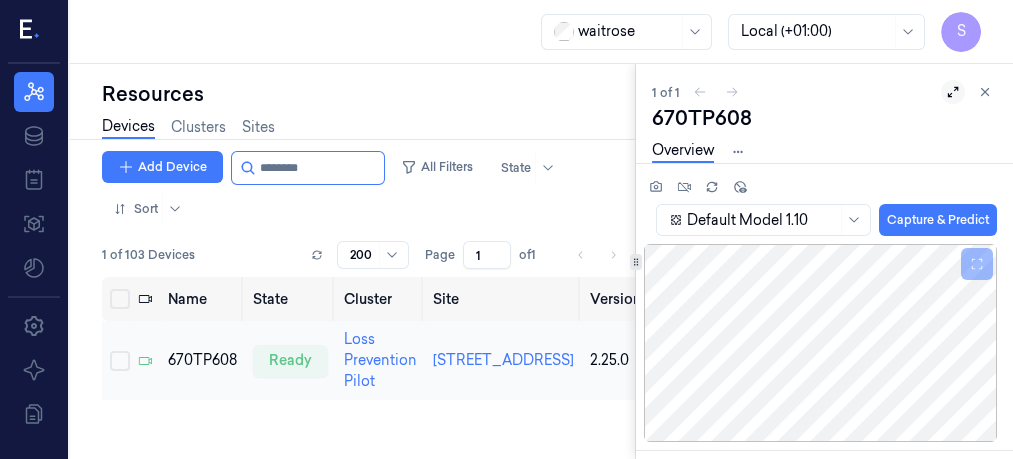 click at bounding box center (953, 92) 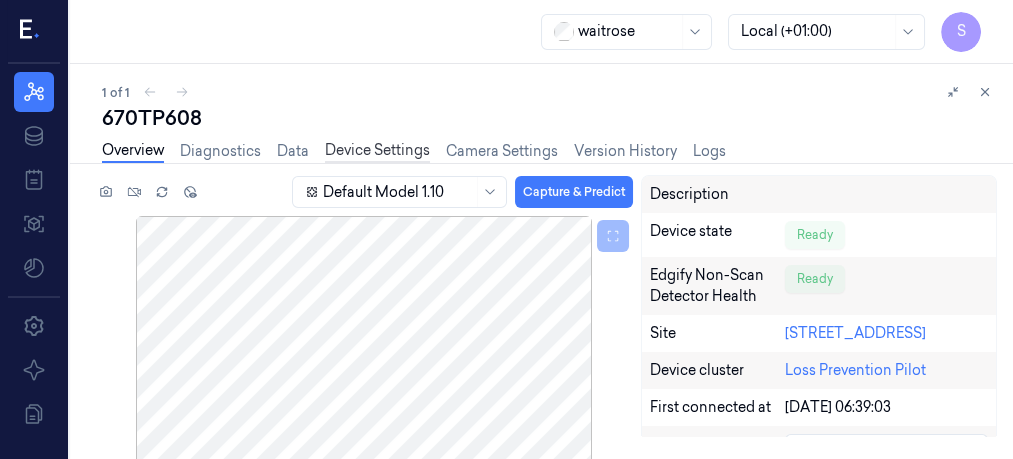 click on "Device Settings" at bounding box center [377, 151] 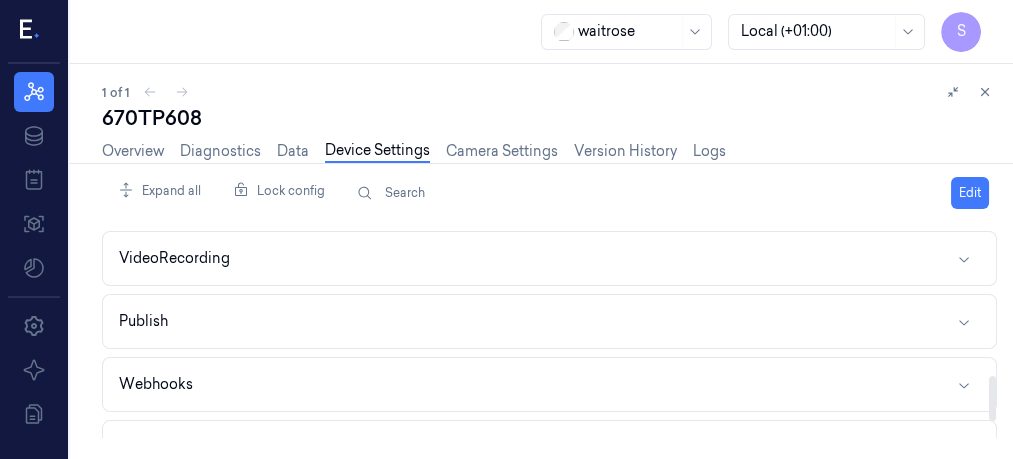 scroll, scrollTop: 781, scrollLeft: 0, axis: vertical 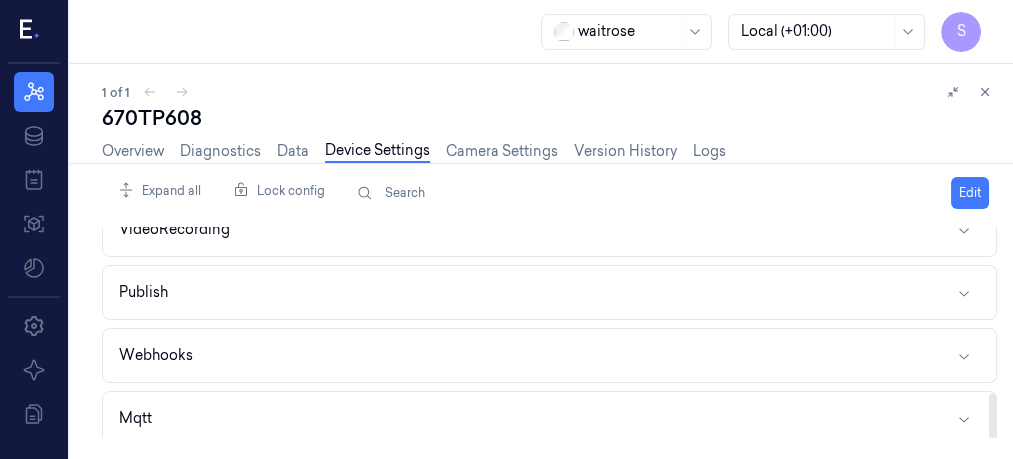 drag, startPoint x: 990, startPoint y: 257, endPoint x: 1006, endPoint y: 454, distance: 197.64868 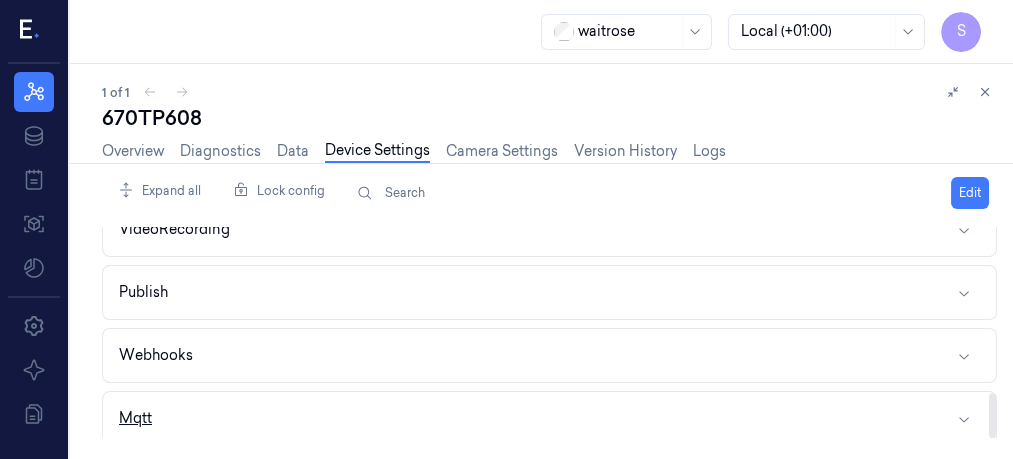 click 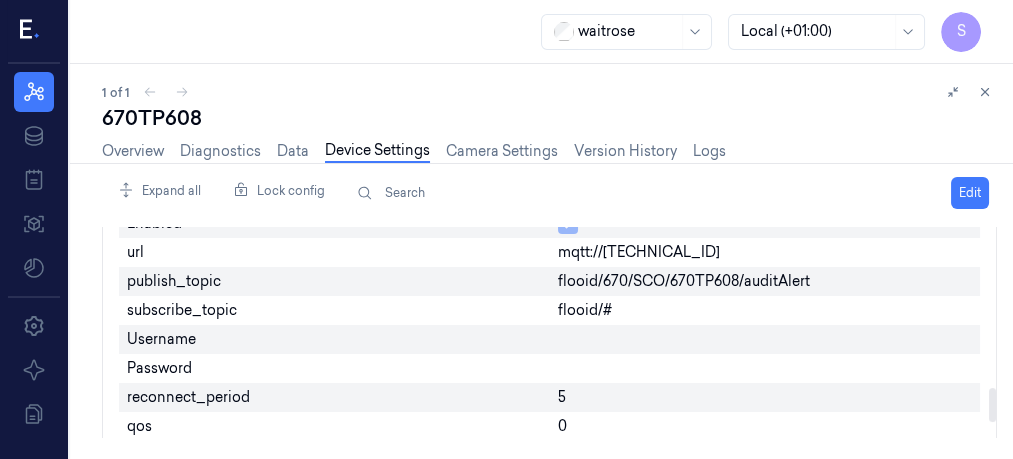 scroll, scrollTop: 981, scrollLeft: 0, axis: vertical 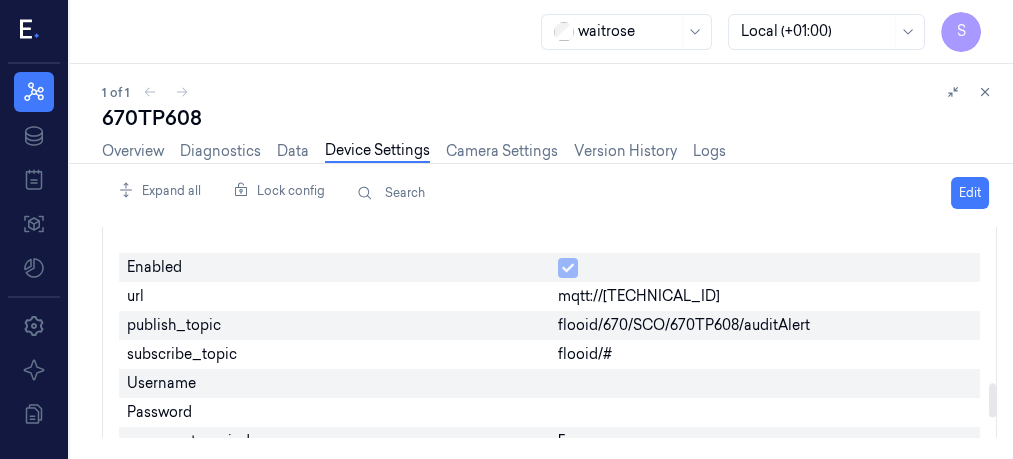 drag, startPoint x: 994, startPoint y: 364, endPoint x: 994, endPoint y: 395, distance: 31 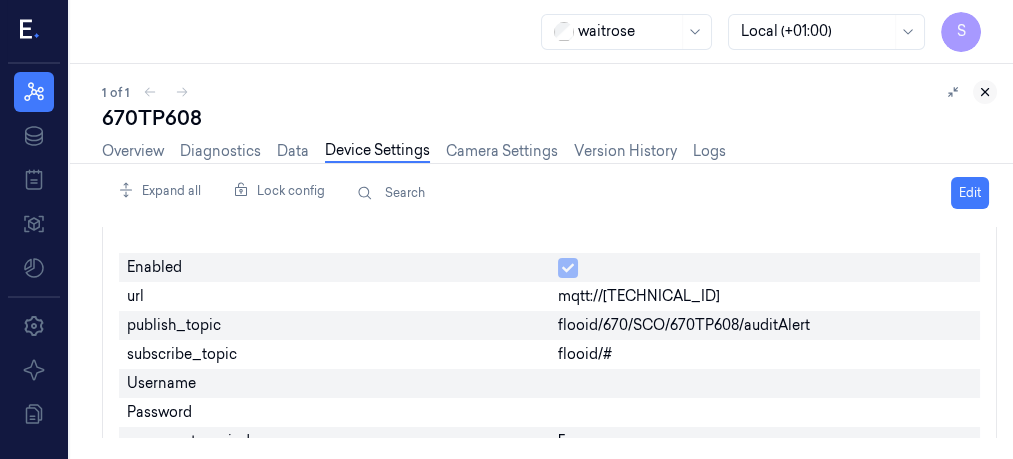 click 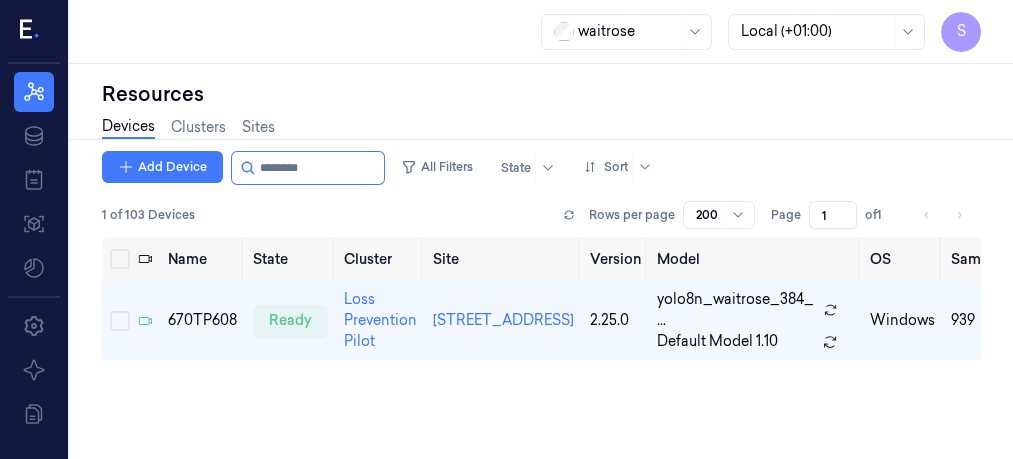 scroll, scrollTop: 0, scrollLeft: 0, axis: both 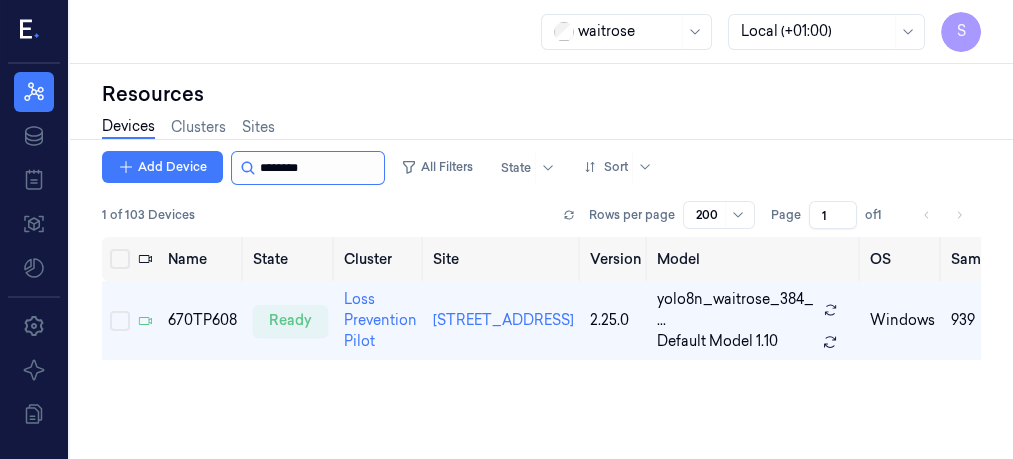 click at bounding box center [320, 168] 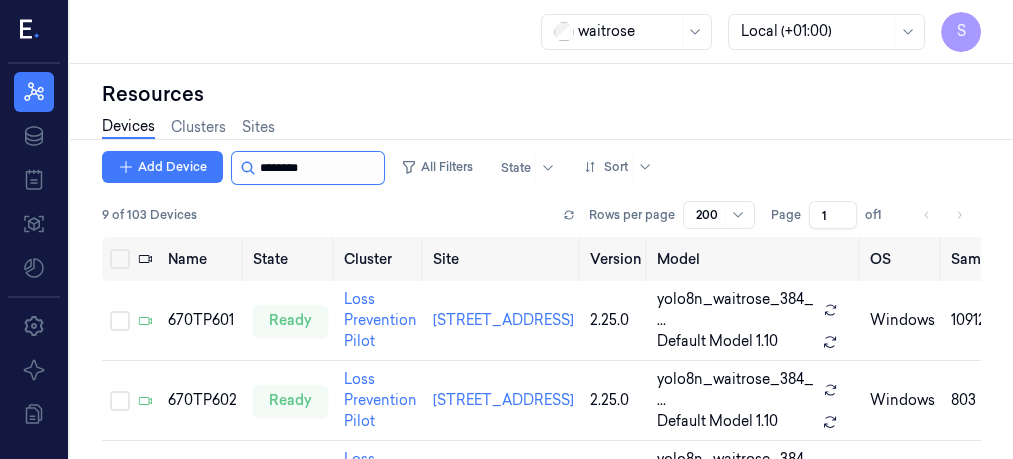 scroll, scrollTop: 0, scrollLeft: 0, axis: both 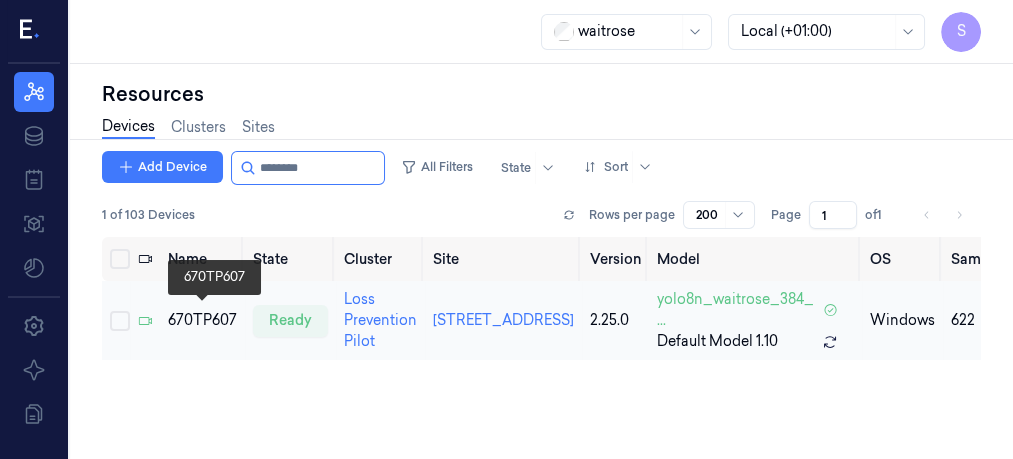 type on "********" 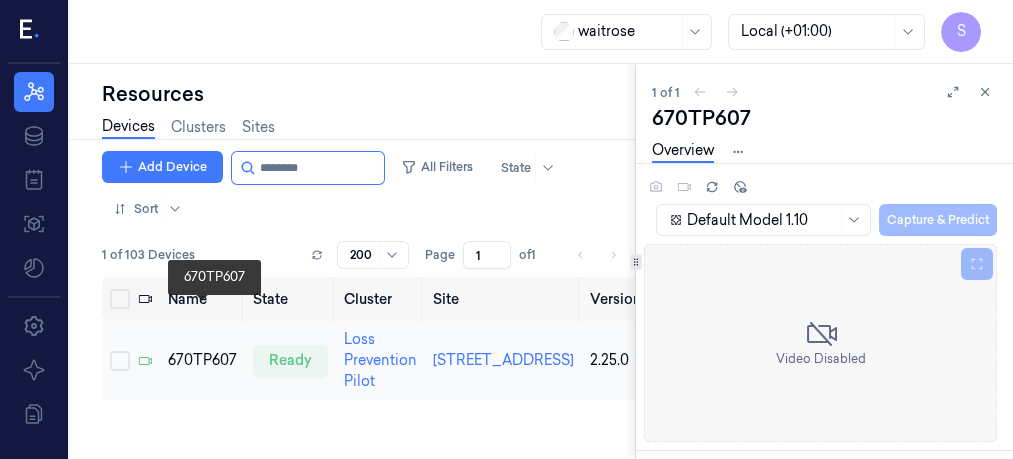 scroll, scrollTop: 0, scrollLeft: 0, axis: both 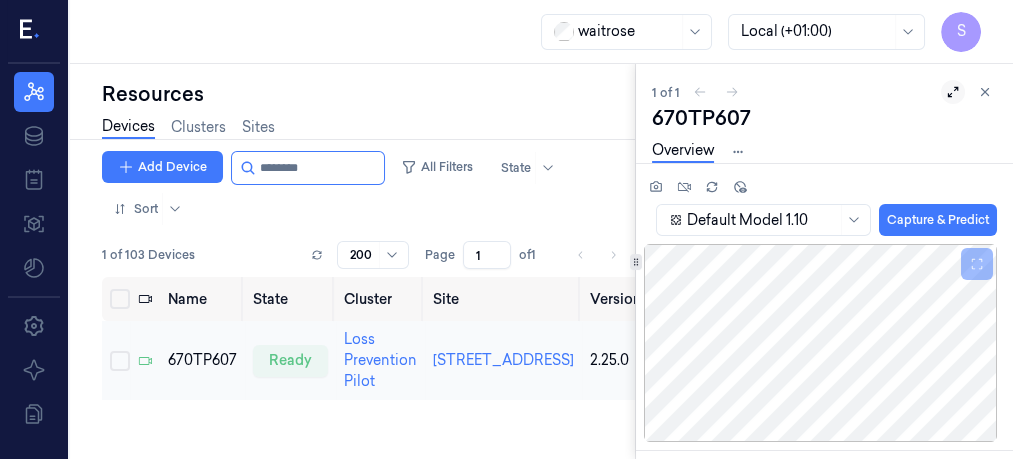 click at bounding box center [953, 92] 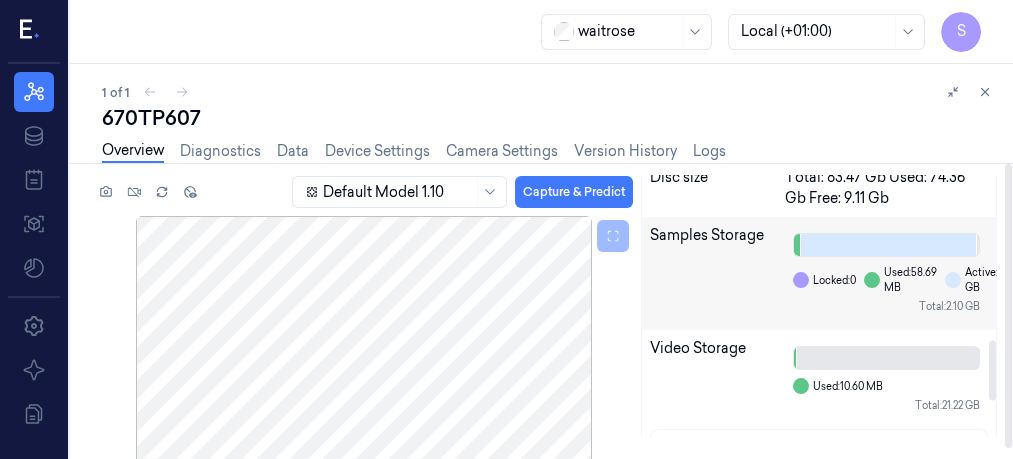 scroll, scrollTop: 866, scrollLeft: 0, axis: vertical 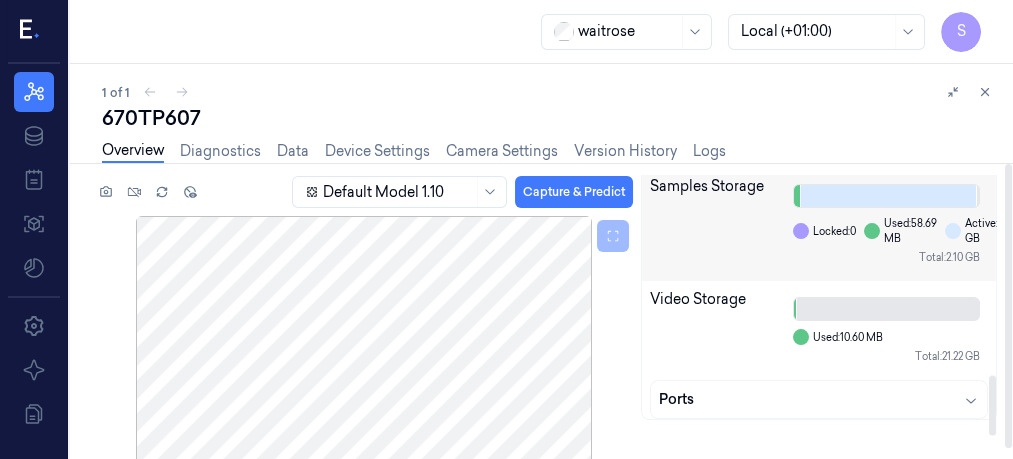 drag, startPoint x: 994, startPoint y: 210, endPoint x: 993, endPoint y: 434, distance: 224.00223 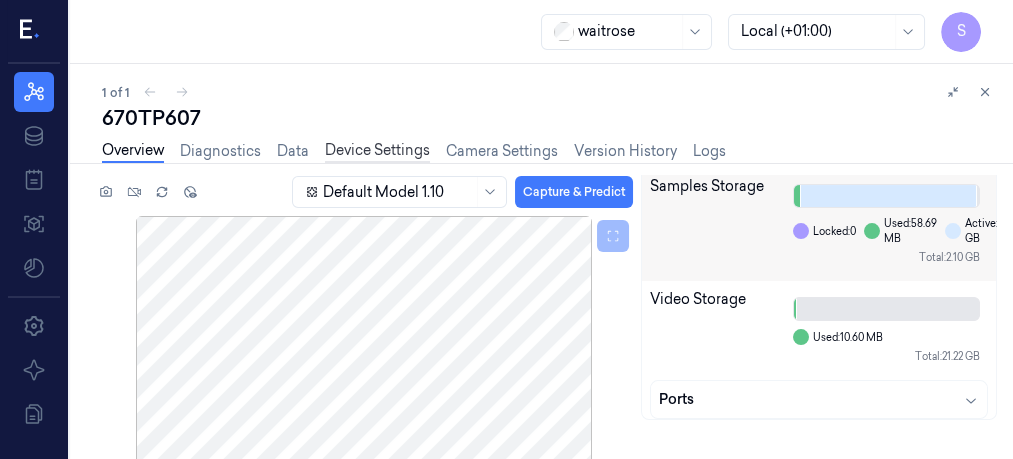click on "Device Settings" at bounding box center [377, 151] 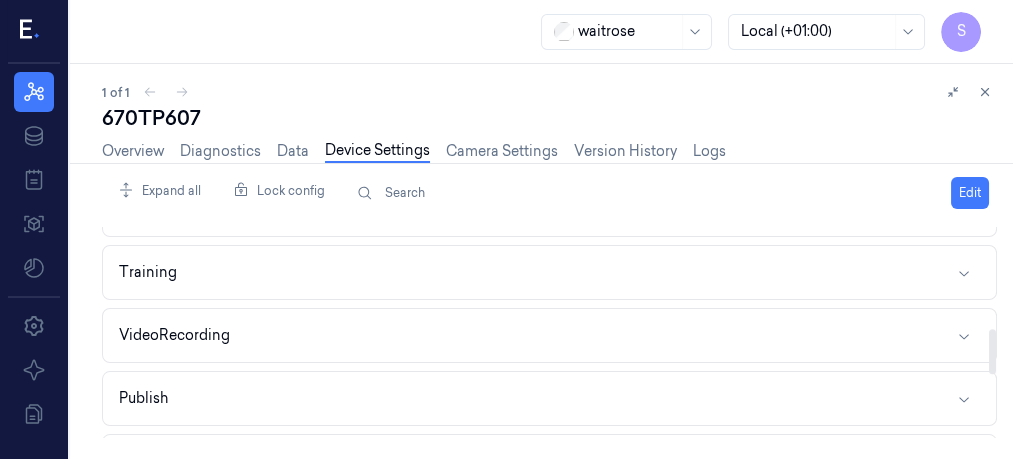 scroll, scrollTop: 781, scrollLeft: 0, axis: vertical 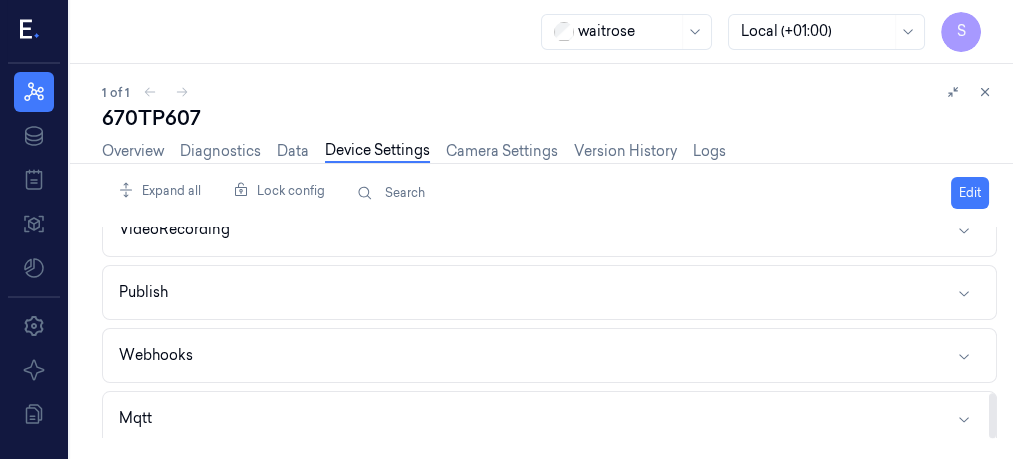 drag, startPoint x: 989, startPoint y: 245, endPoint x: 996, endPoint y: 467, distance: 222.11034 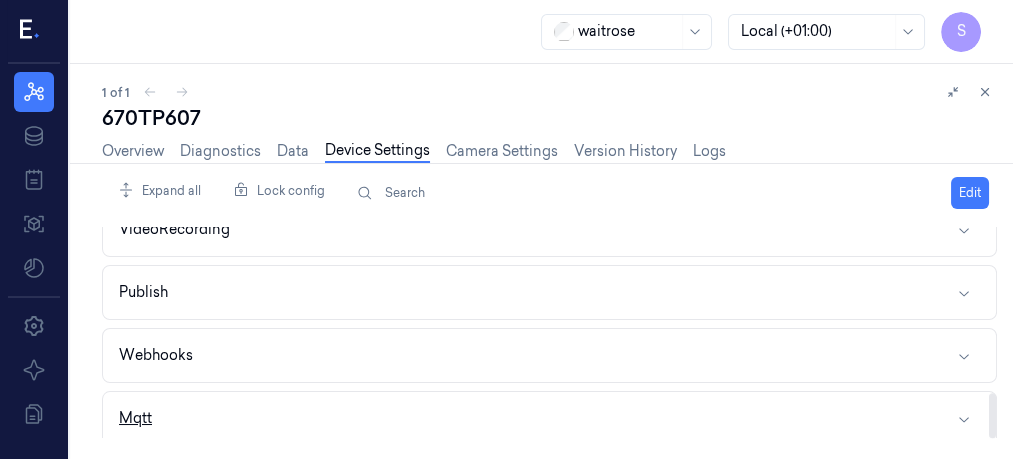 click 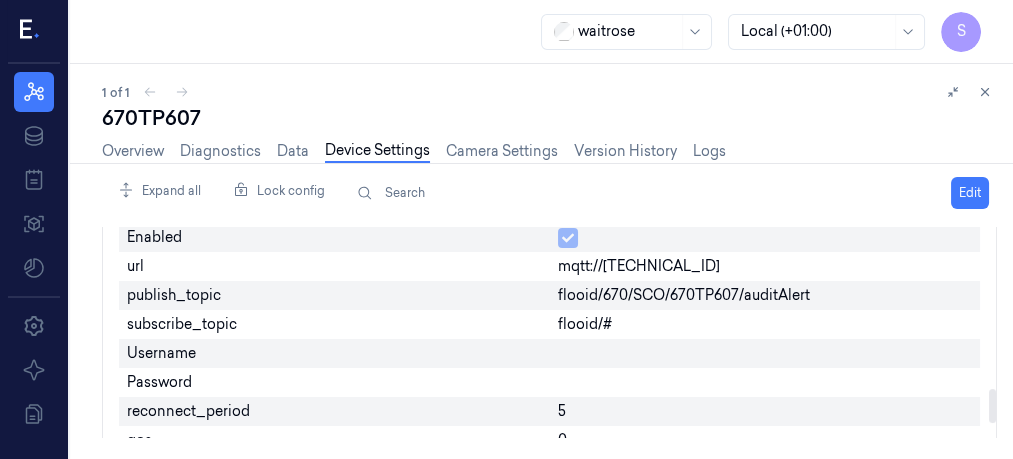 scroll, scrollTop: 994, scrollLeft: 0, axis: vertical 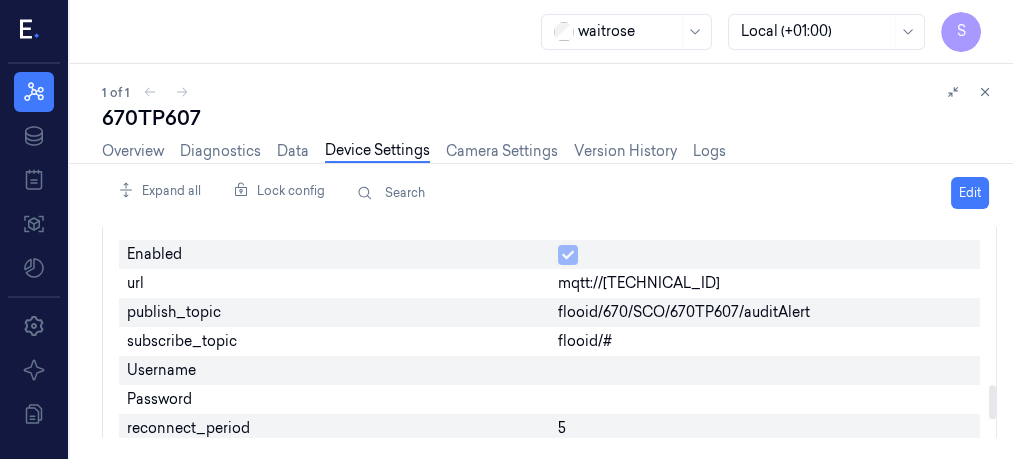 drag, startPoint x: 990, startPoint y: 360, endPoint x: 990, endPoint y: 394, distance: 34 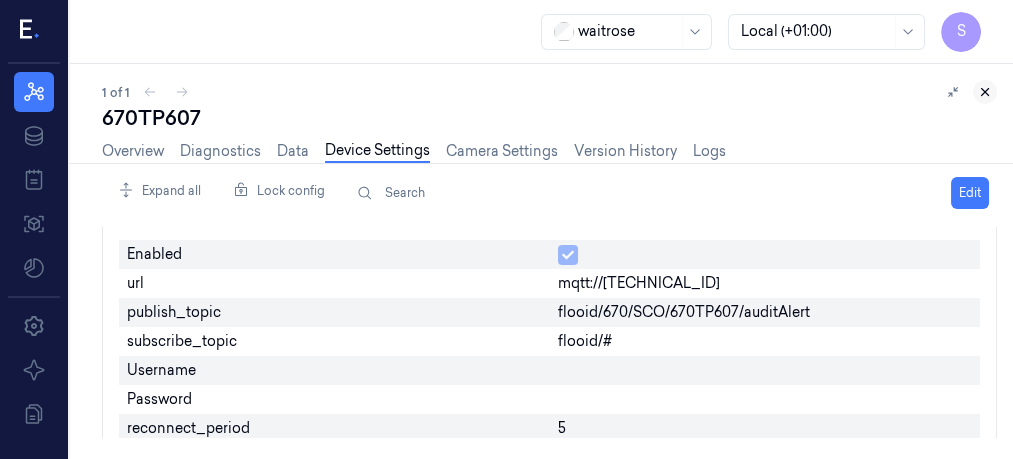 click at bounding box center (985, 92) 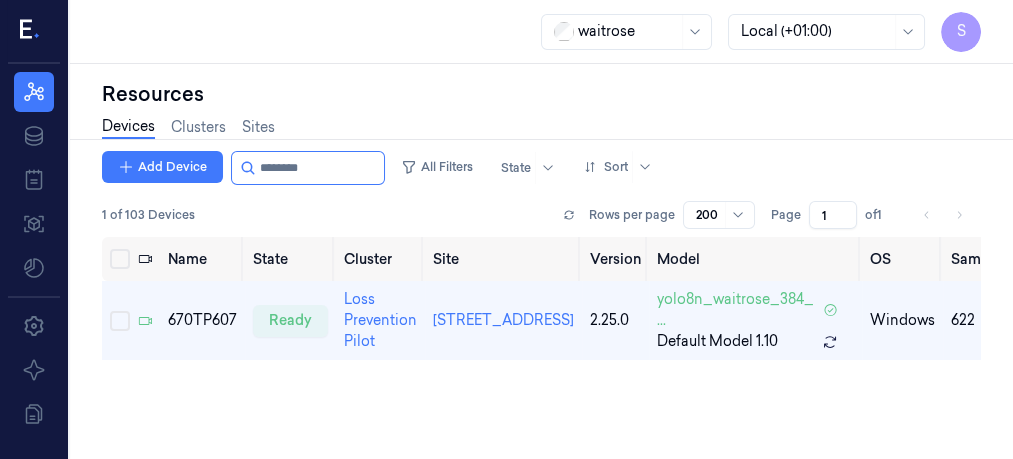 scroll, scrollTop: 0, scrollLeft: 0, axis: both 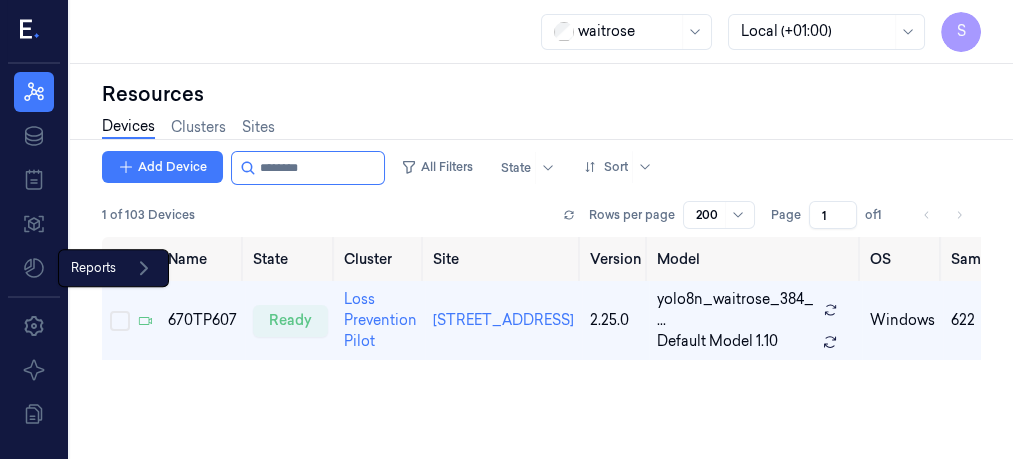 click on "Reports Reports" at bounding box center [113, 268] 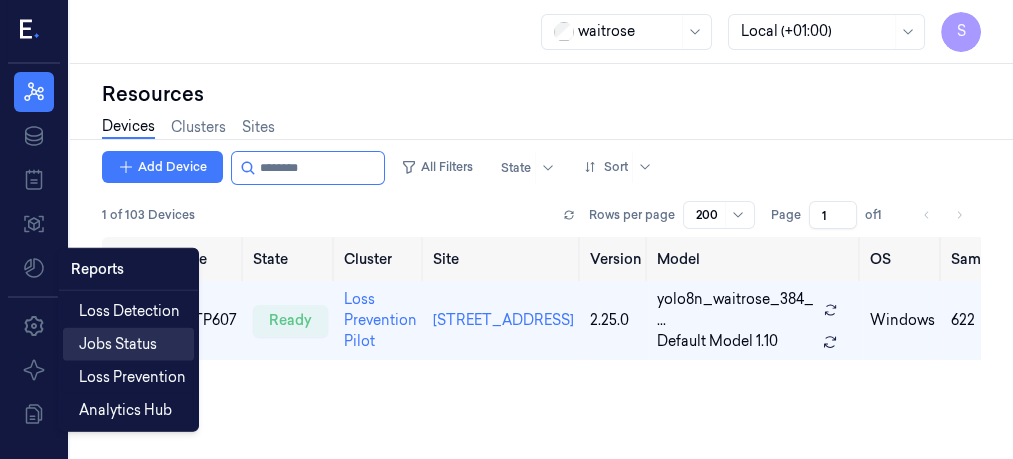 click on "Jobs Status" at bounding box center (118, 344) 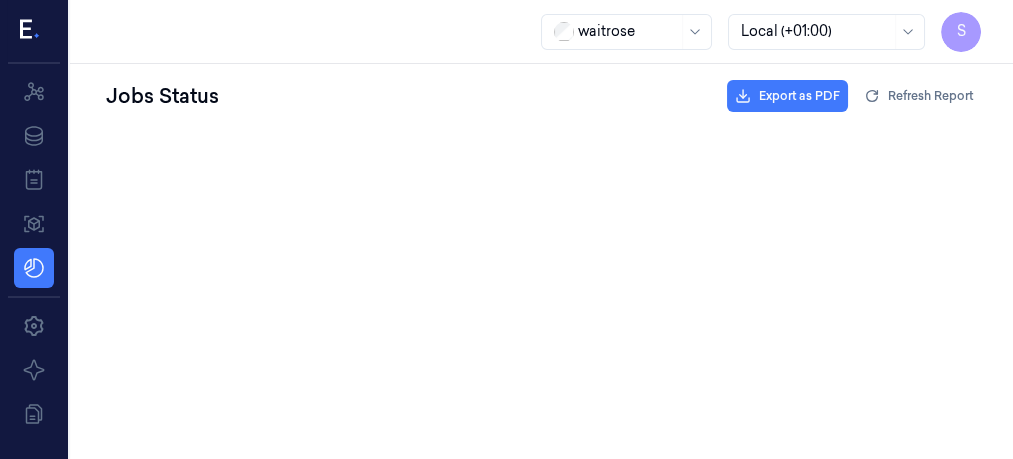 scroll, scrollTop: 0, scrollLeft: 0, axis: both 